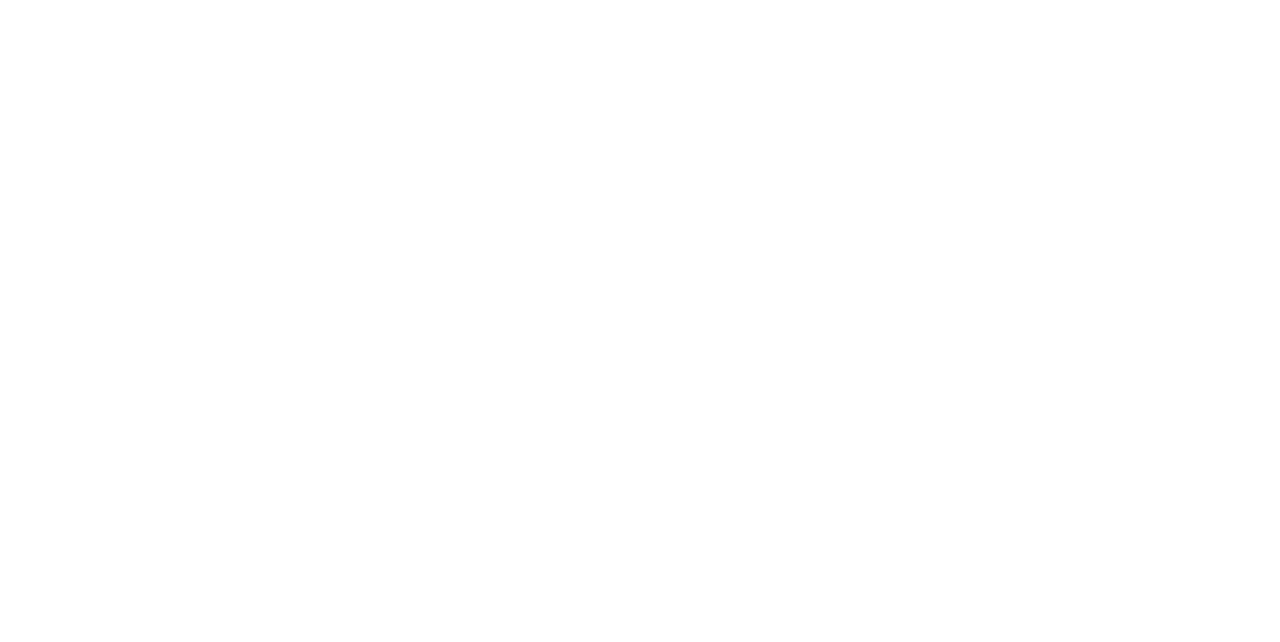scroll, scrollTop: 0, scrollLeft: 0, axis: both 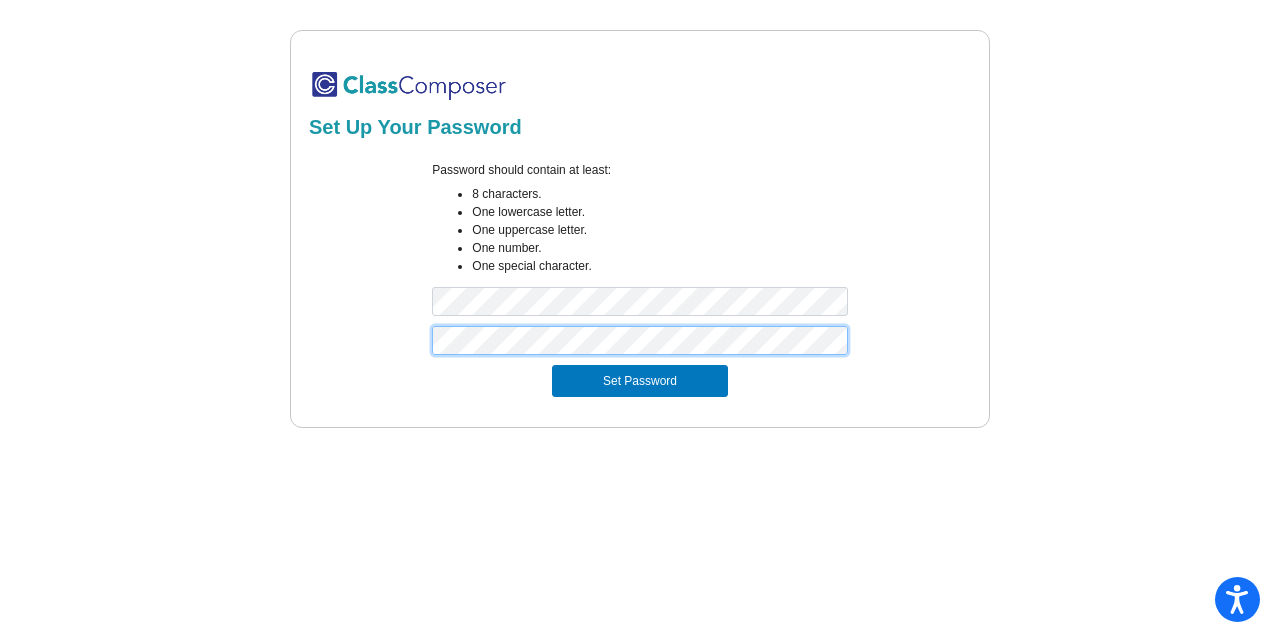 click on "Set Password" at bounding box center (640, 381) 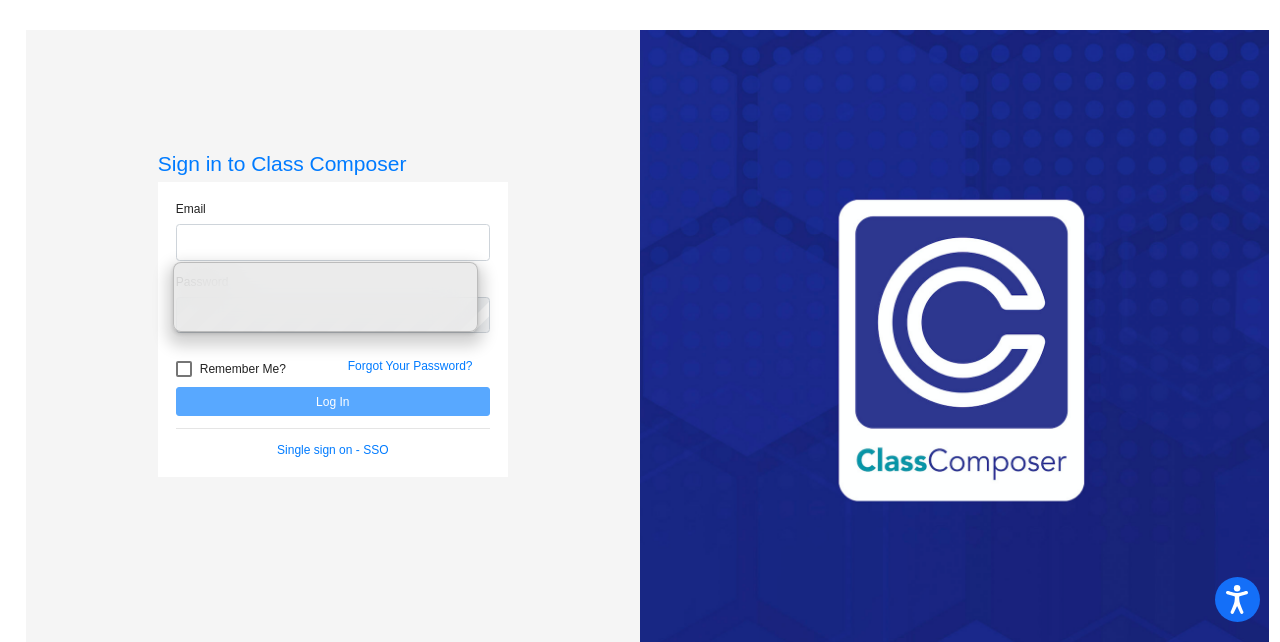 click 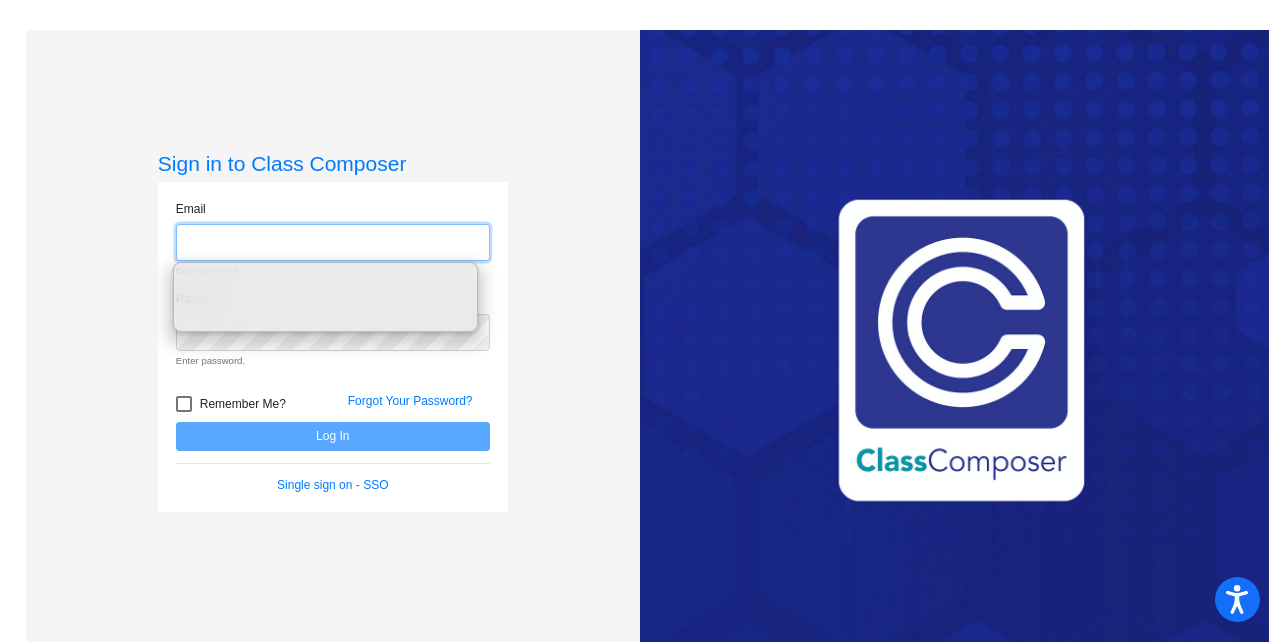 click 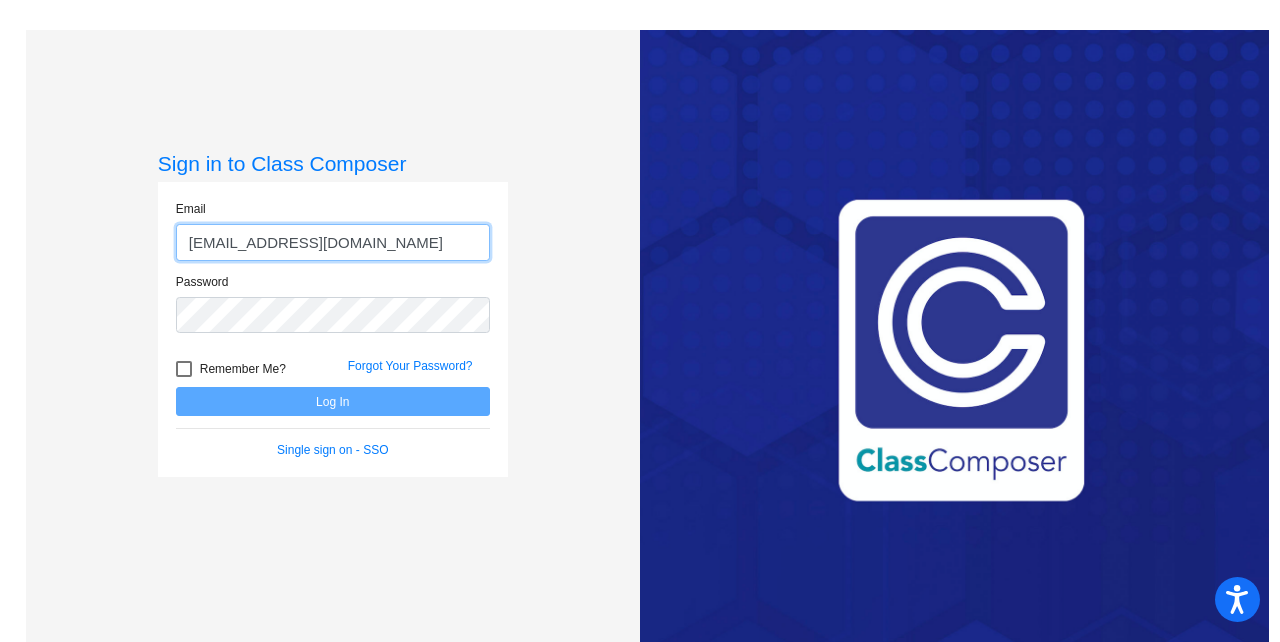 type on "[EMAIL_ADDRESS][DOMAIN_NAME]" 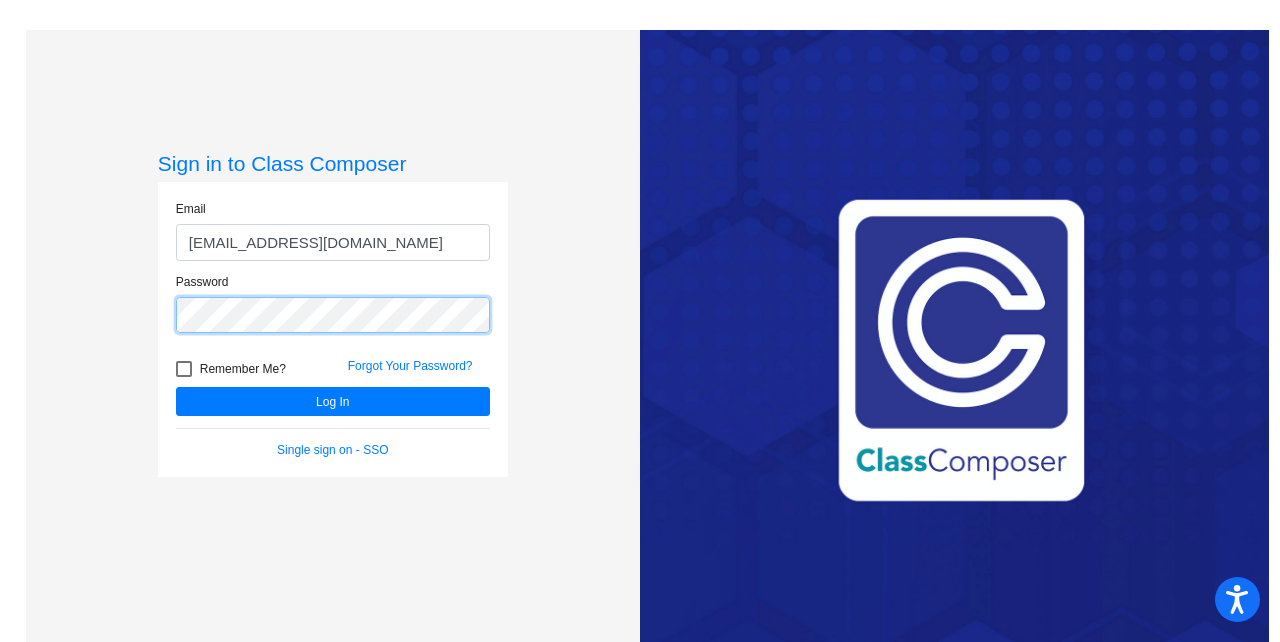 click on "Log In" 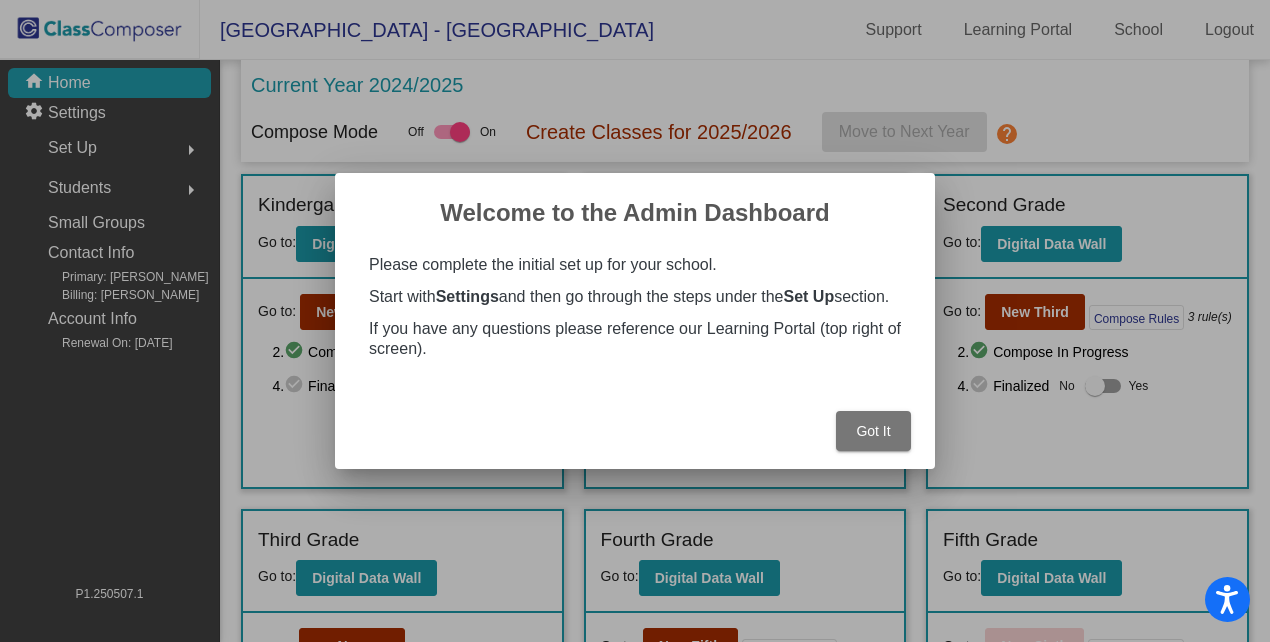 click on "Got It" at bounding box center [873, 431] 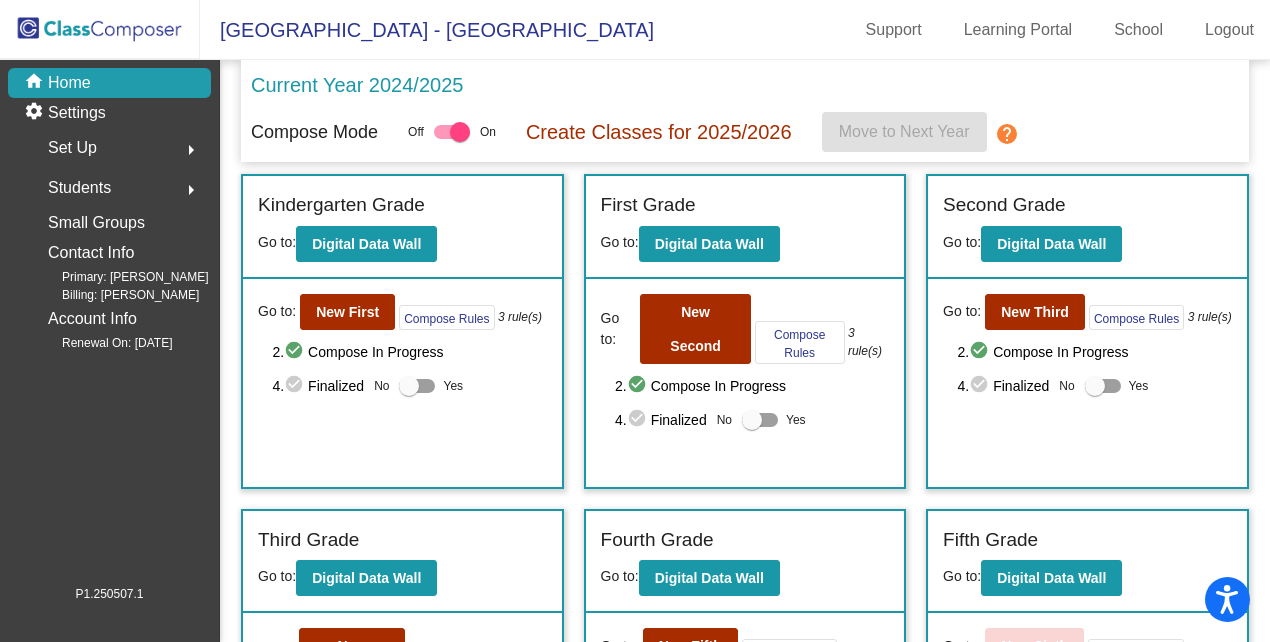 click 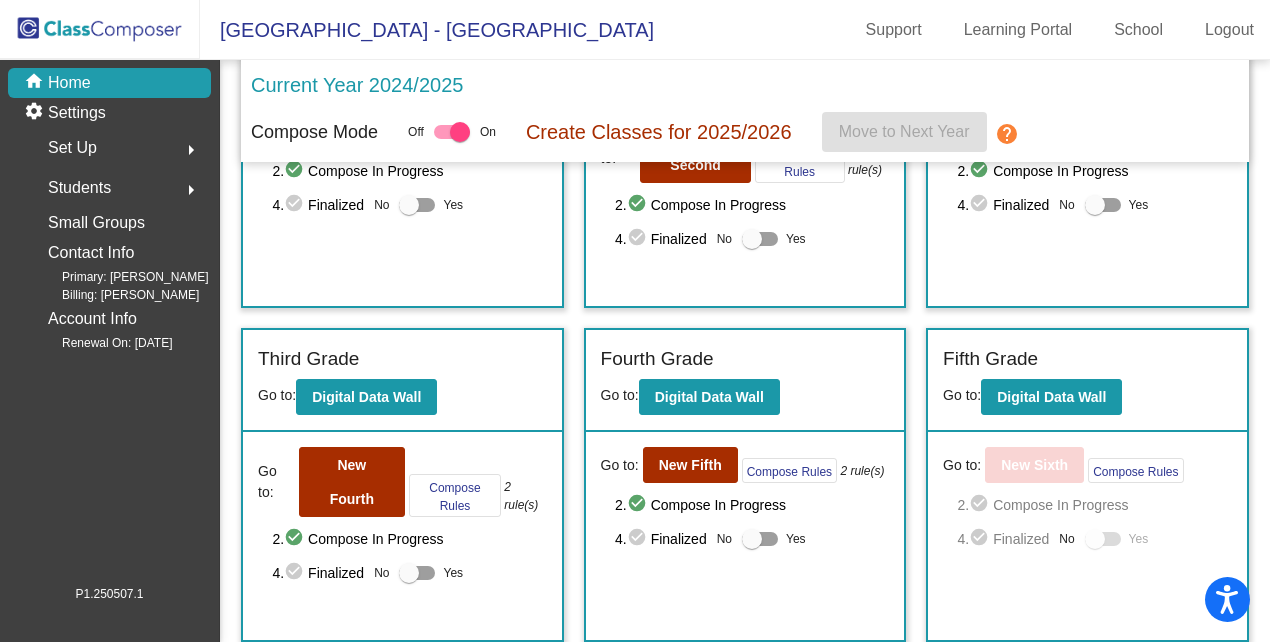 scroll, scrollTop: 263, scrollLeft: 0, axis: vertical 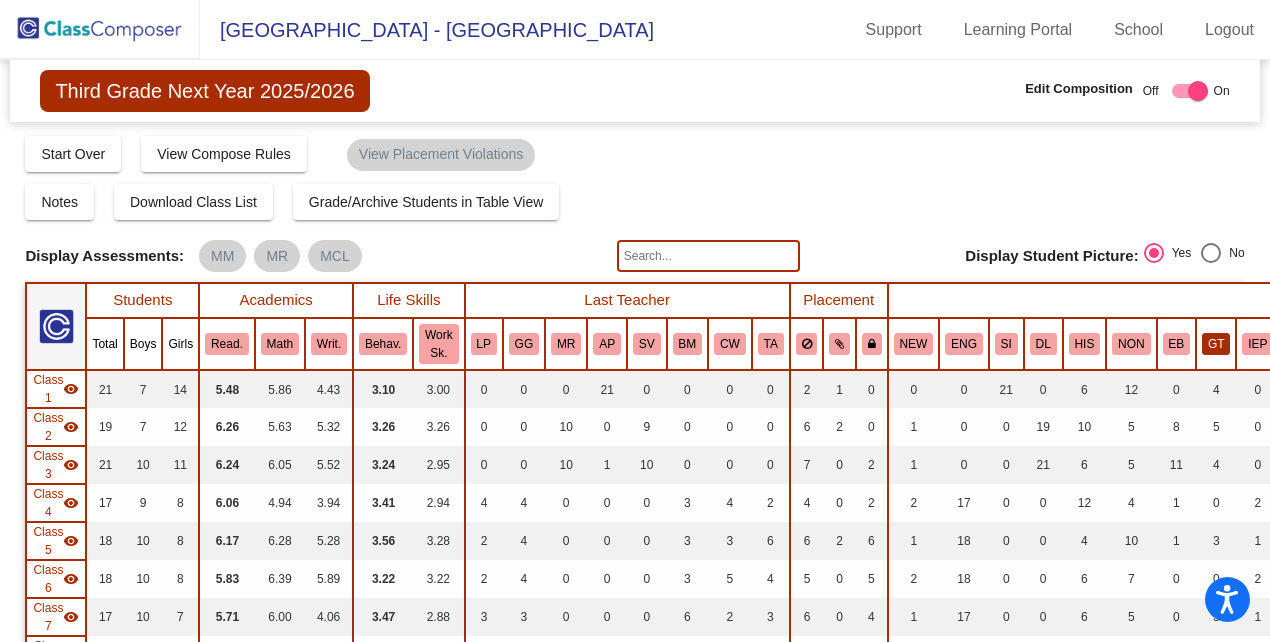 click on "GT" 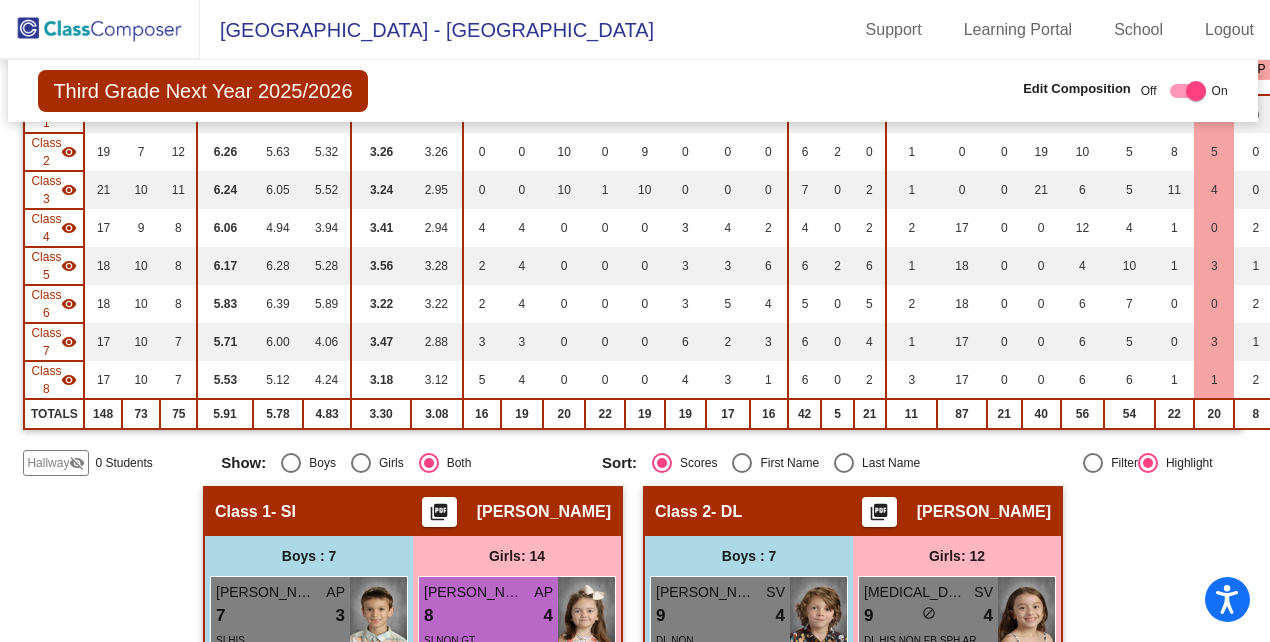 scroll, scrollTop: 0, scrollLeft: 2, axis: horizontal 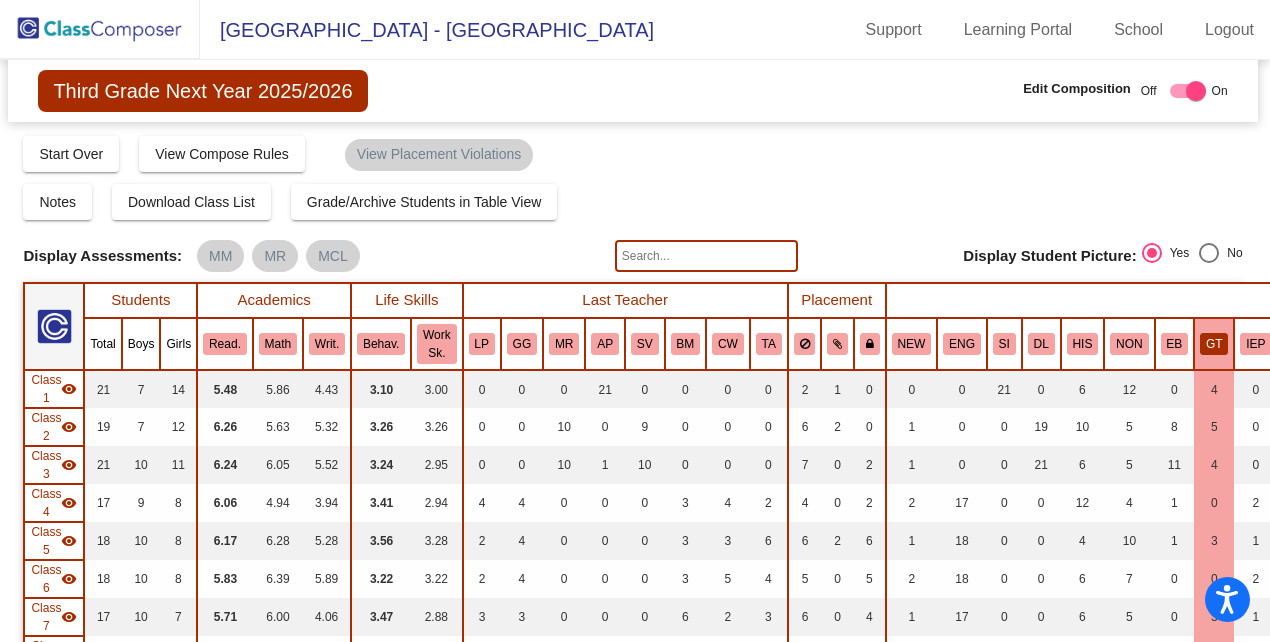 click on "GT" 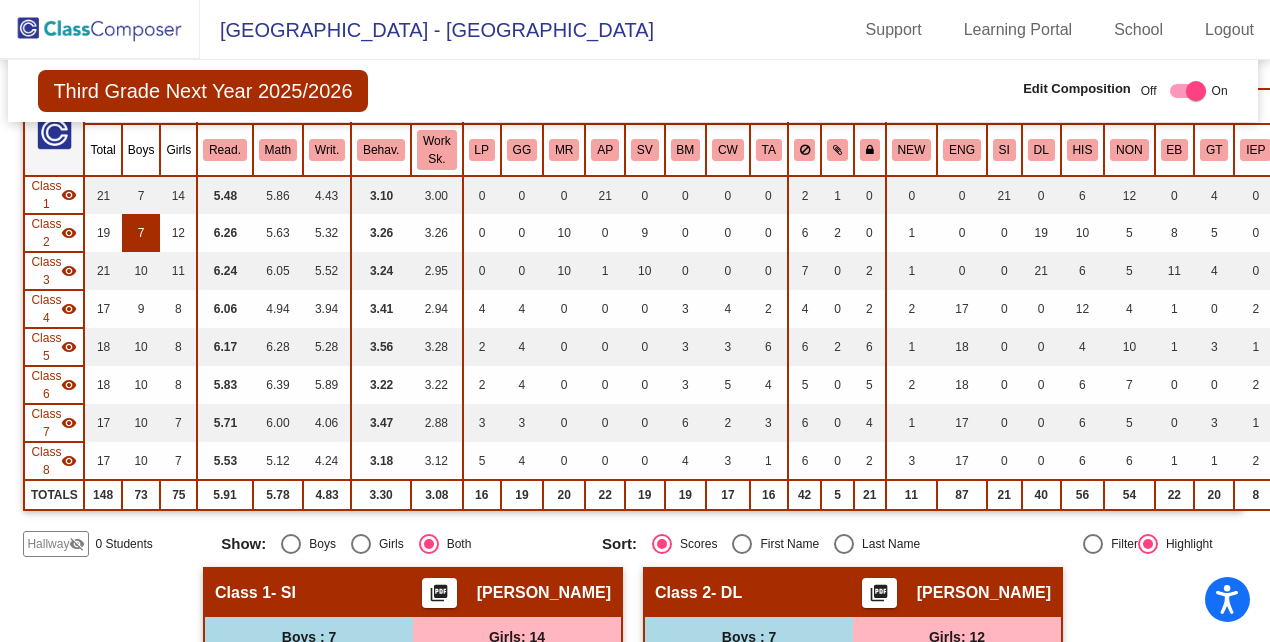 scroll, scrollTop: 196, scrollLeft: 2, axis: both 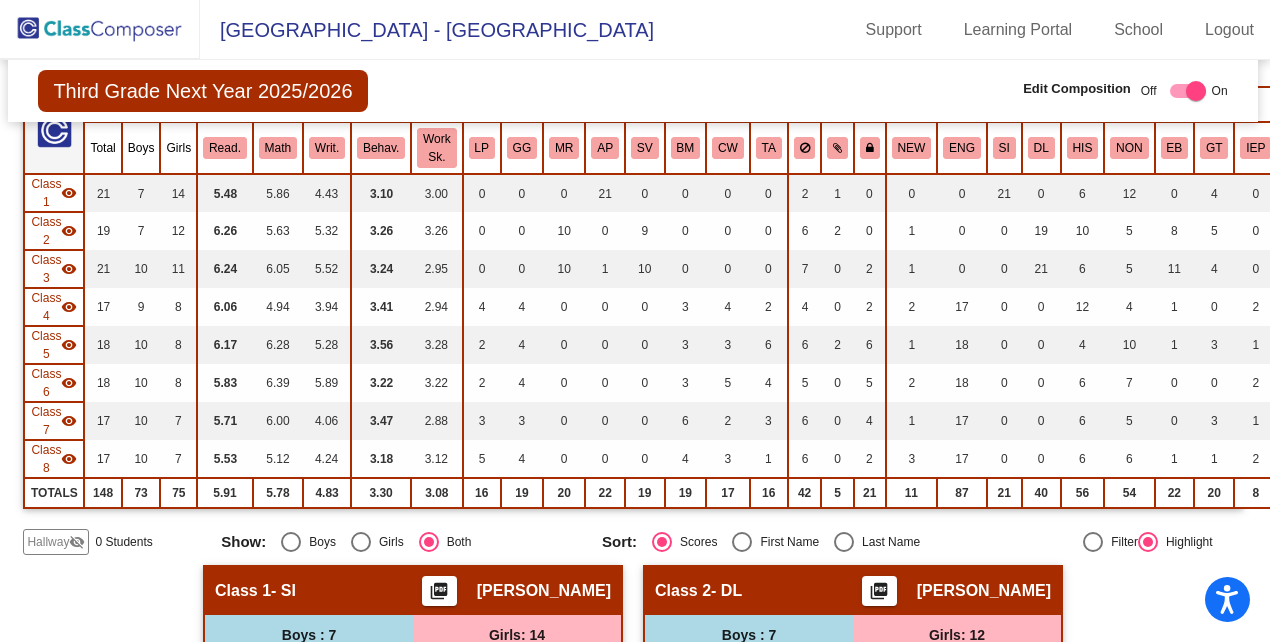 click on "visibility_off" 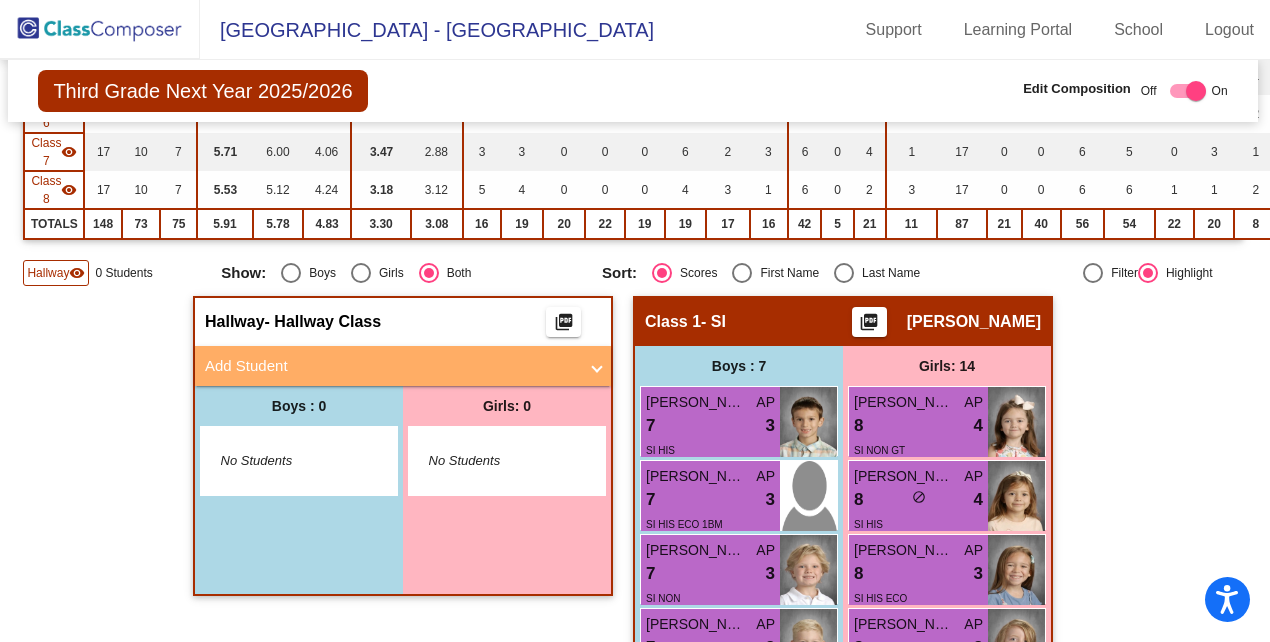 scroll, scrollTop: 465, scrollLeft: 2, axis: both 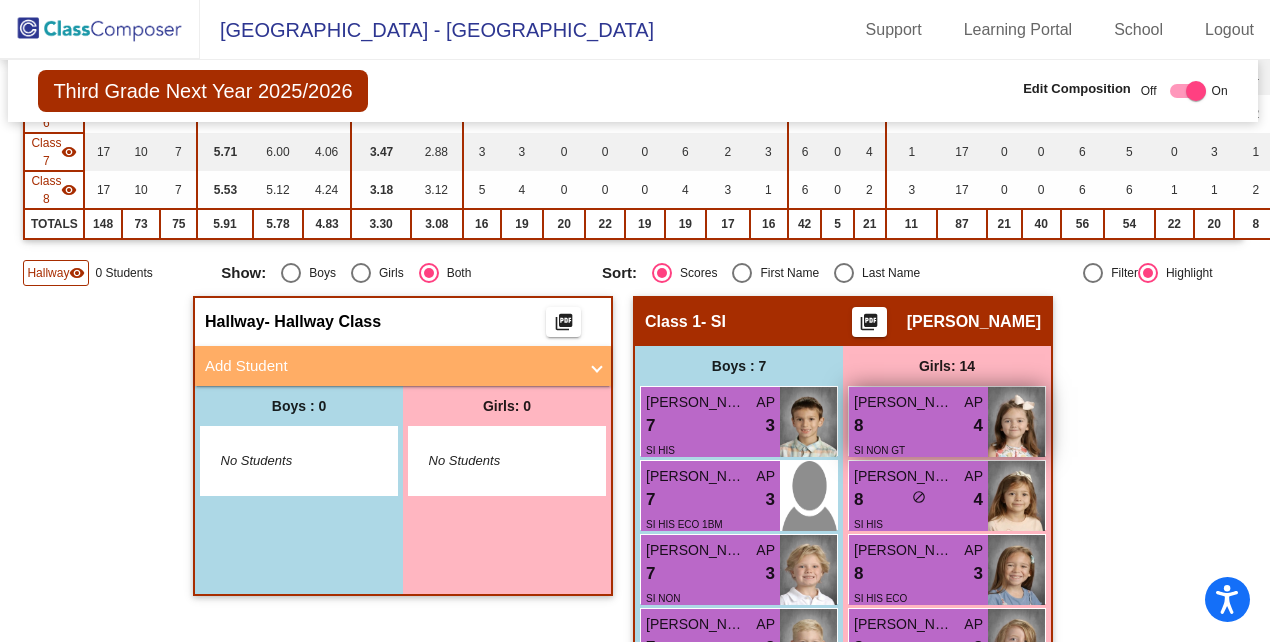 click on "8 lock do_not_disturb_alt 4" at bounding box center [918, 426] 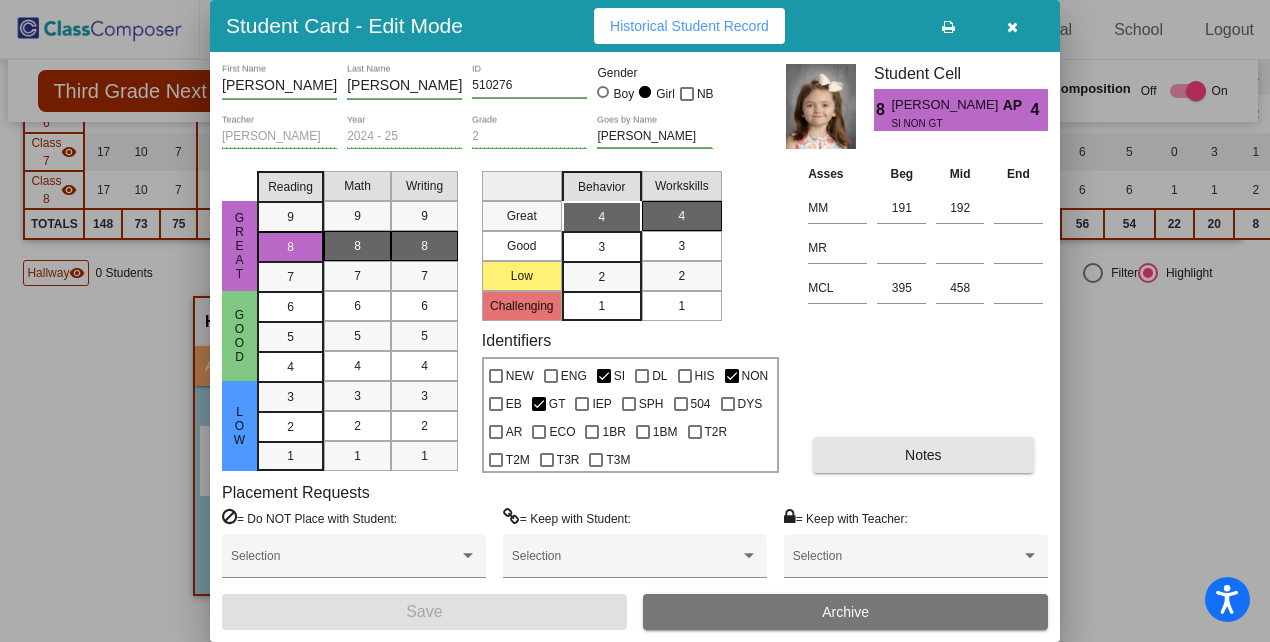 click on "Notes" at bounding box center (923, 455) 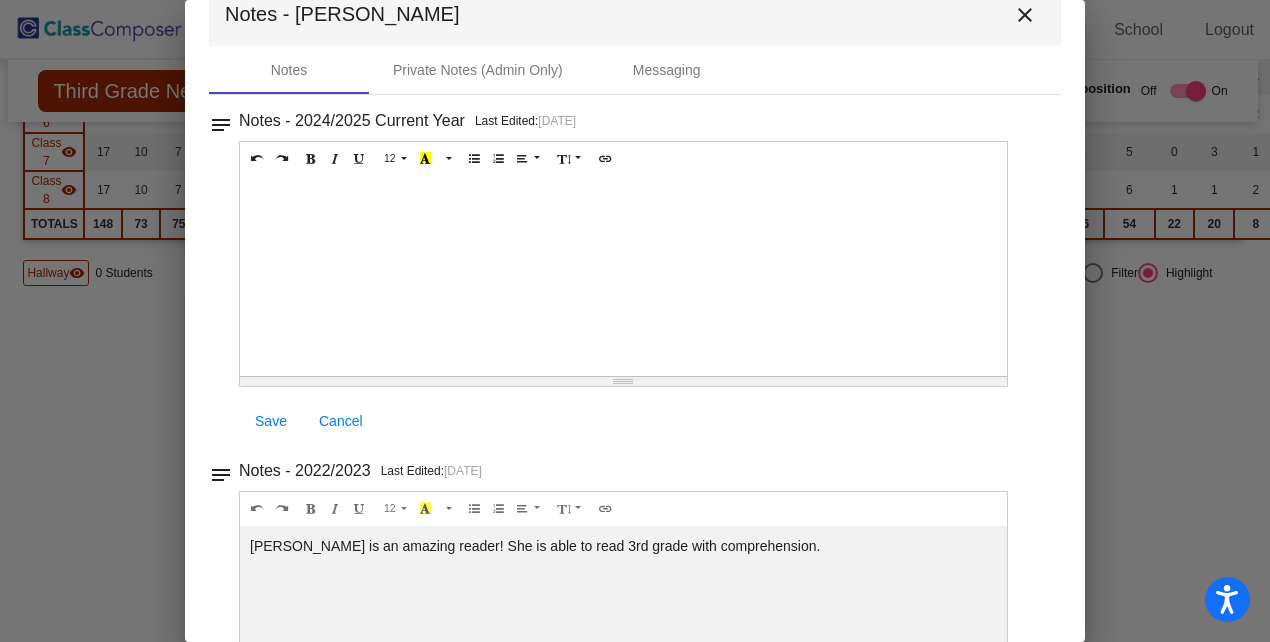 scroll, scrollTop: 0, scrollLeft: 0, axis: both 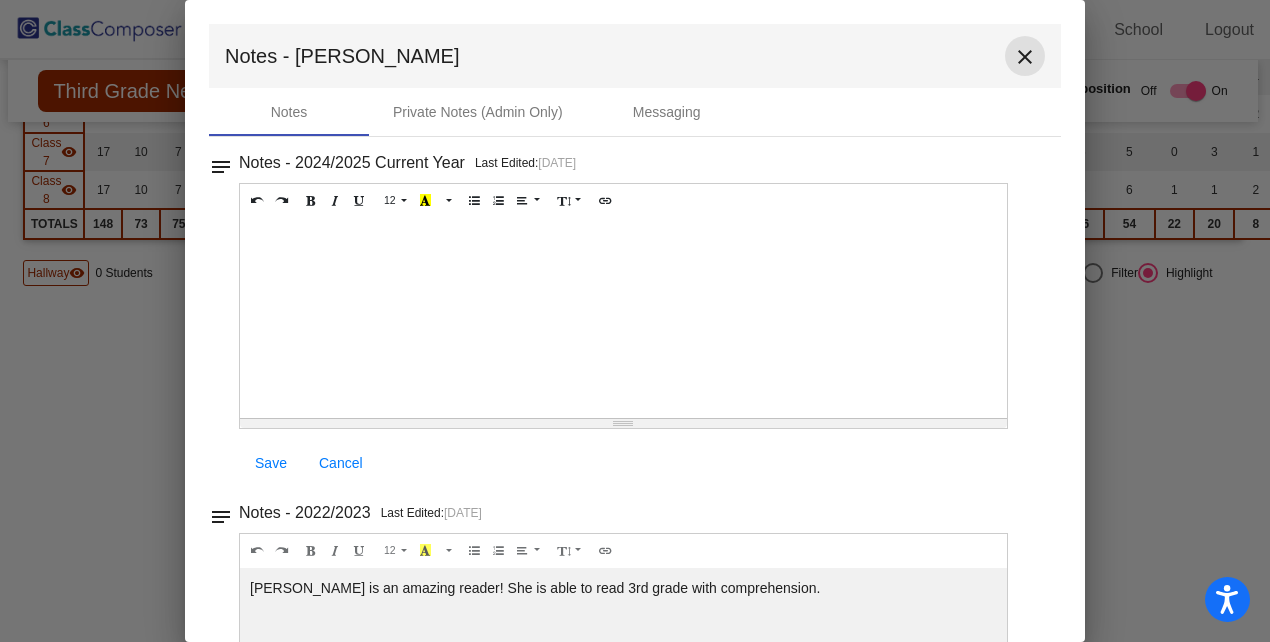 click on "close" at bounding box center [1025, 57] 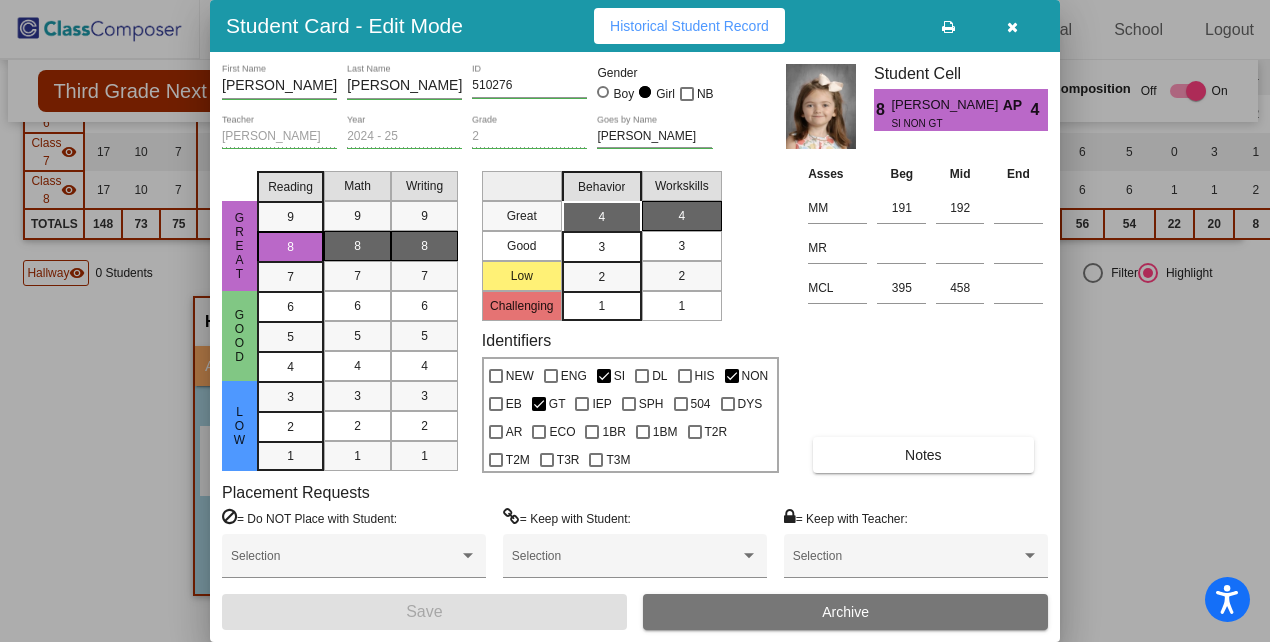 click at bounding box center (1012, 26) 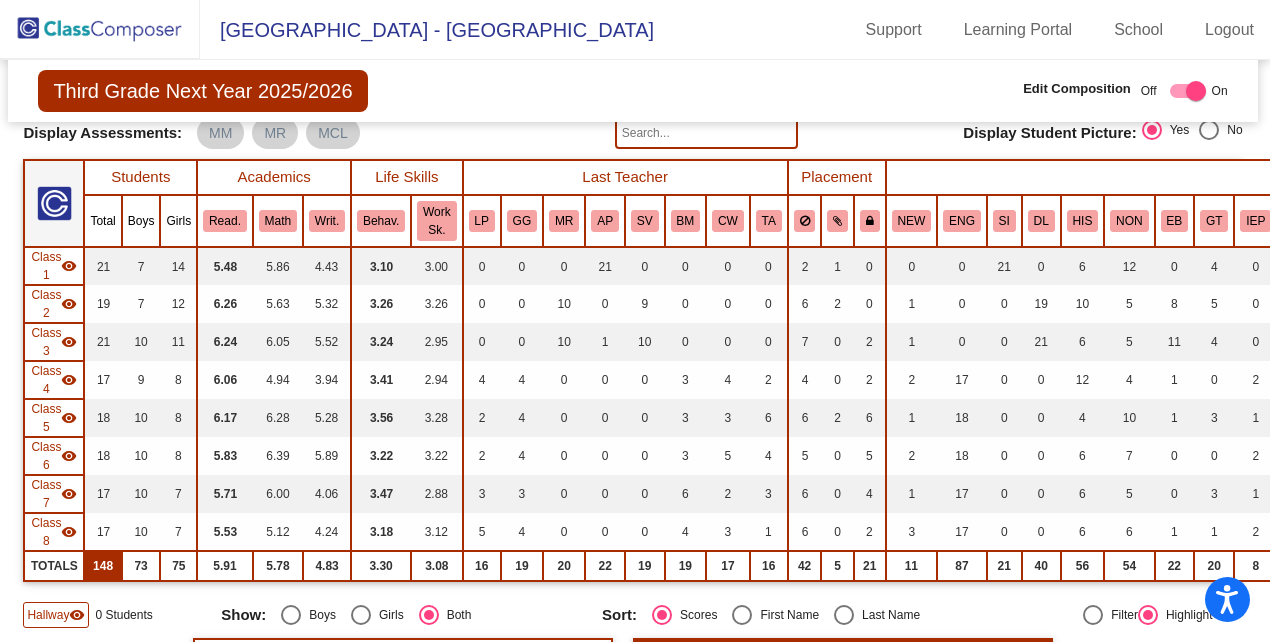 scroll, scrollTop: 0, scrollLeft: 2, axis: horizontal 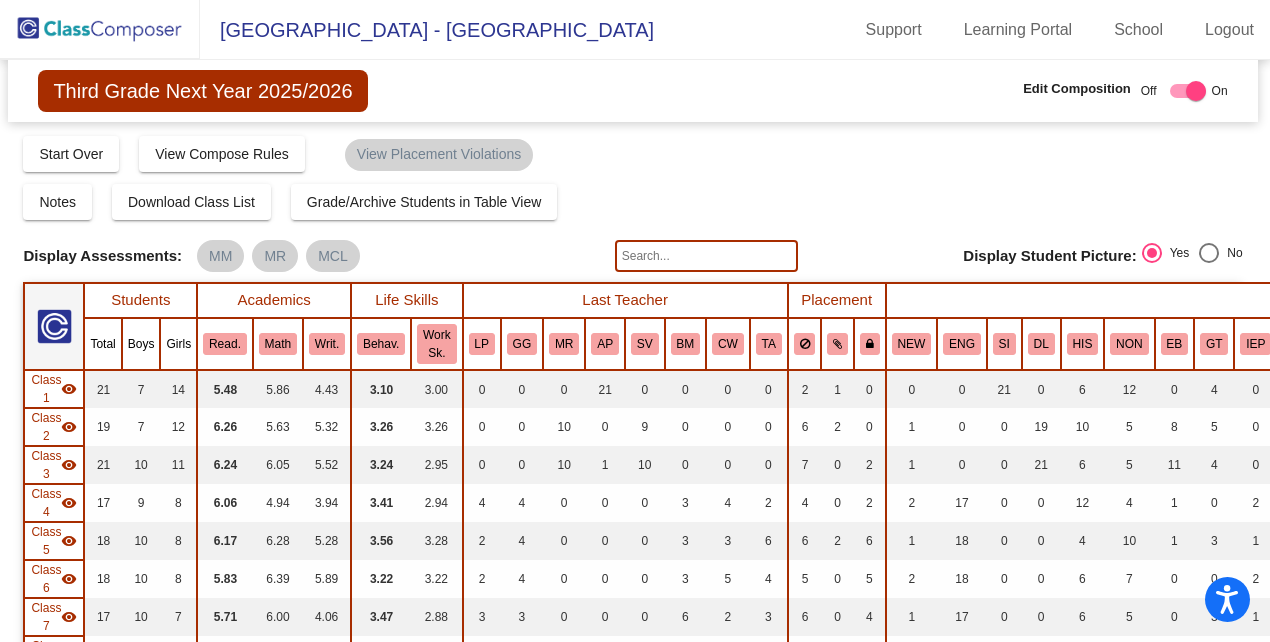 click 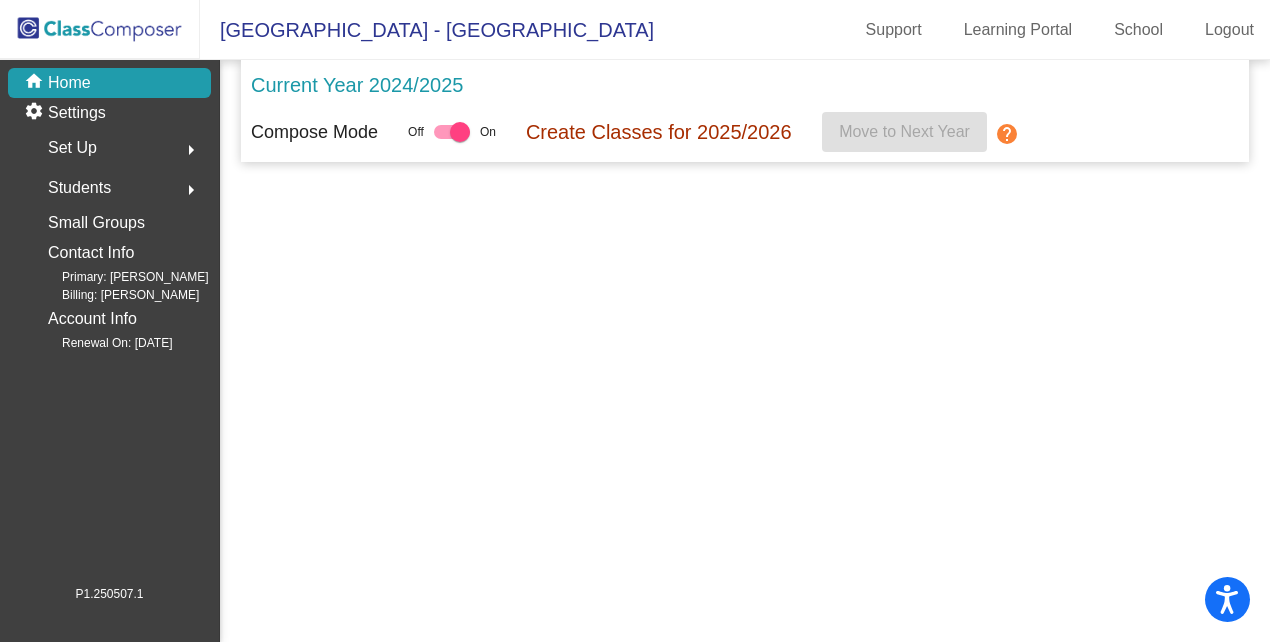 scroll, scrollTop: 0, scrollLeft: 0, axis: both 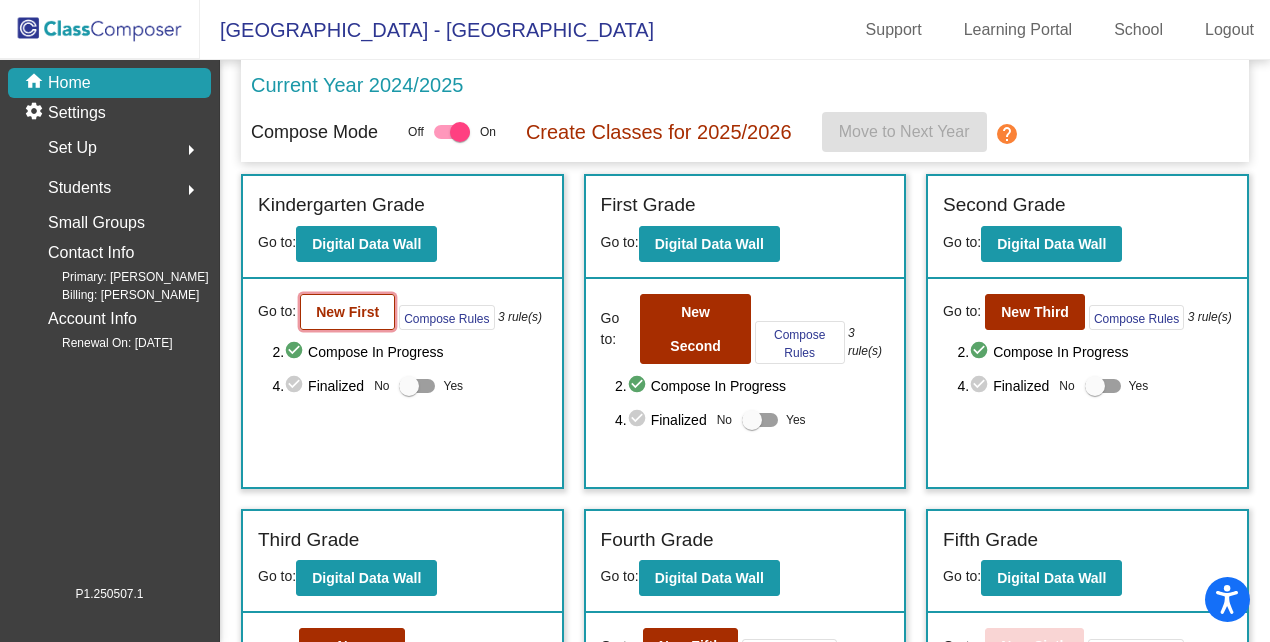 click on "New First" 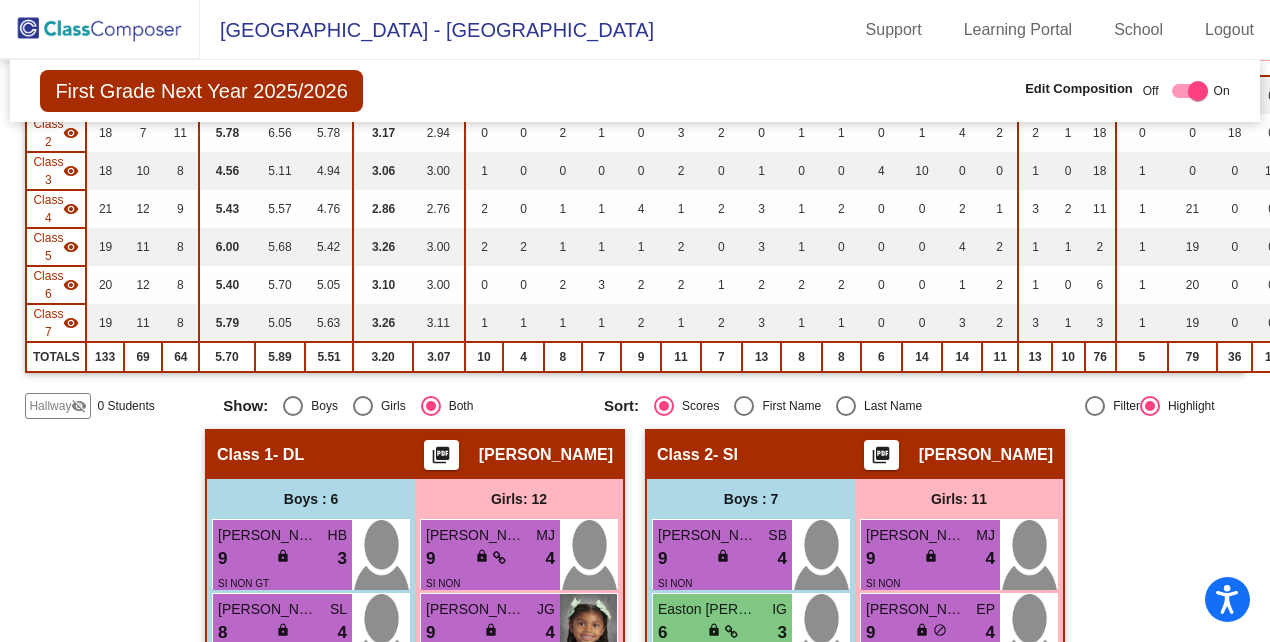 scroll, scrollTop: 339, scrollLeft: 0, axis: vertical 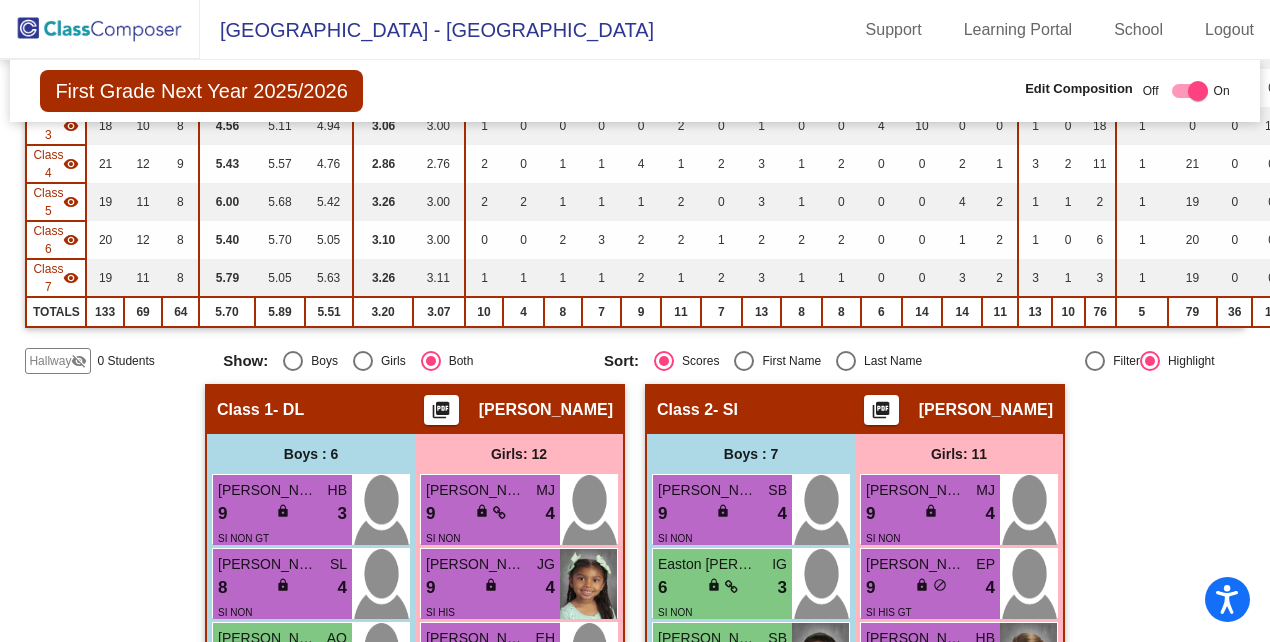 click on "Hallway" 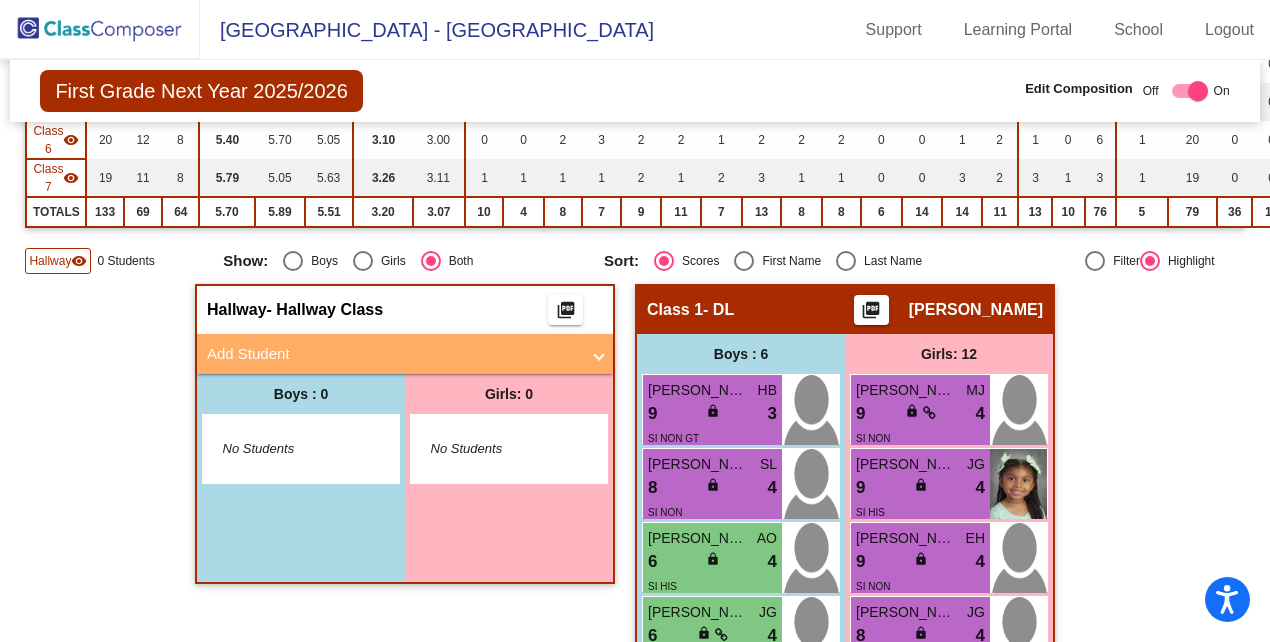 scroll, scrollTop: 448, scrollLeft: 0, axis: vertical 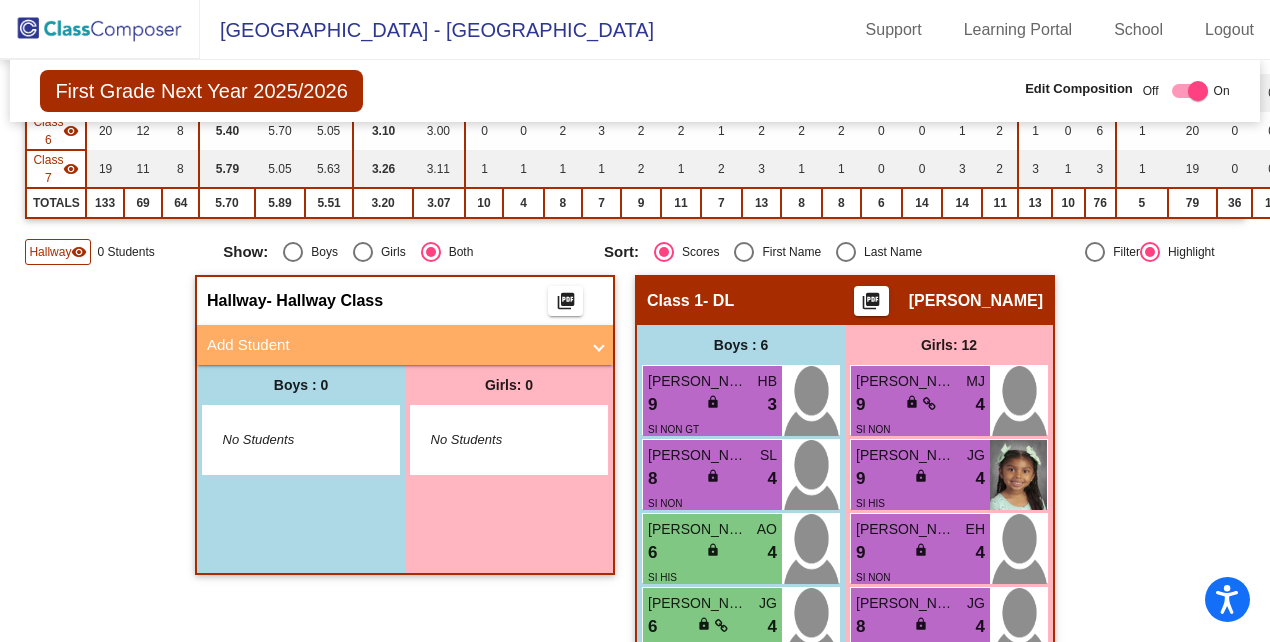 click at bounding box center [599, 345] 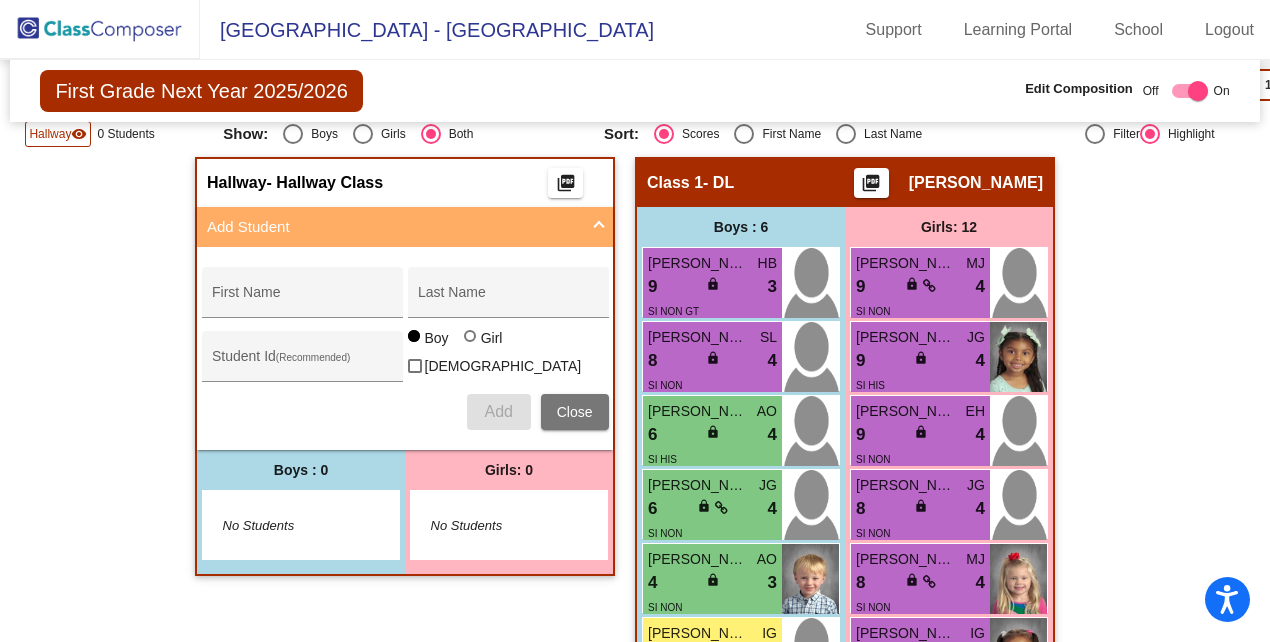 scroll, scrollTop: 568, scrollLeft: 0, axis: vertical 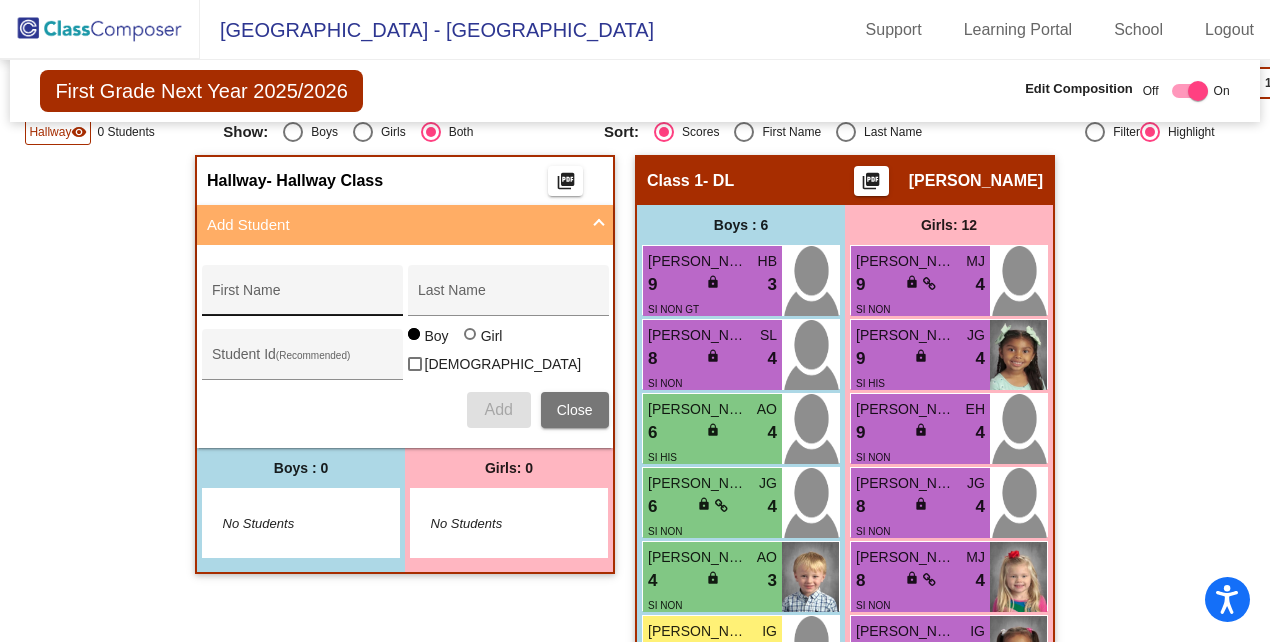 click on "First Name" at bounding box center [302, 296] 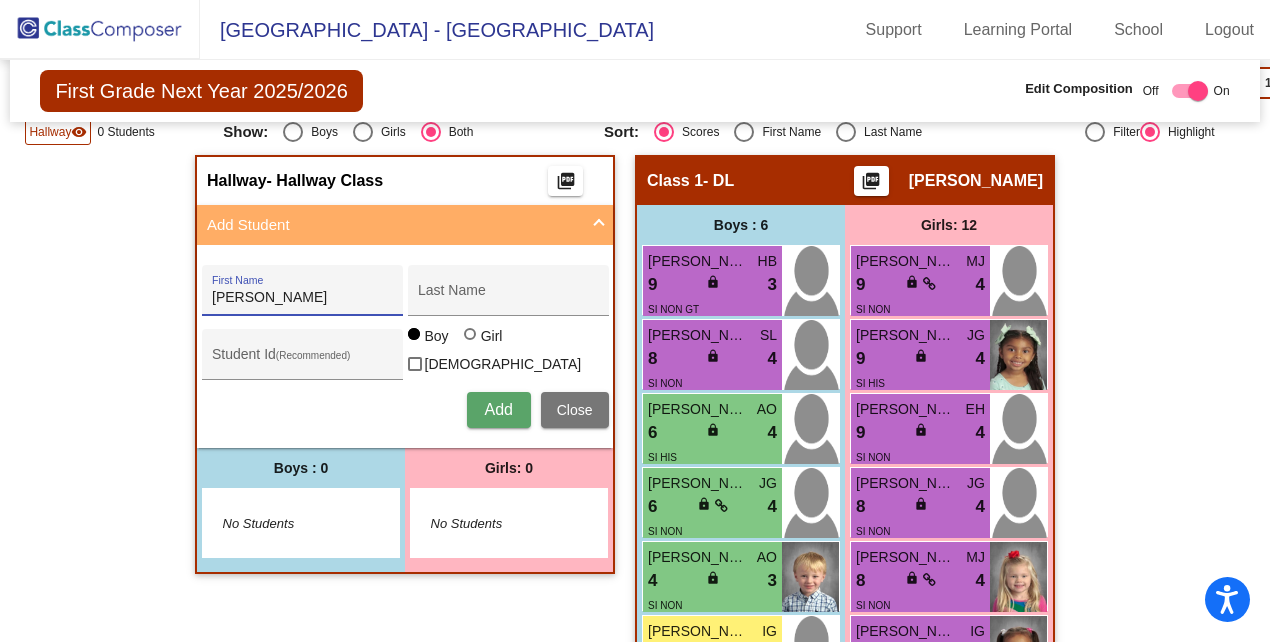 type on "[PERSON_NAME]" 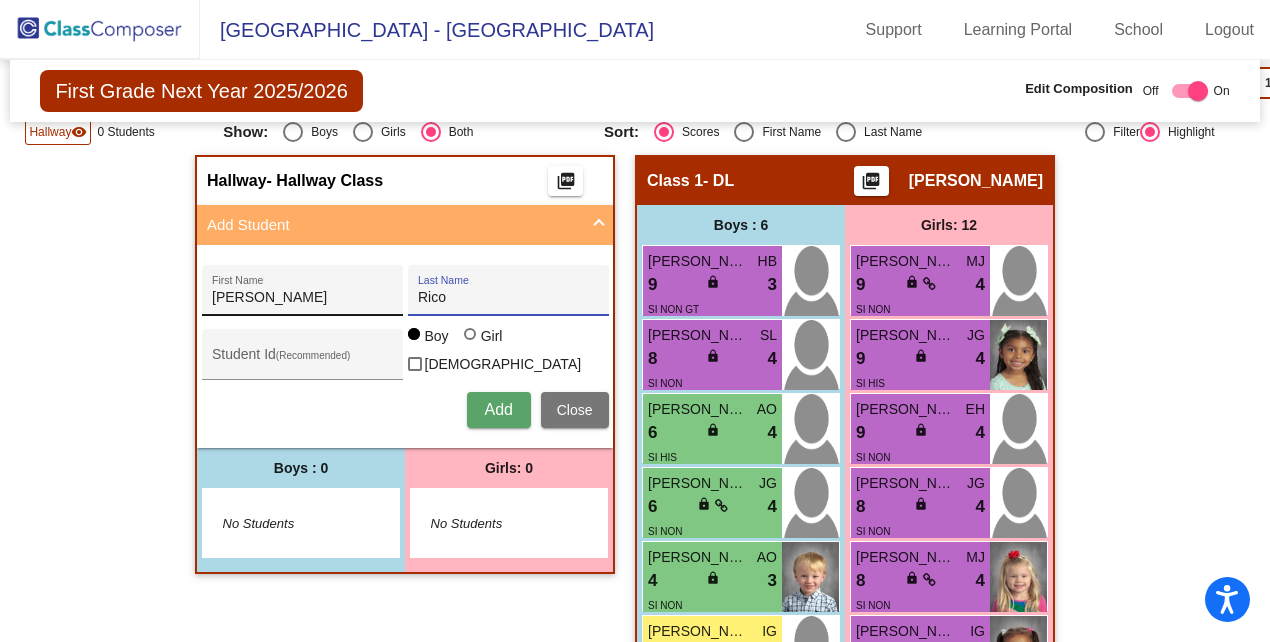 type on "Rico" 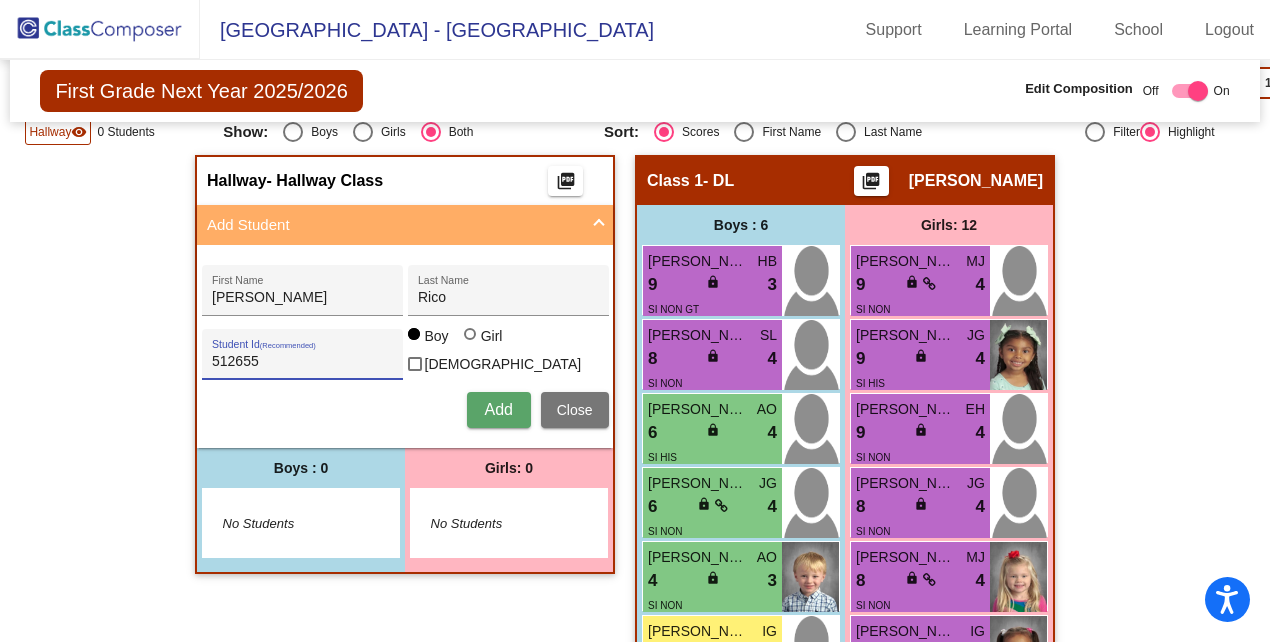 type on "512655" 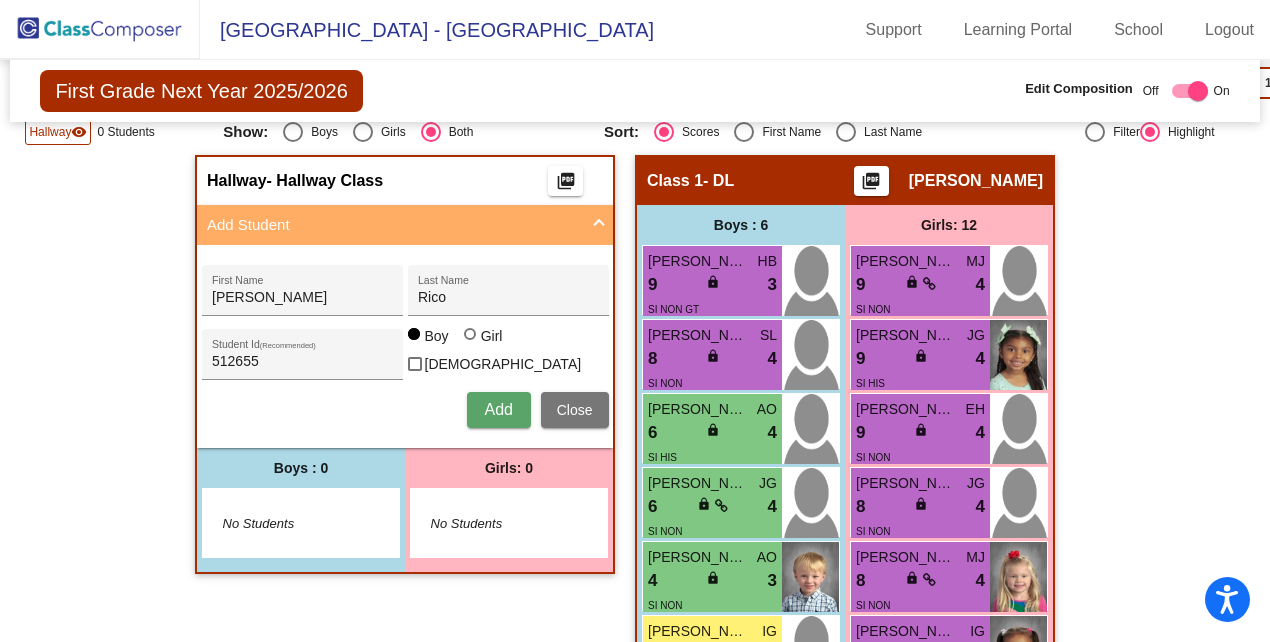 click on "No Students" at bounding box center (285, 524) 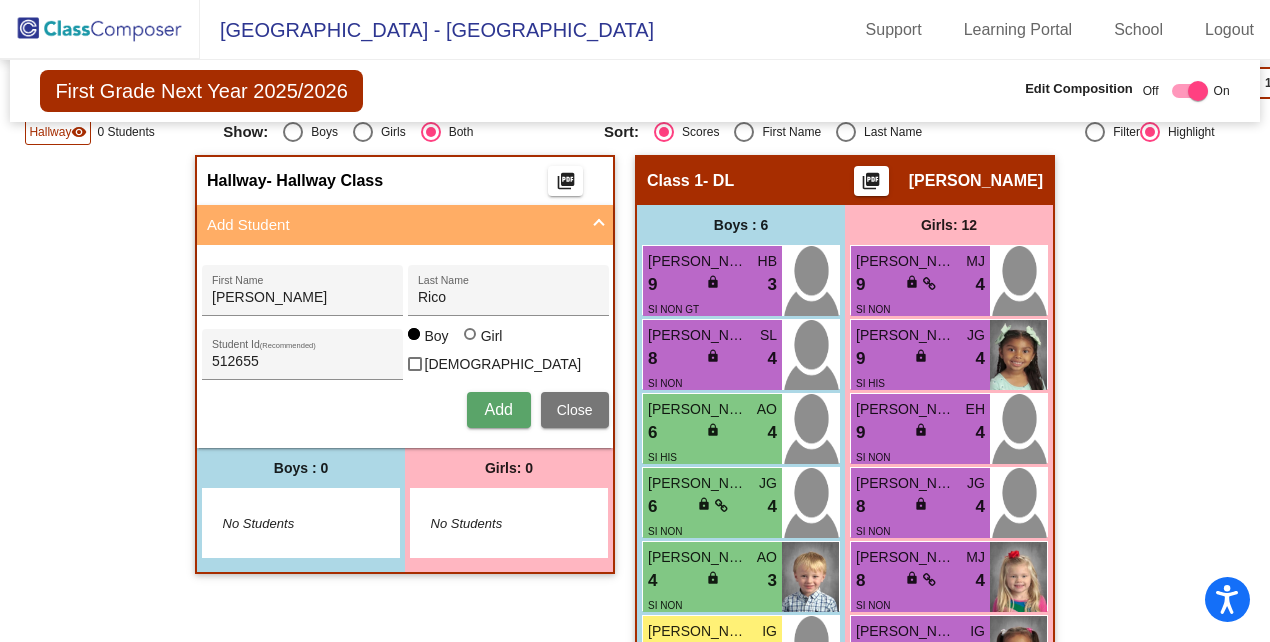 click on "Add" at bounding box center (498, 409) 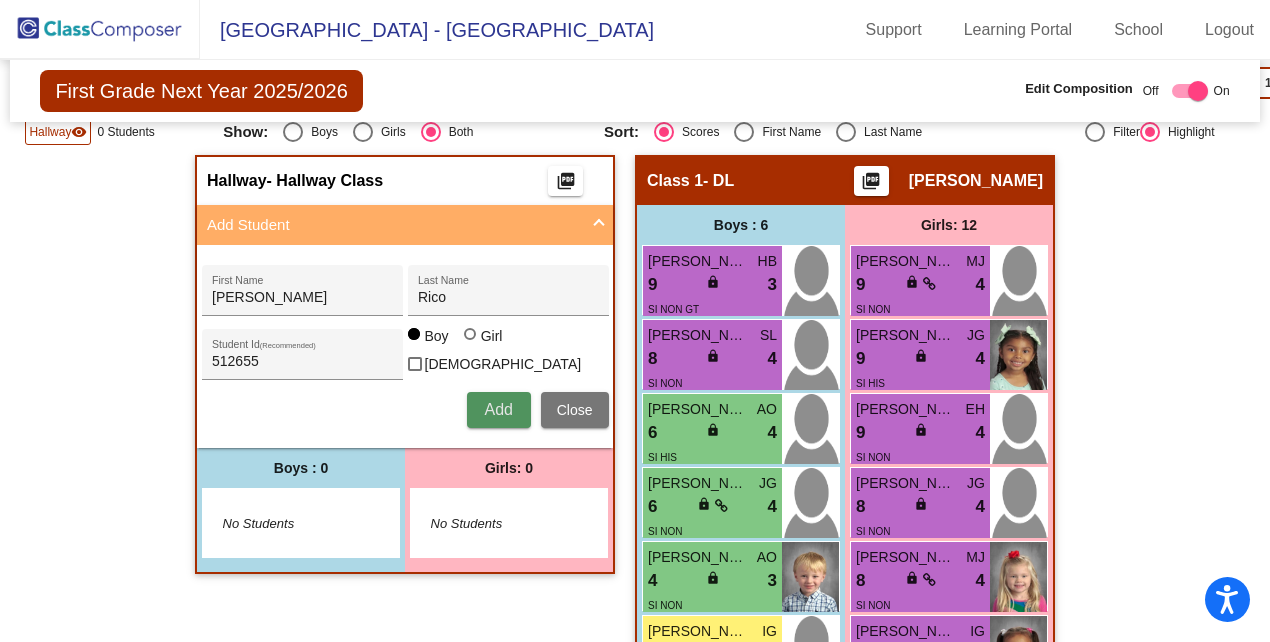 type 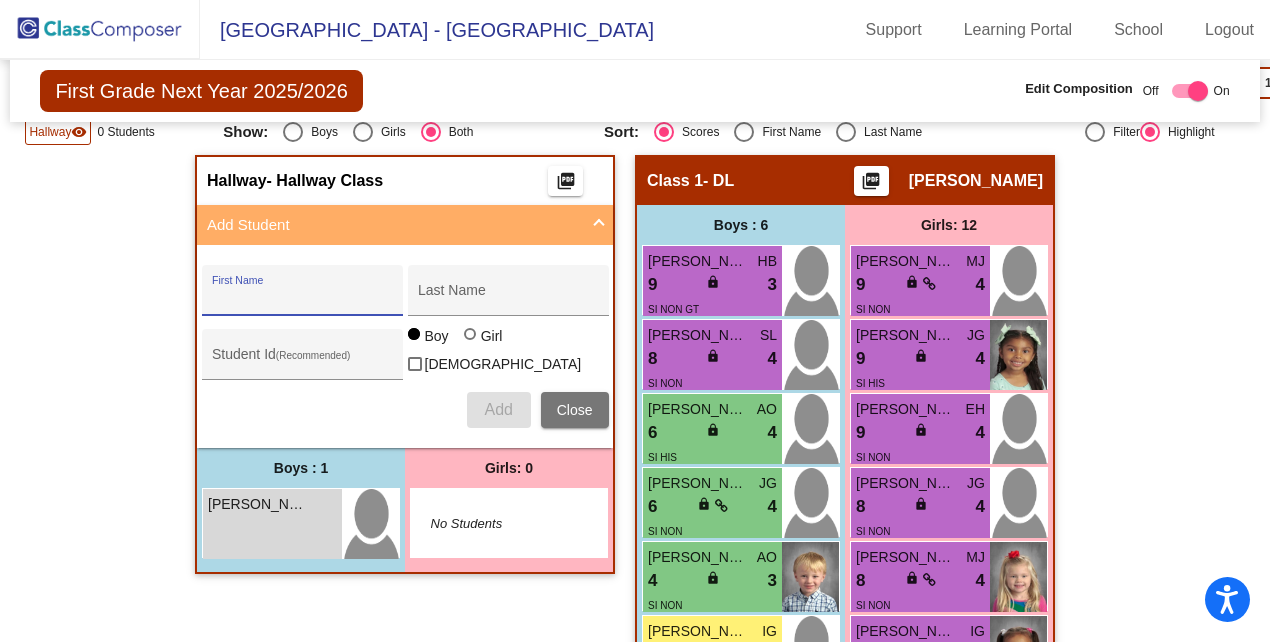 click on "First Name" at bounding box center [302, 298] 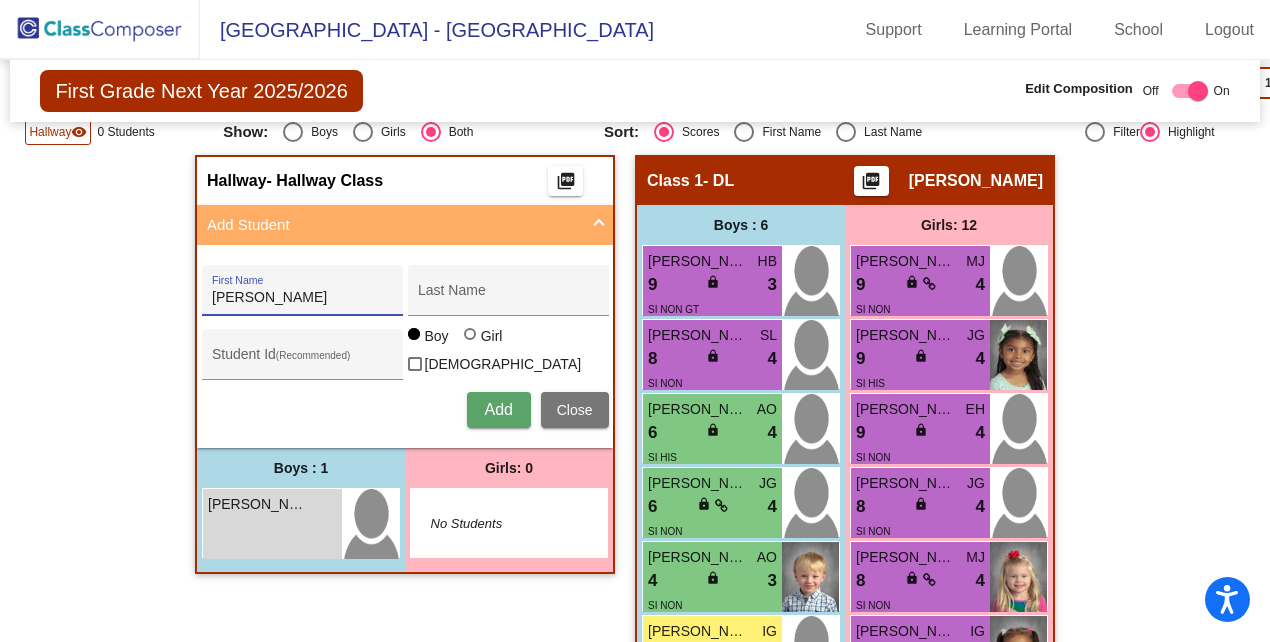type on "[PERSON_NAME]" 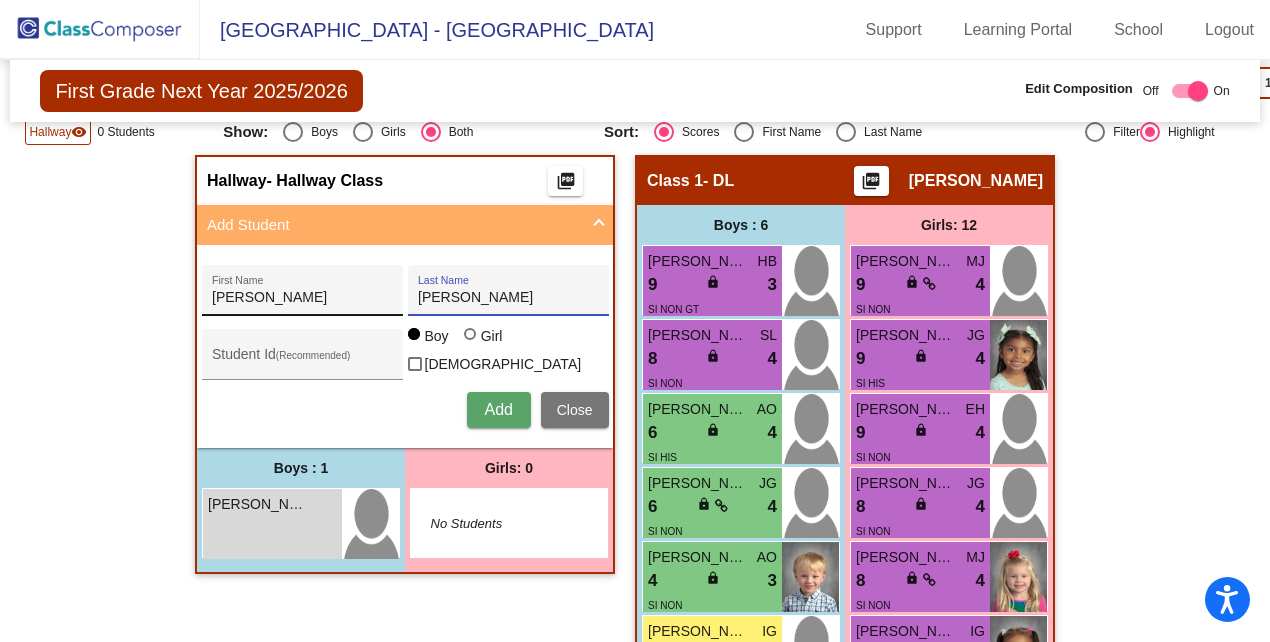 type on "[PERSON_NAME]" 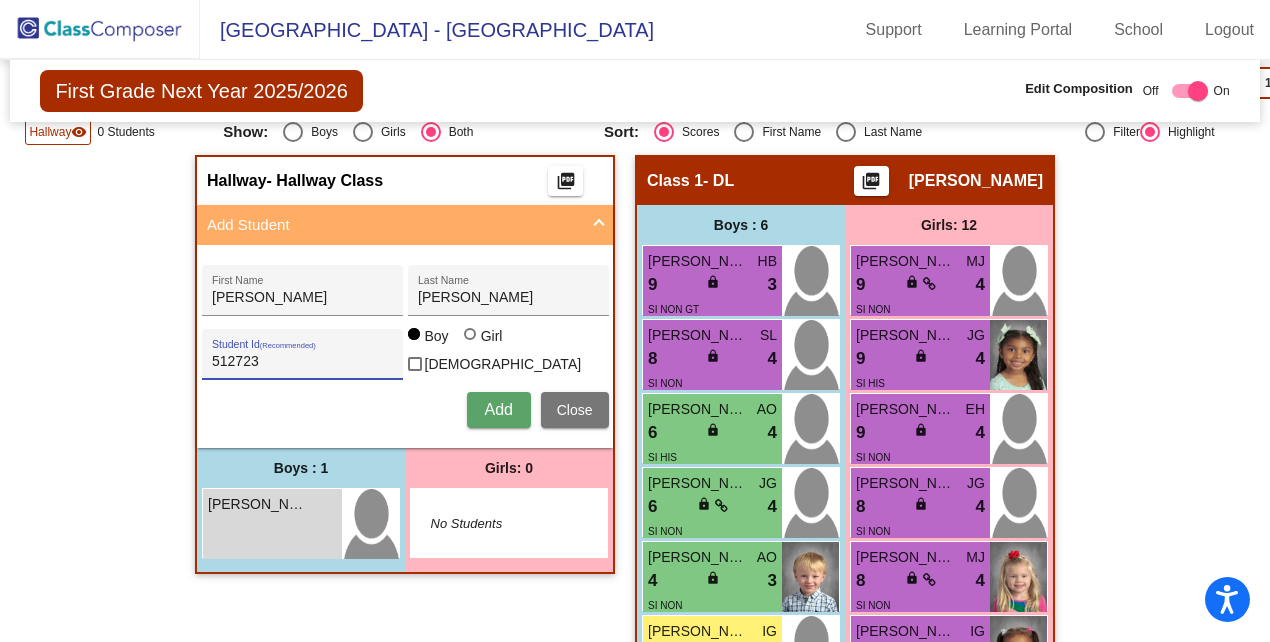 type on "512723" 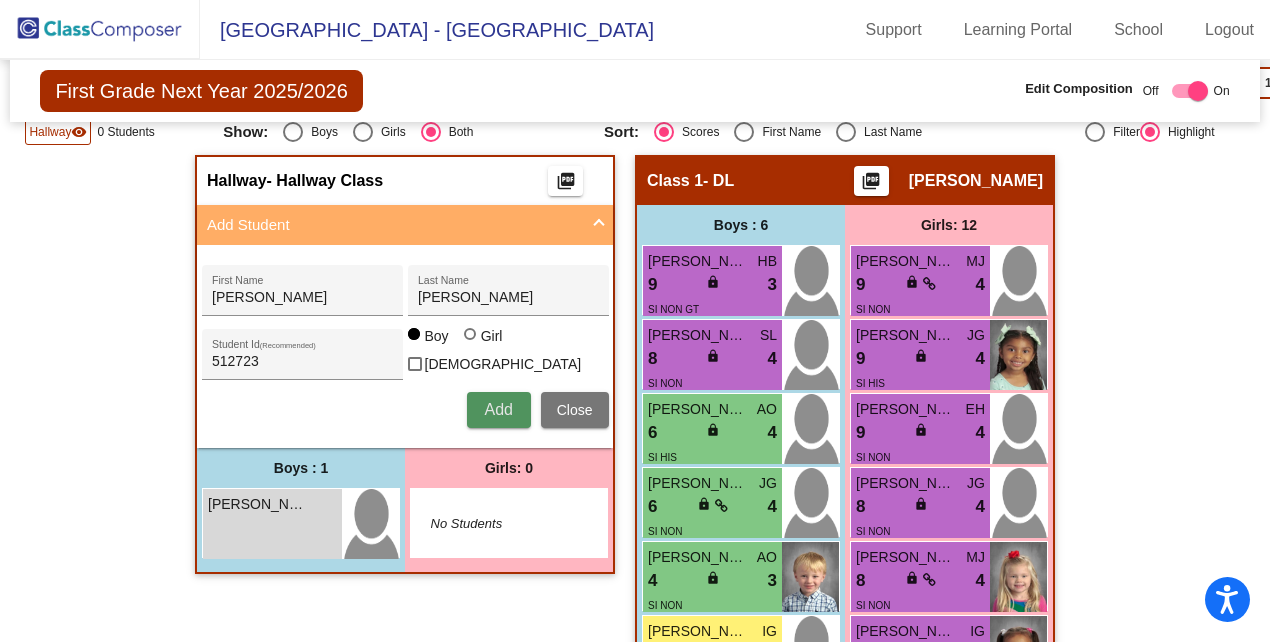 click on "Add" at bounding box center [498, 409] 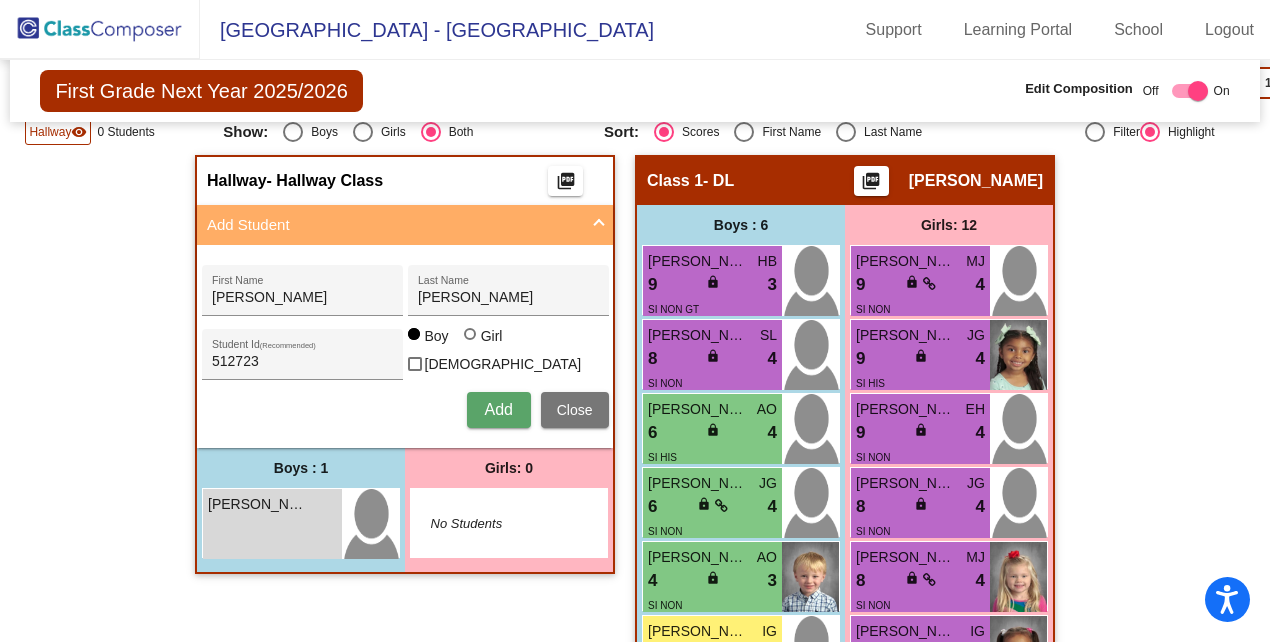 type 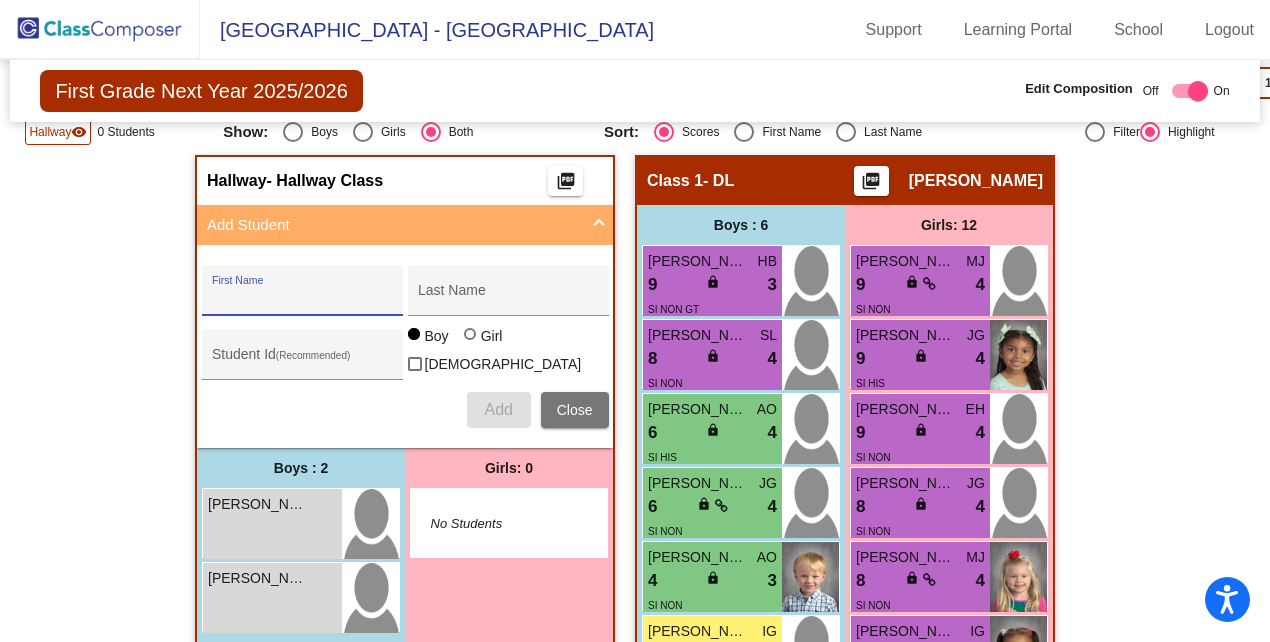 click on "First Name" at bounding box center (302, 298) 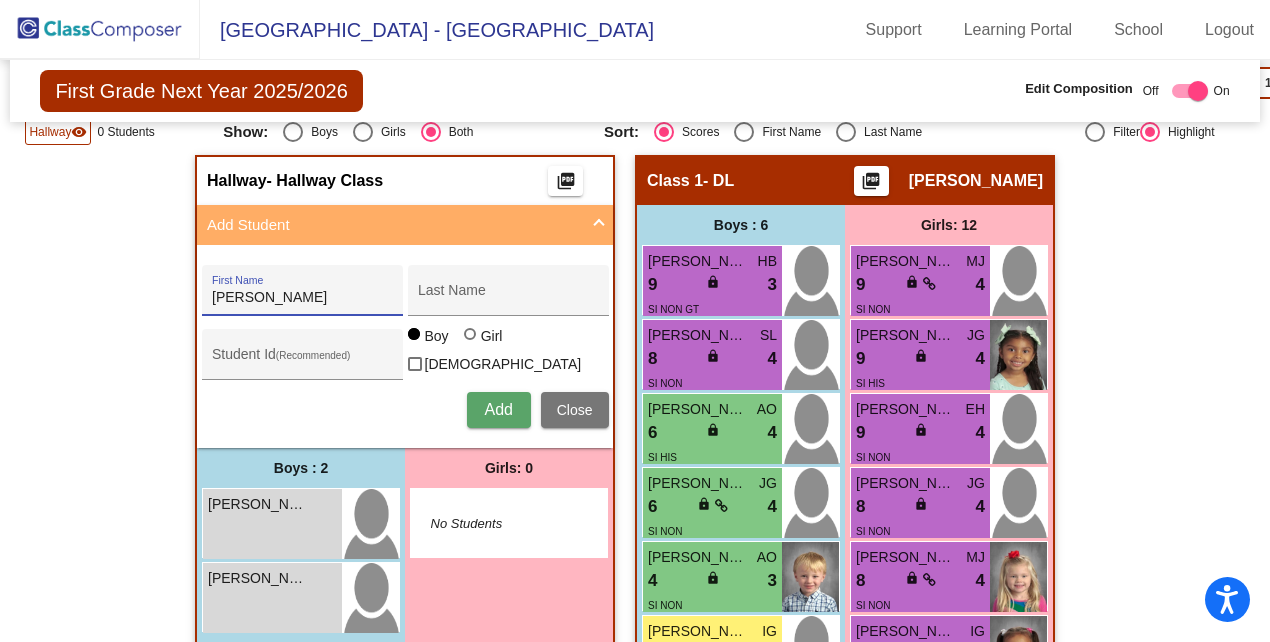type on "[PERSON_NAME]" 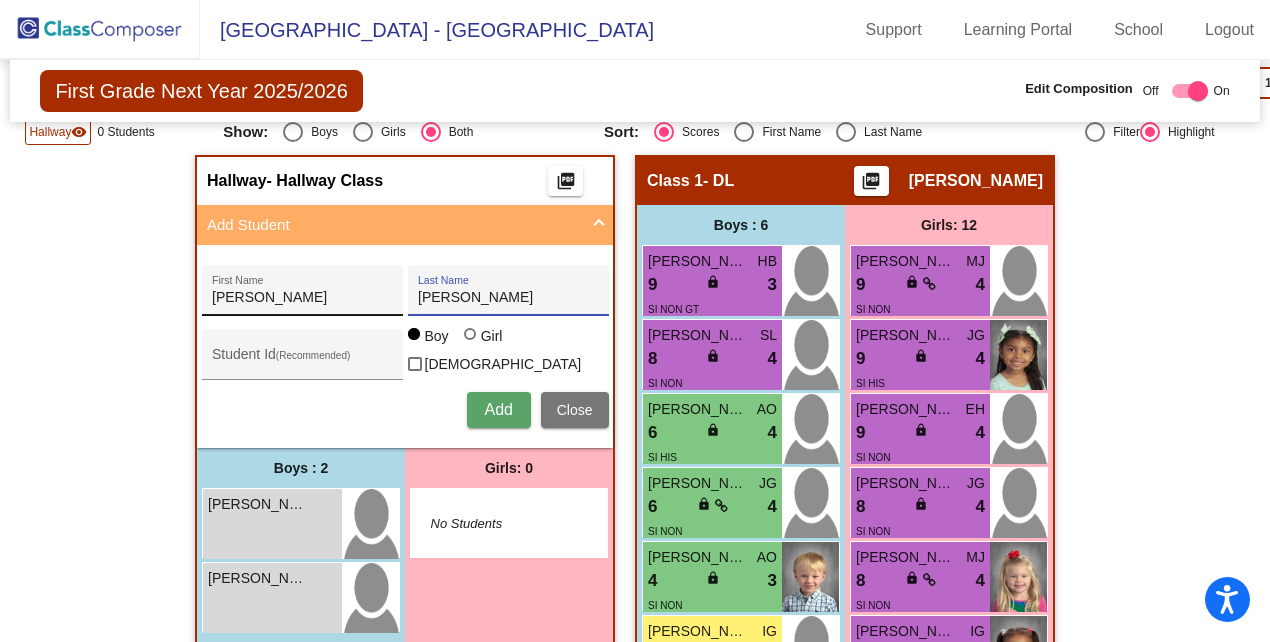 type on "[PERSON_NAME]" 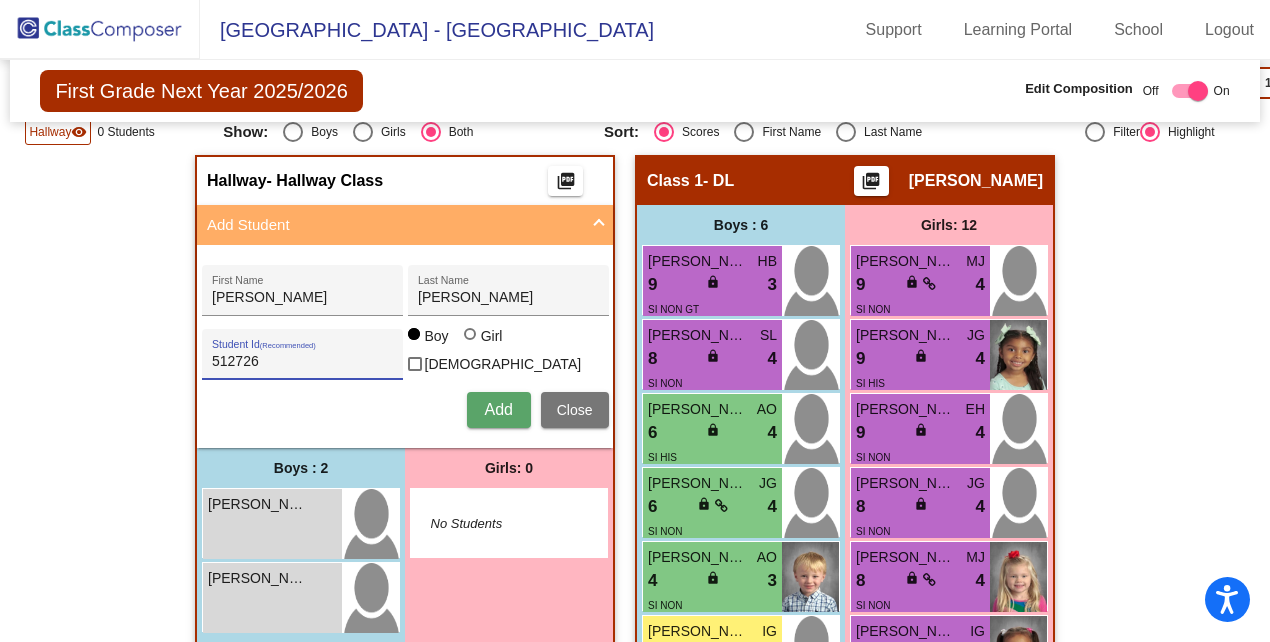 type on "512726" 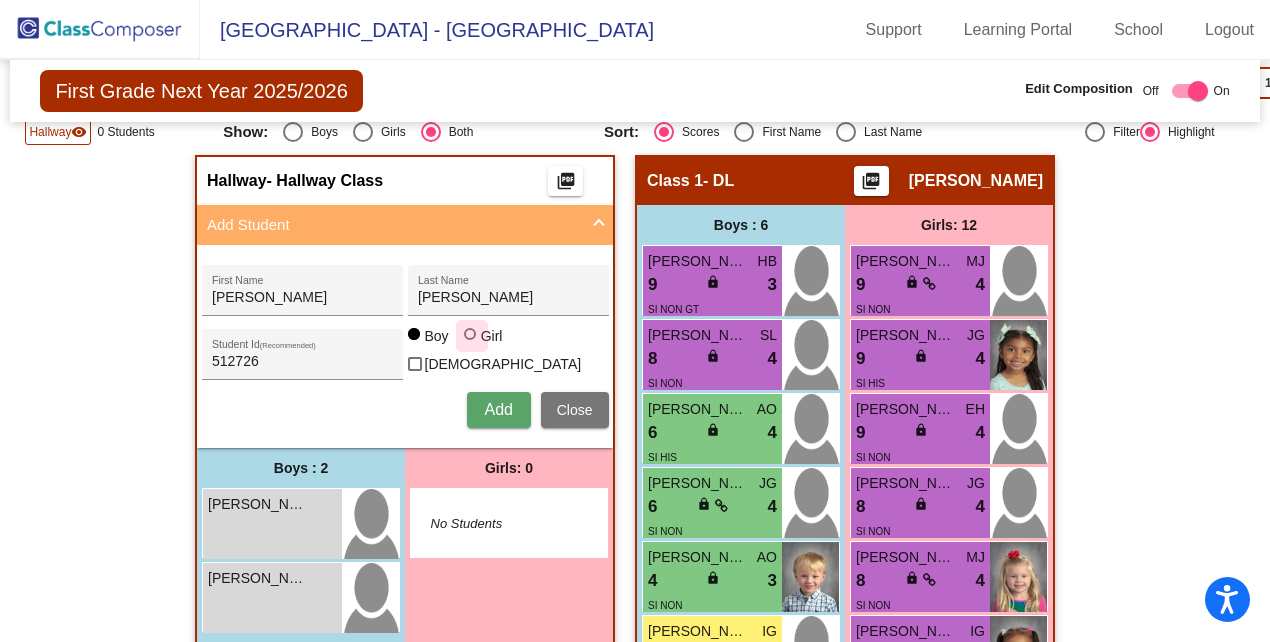 click at bounding box center (470, 334) 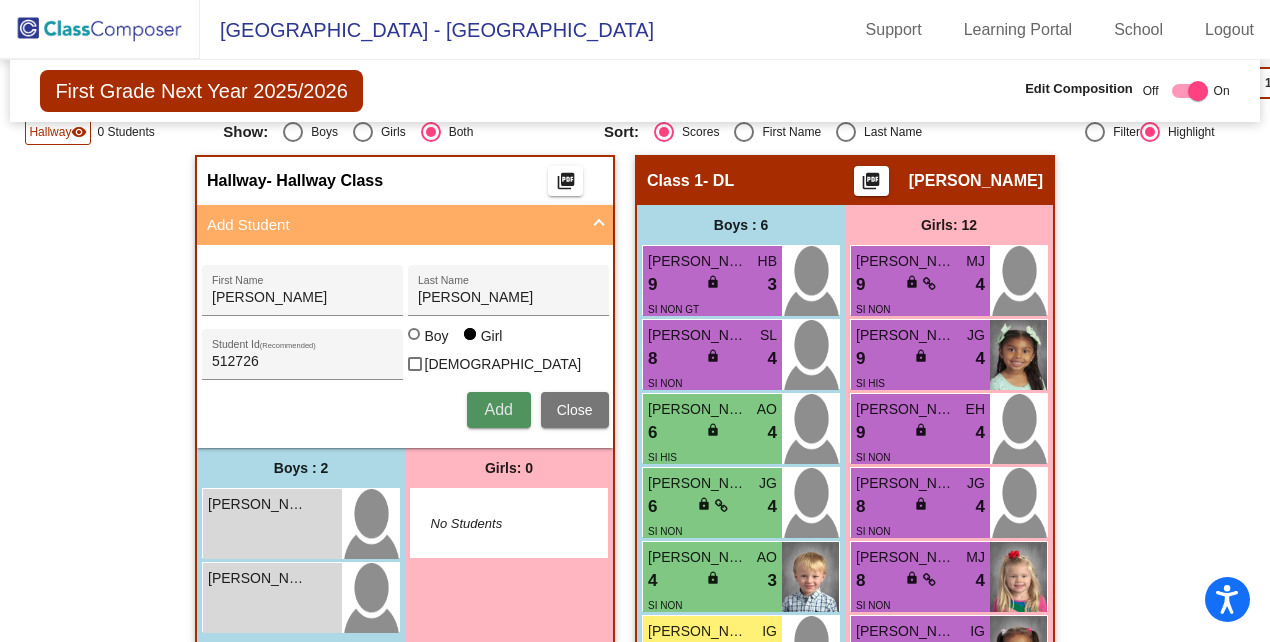 click on "Add" at bounding box center [498, 409] 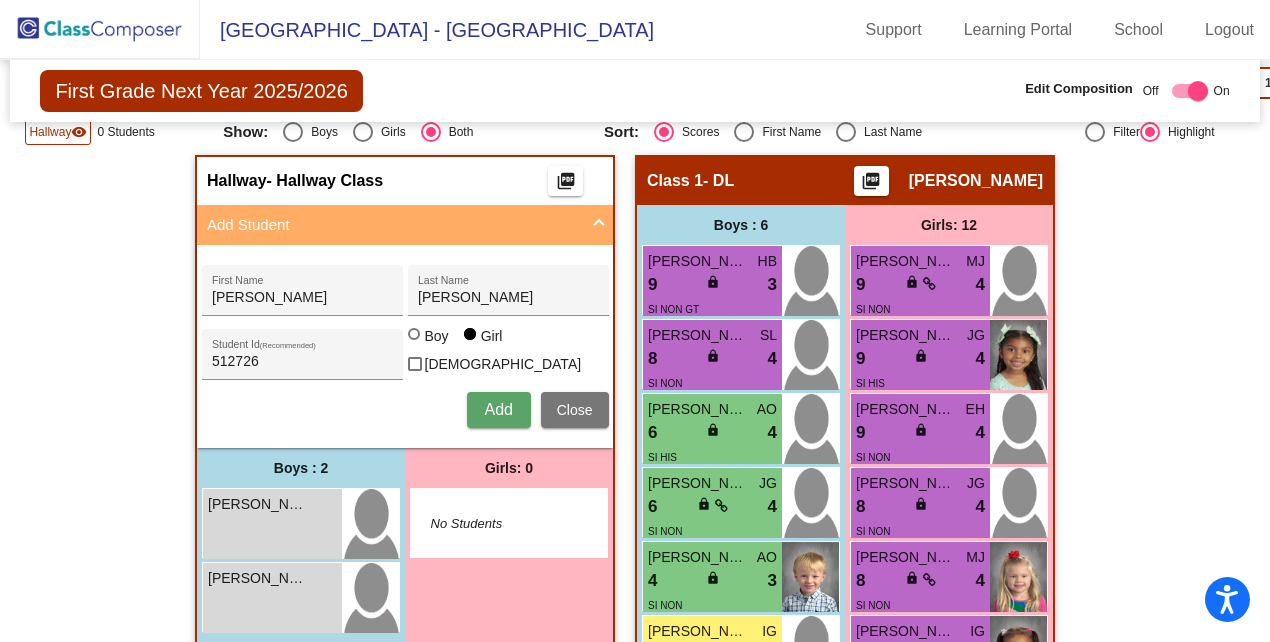 type 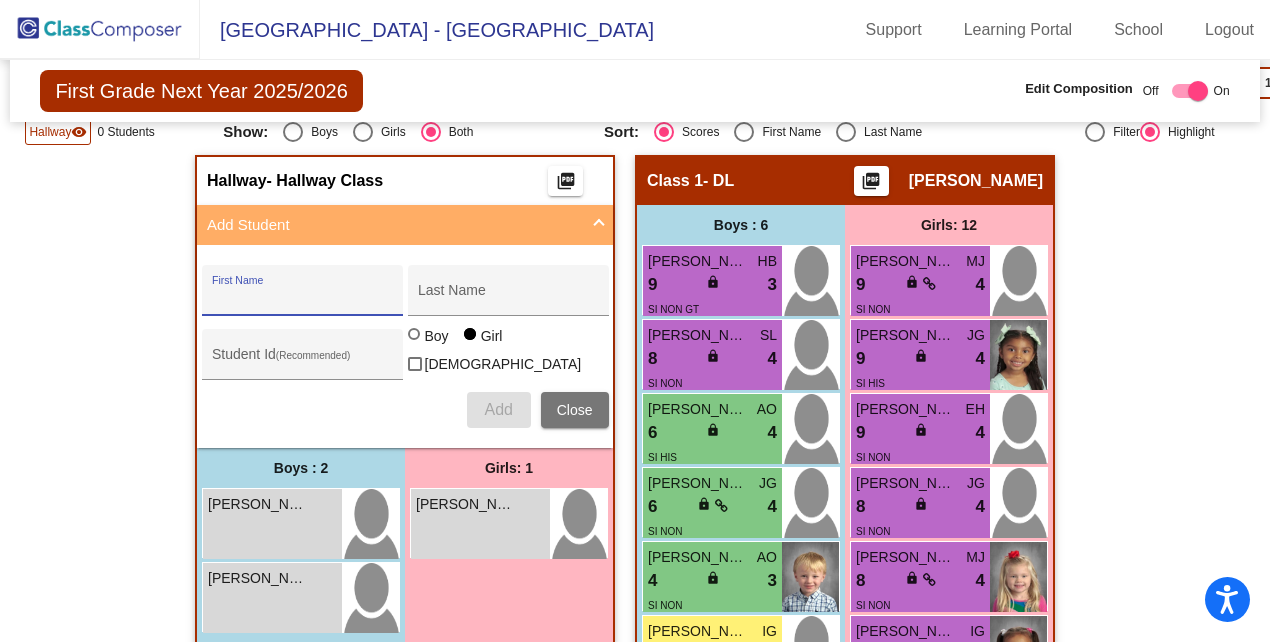 click on "First Name" at bounding box center [302, 298] 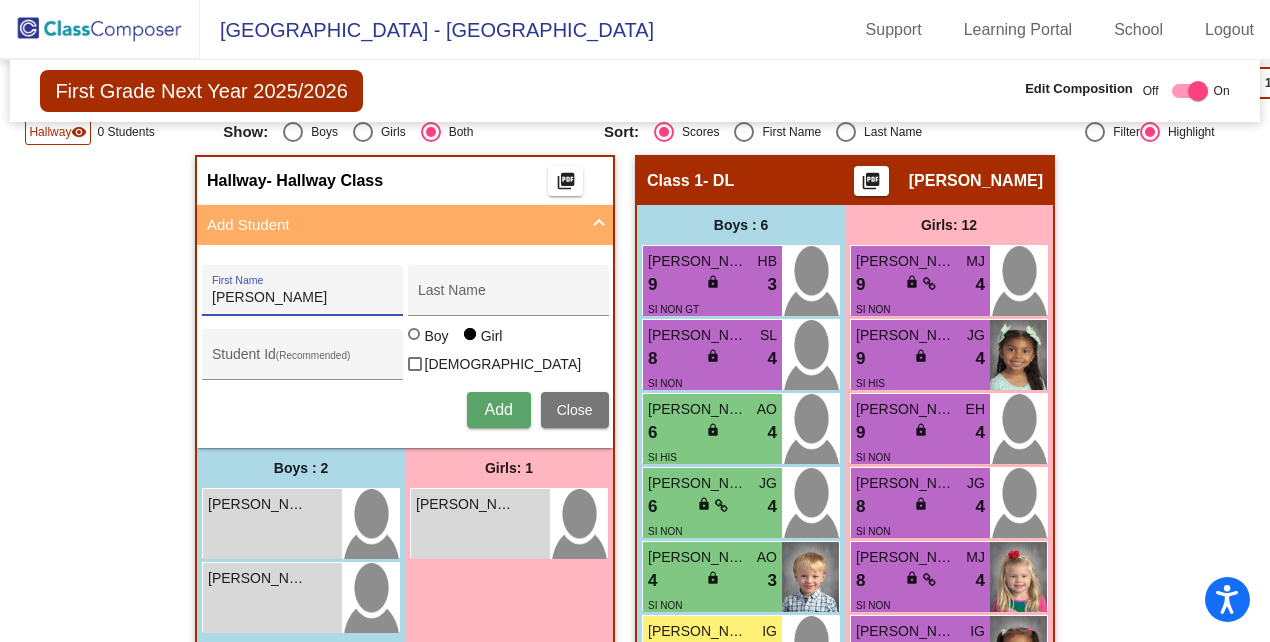 type on "[PERSON_NAME]" 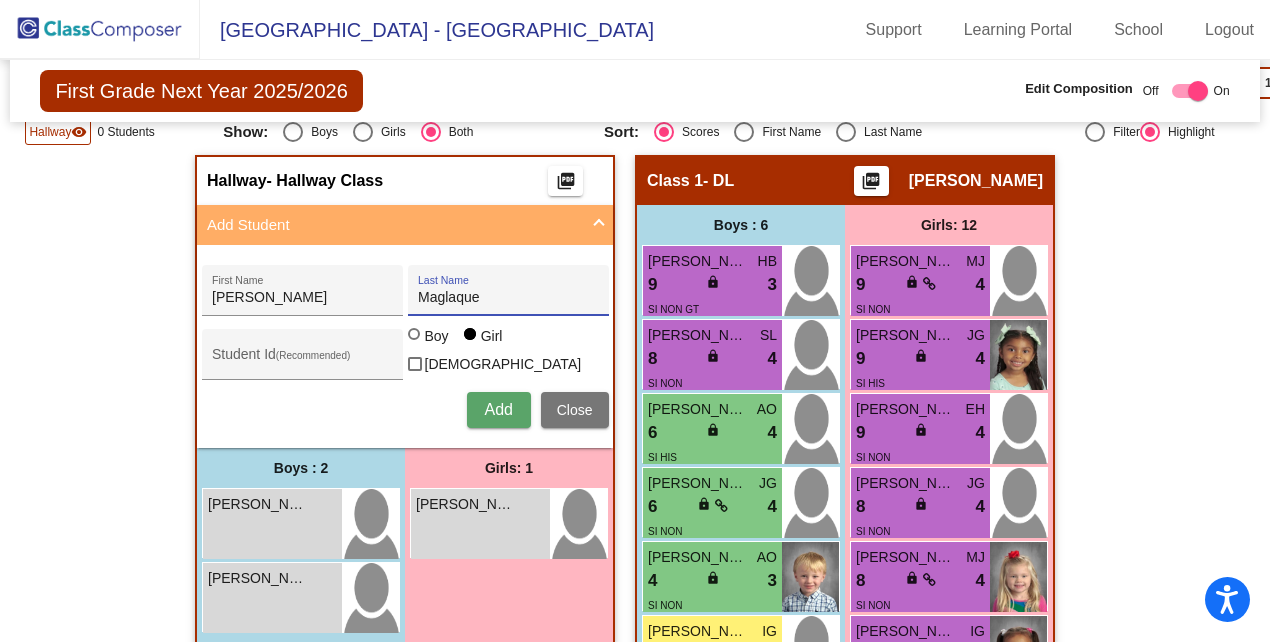 type on "Maglaque" 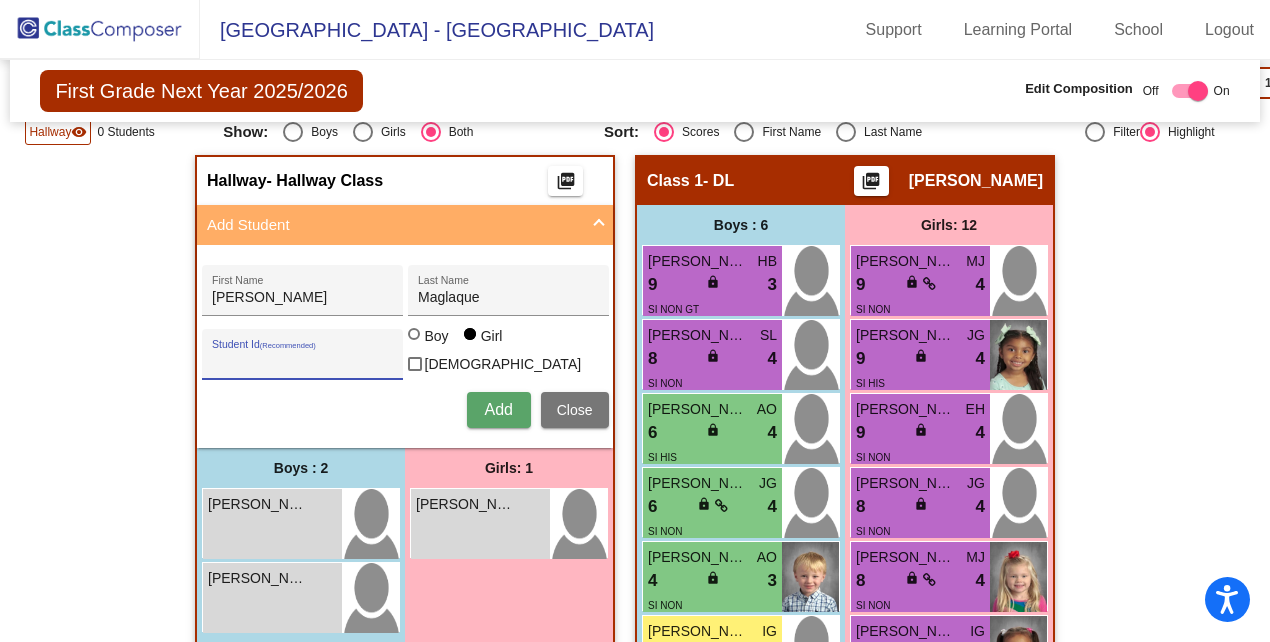 click on "Student Id  (Recommended)" at bounding box center (302, 362) 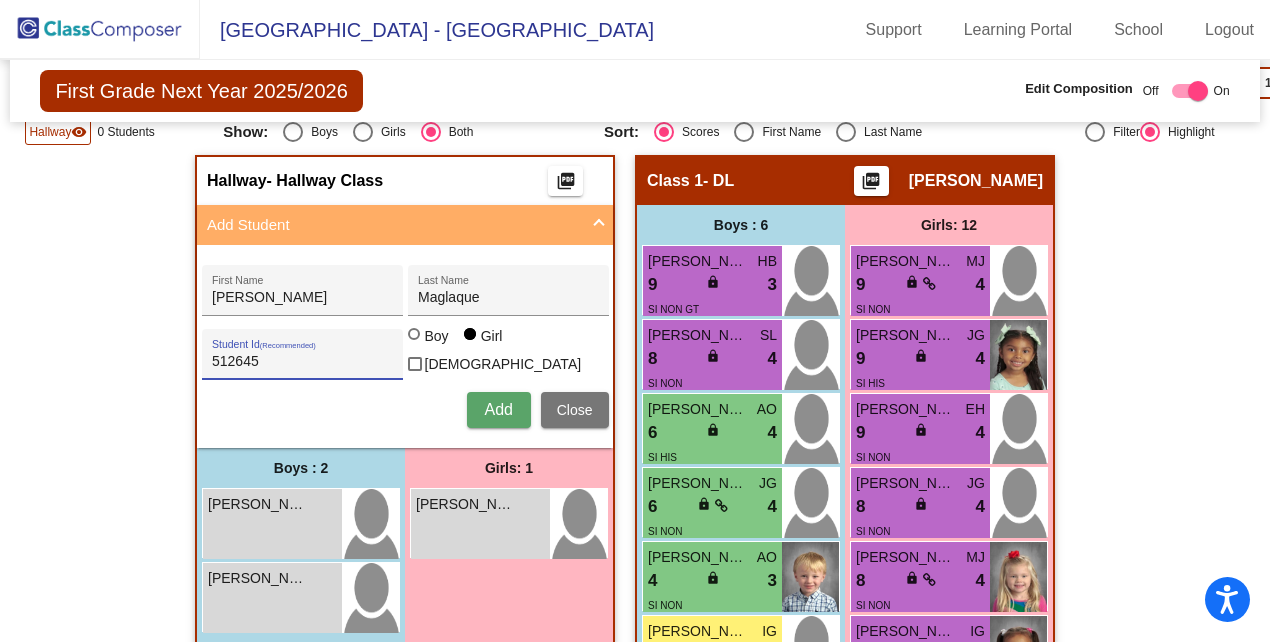 type on "512645" 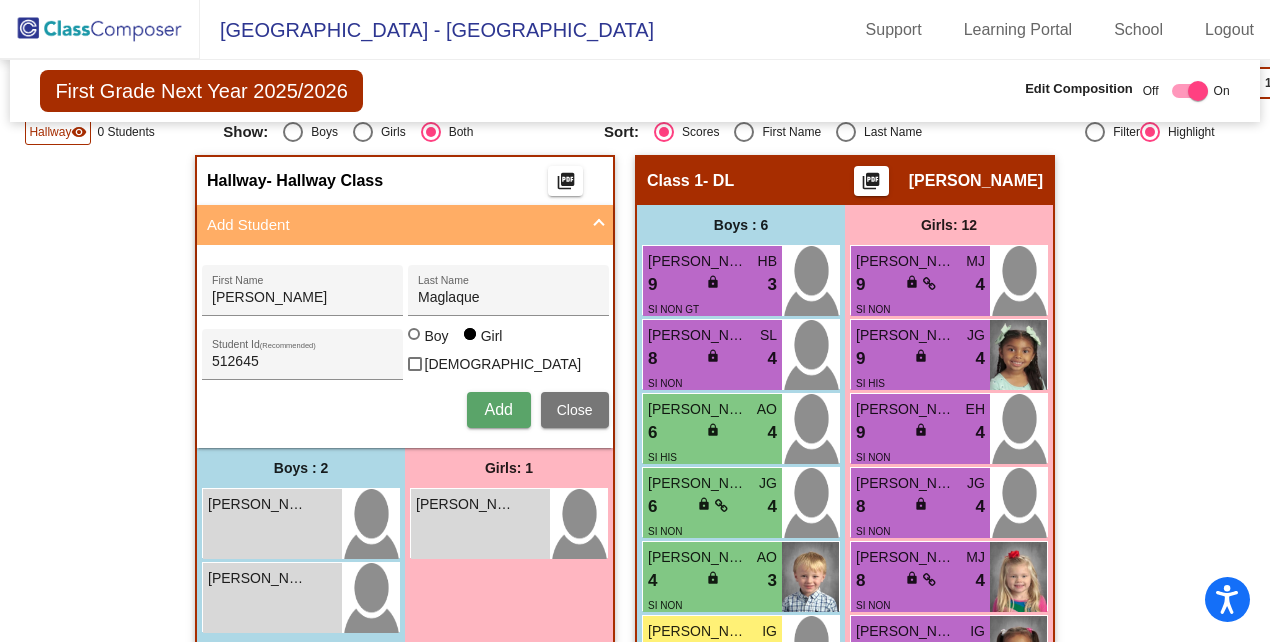 type 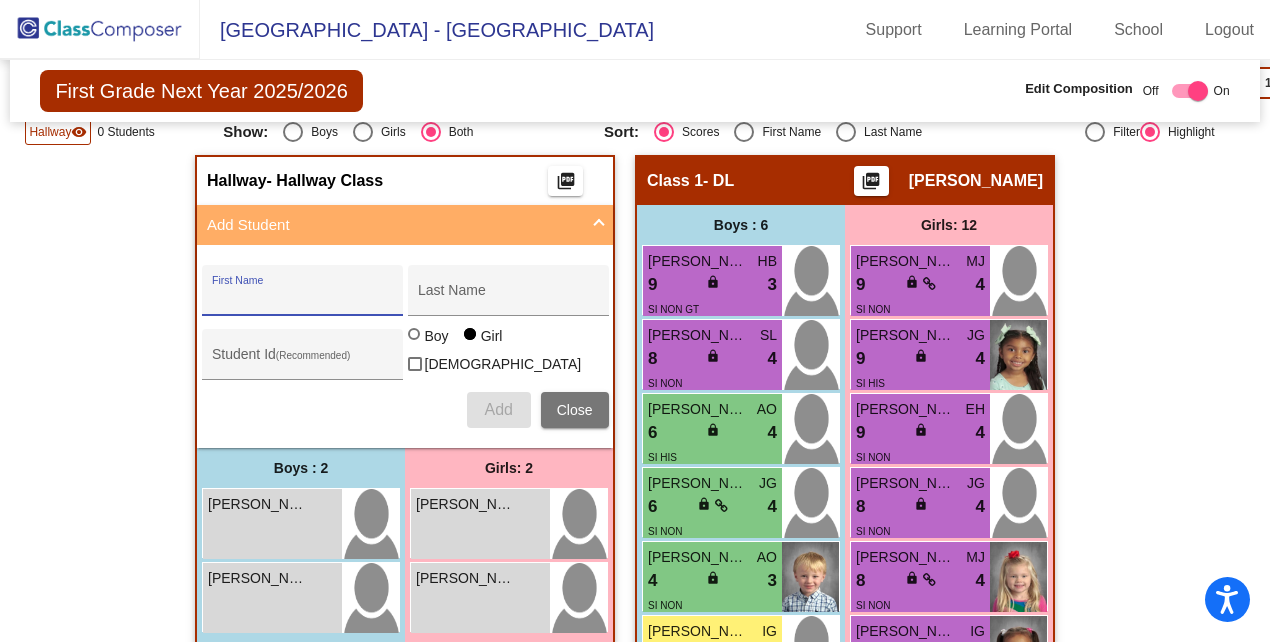 click on "First Name" at bounding box center [302, 298] 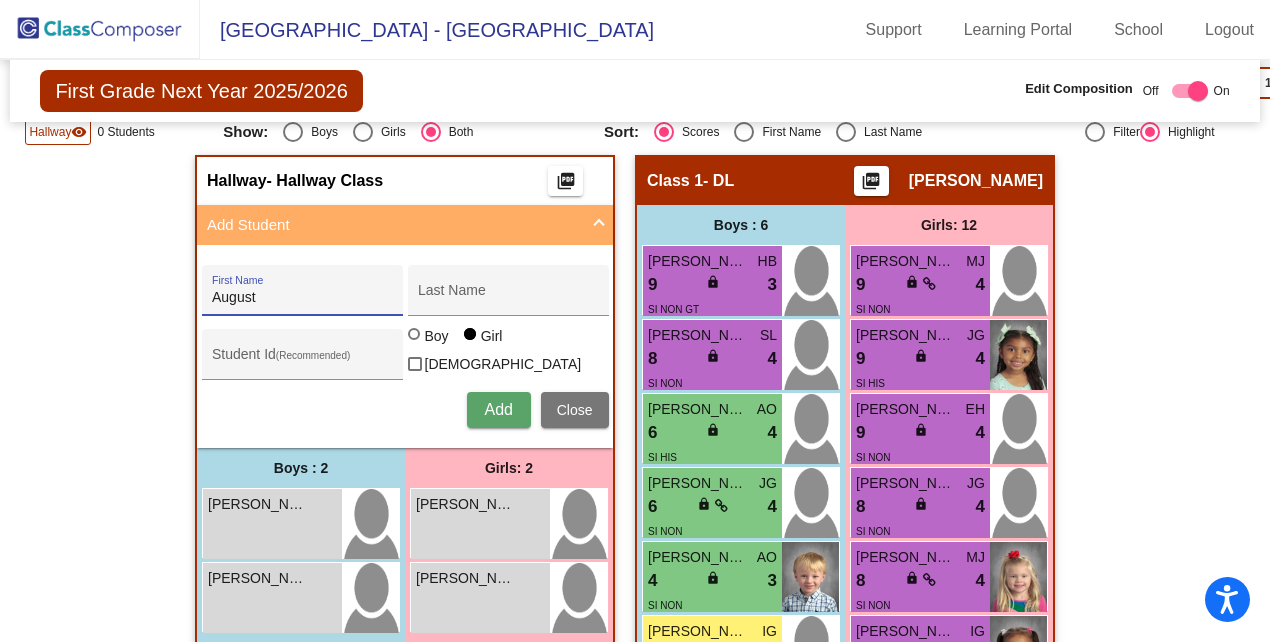 type on "August" 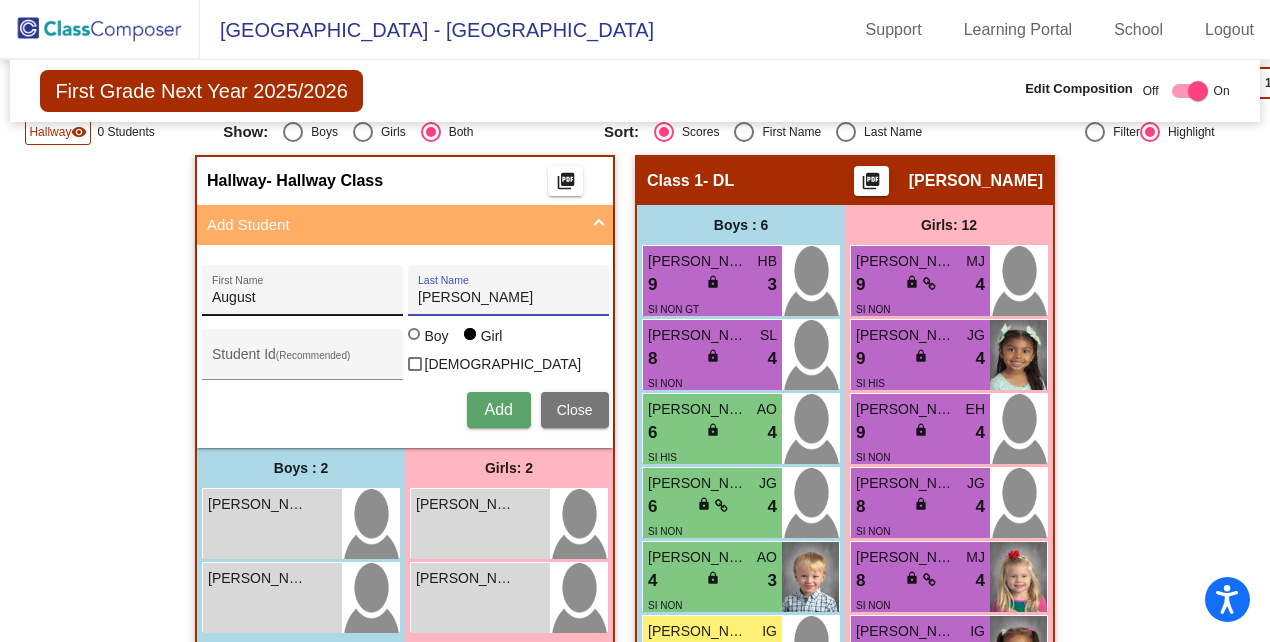 type on "[PERSON_NAME]" 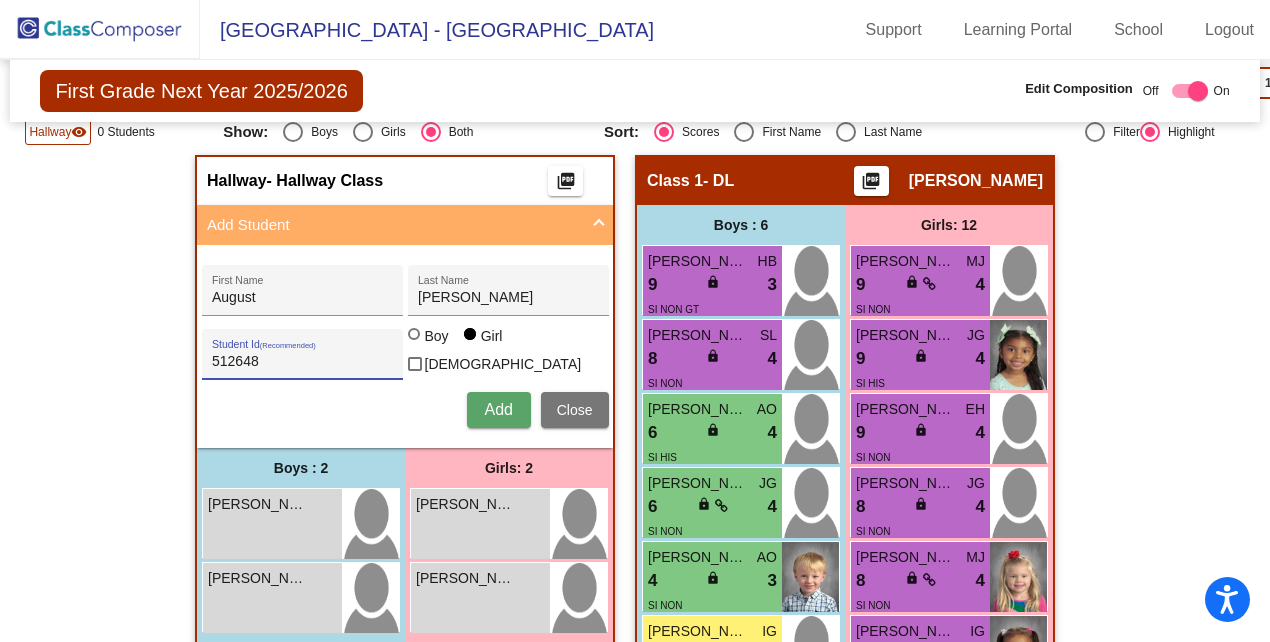type on "512648" 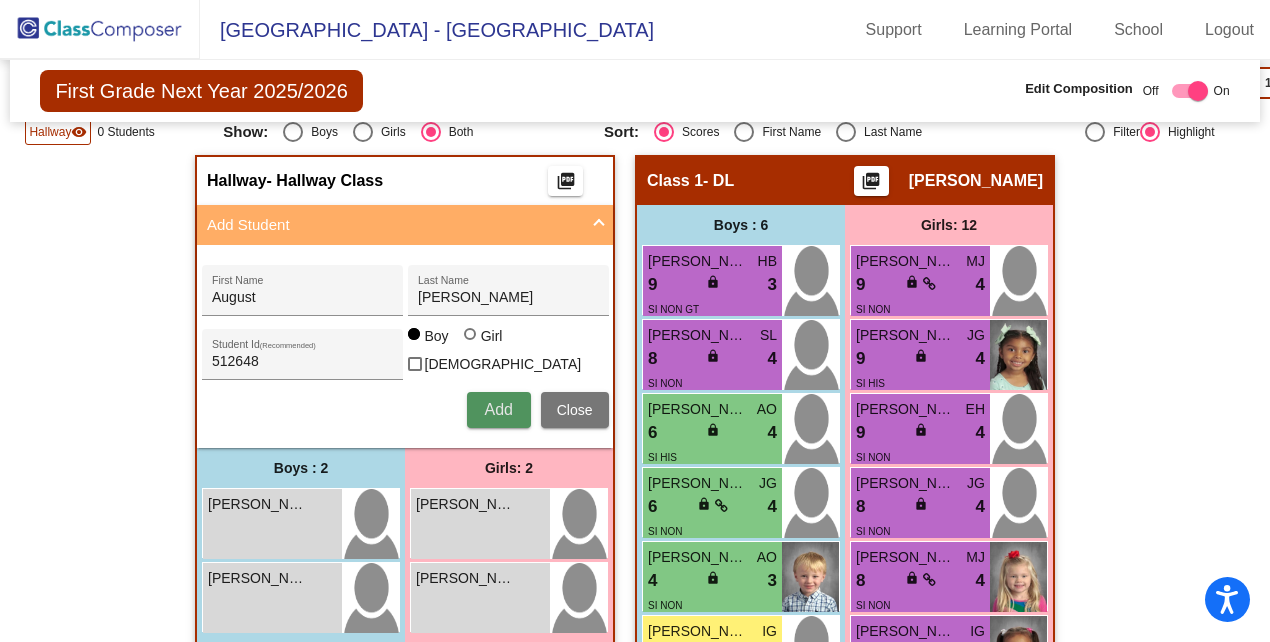 click on "Add" at bounding box center (498, 409) 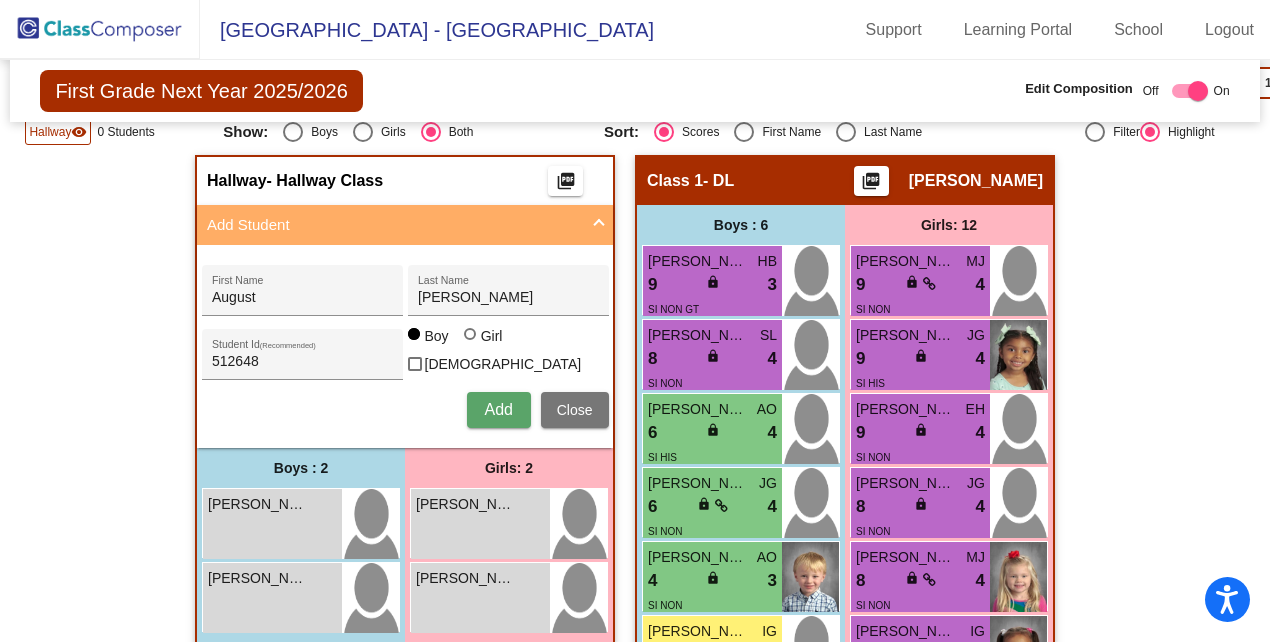 type 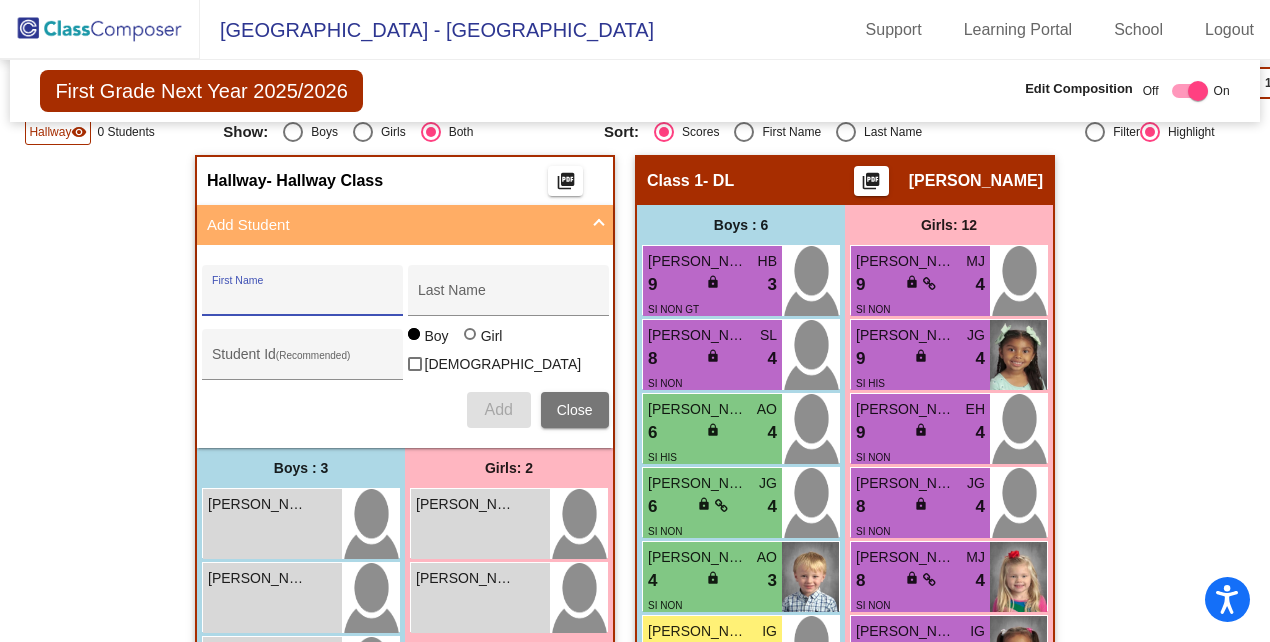 click on "First Name" at bounding box center (302, 298) 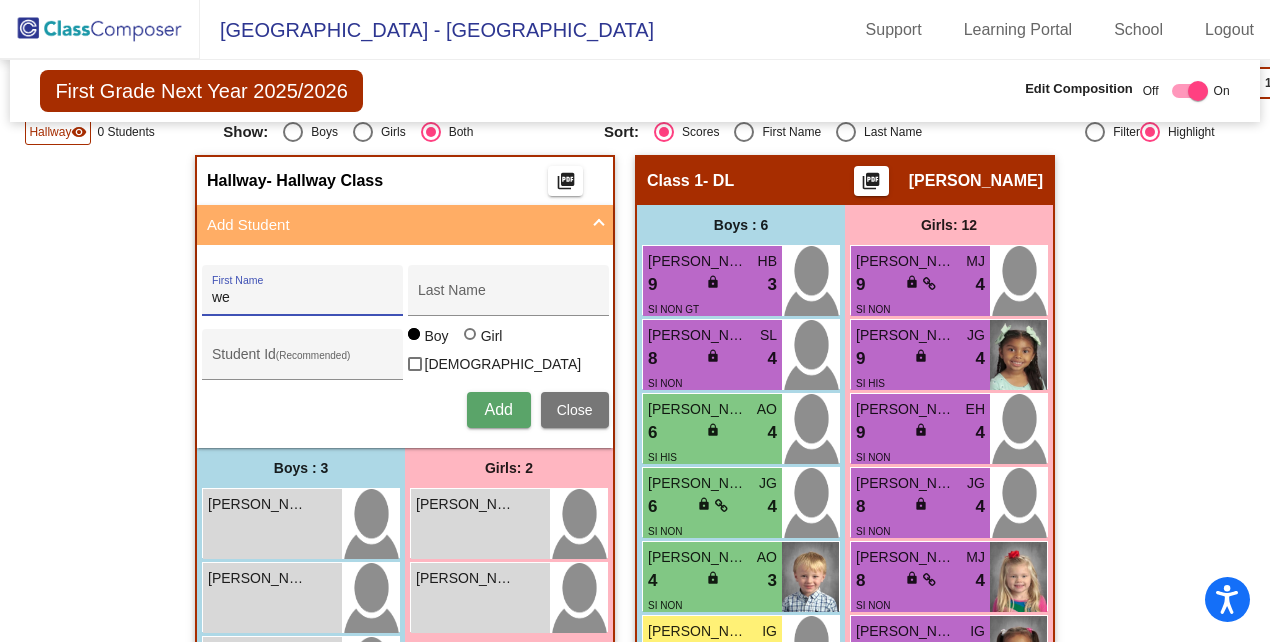 type on "w" 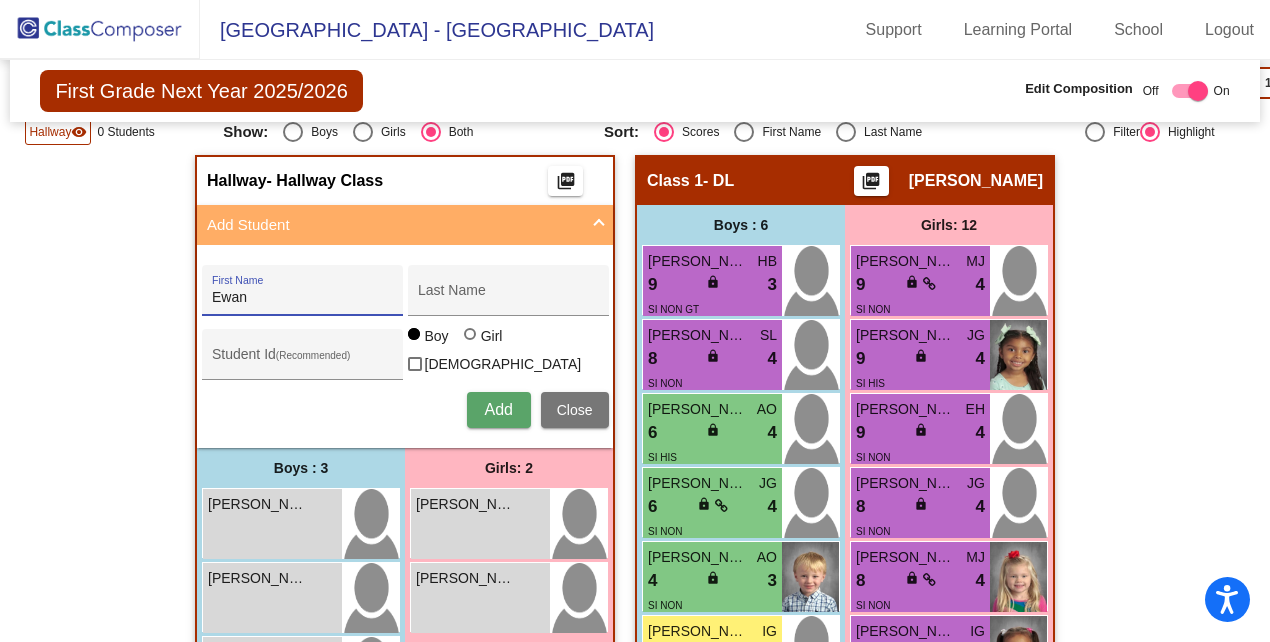 type on "Ewan" 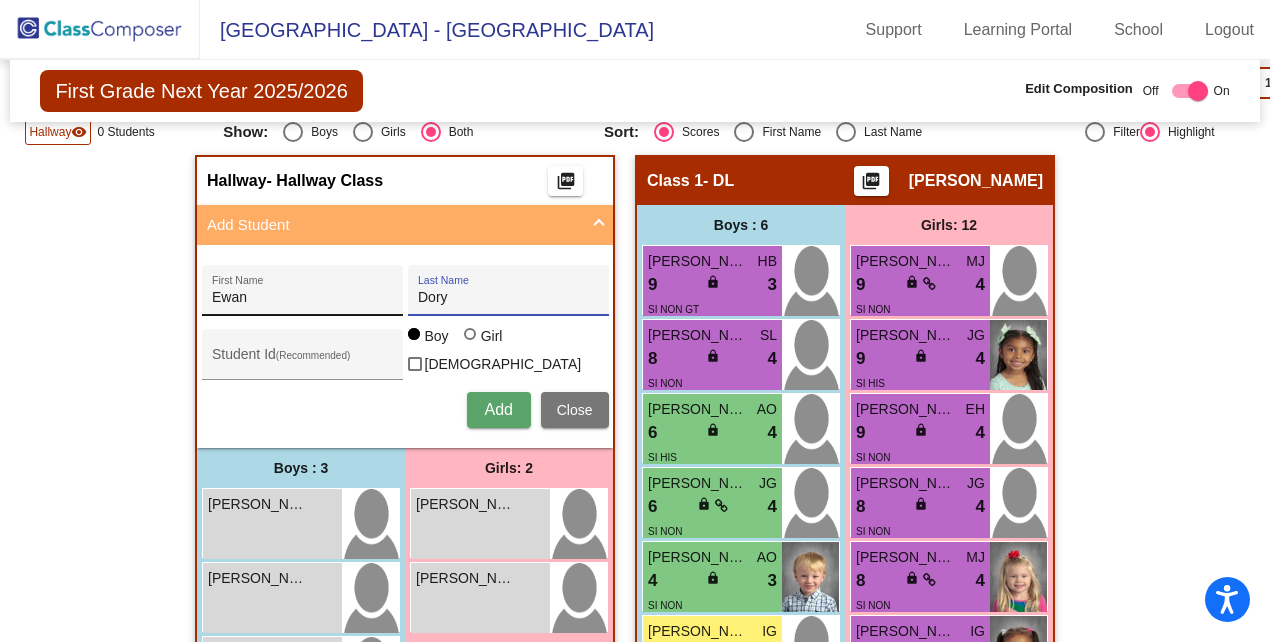 type on "Dory" 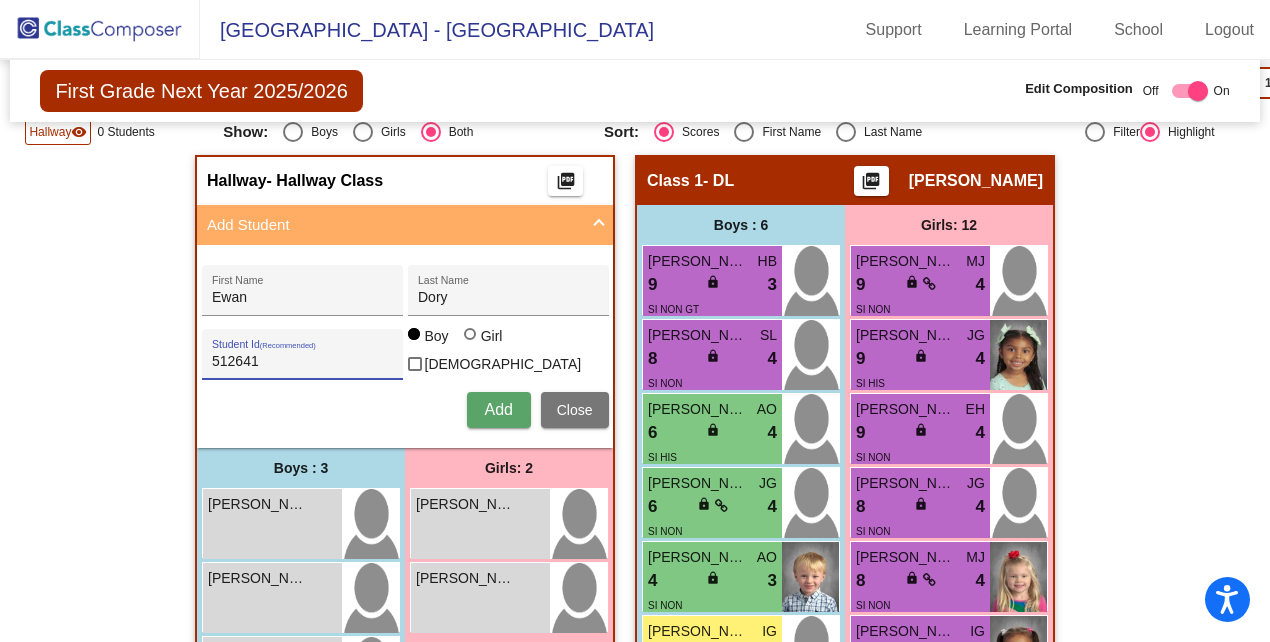 type on "512641" 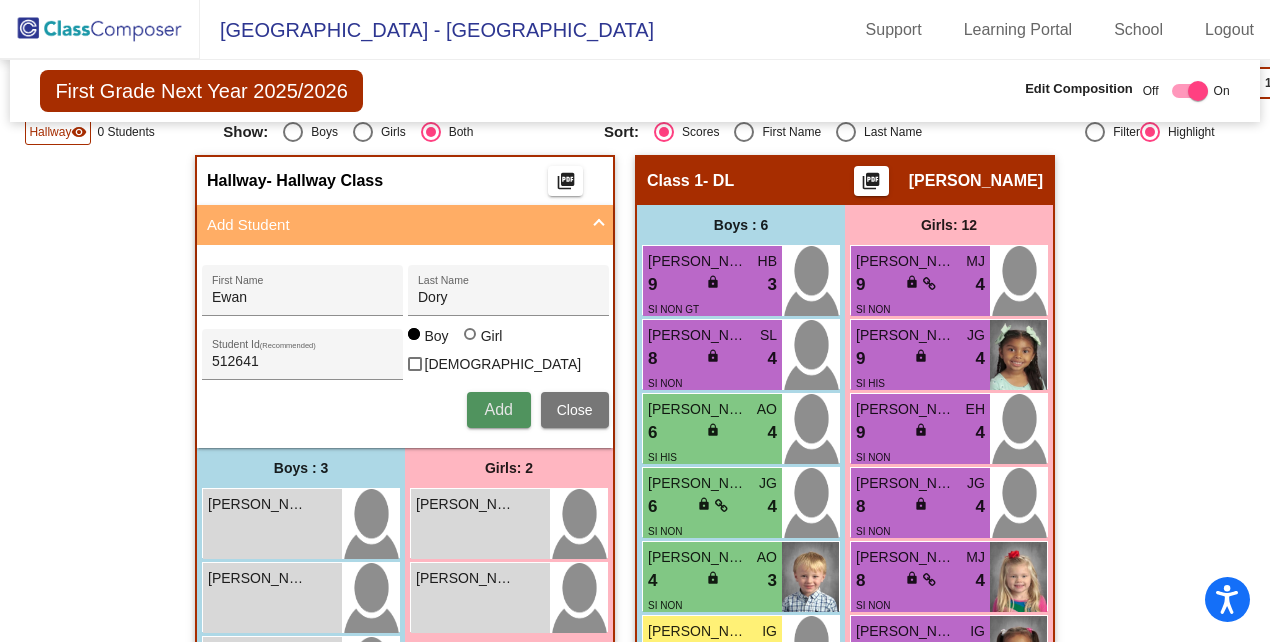 click on "Add" at bounding box center (498, 409) 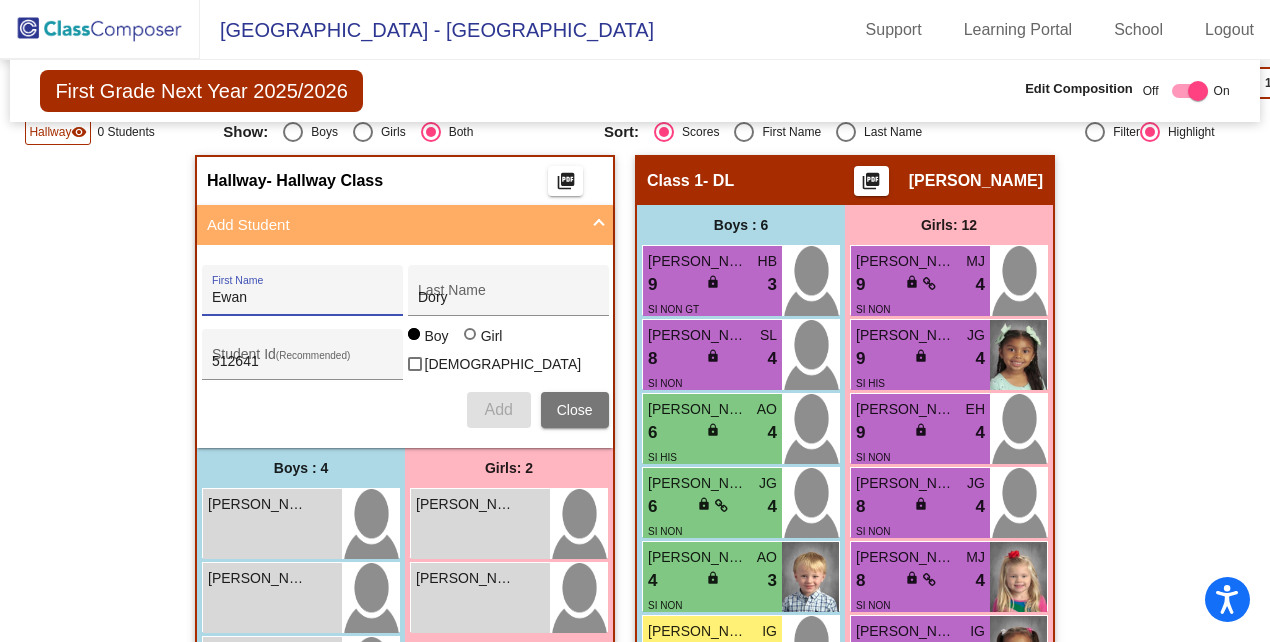 type 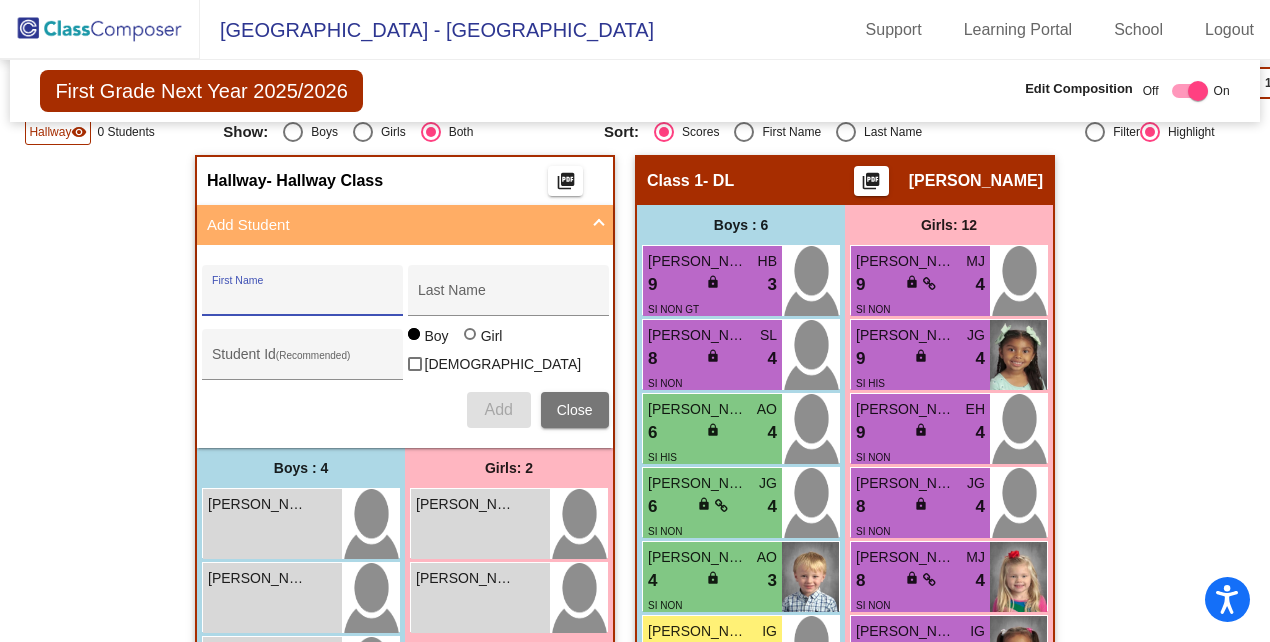 click on "First Name" at bounding box center [302, 298] 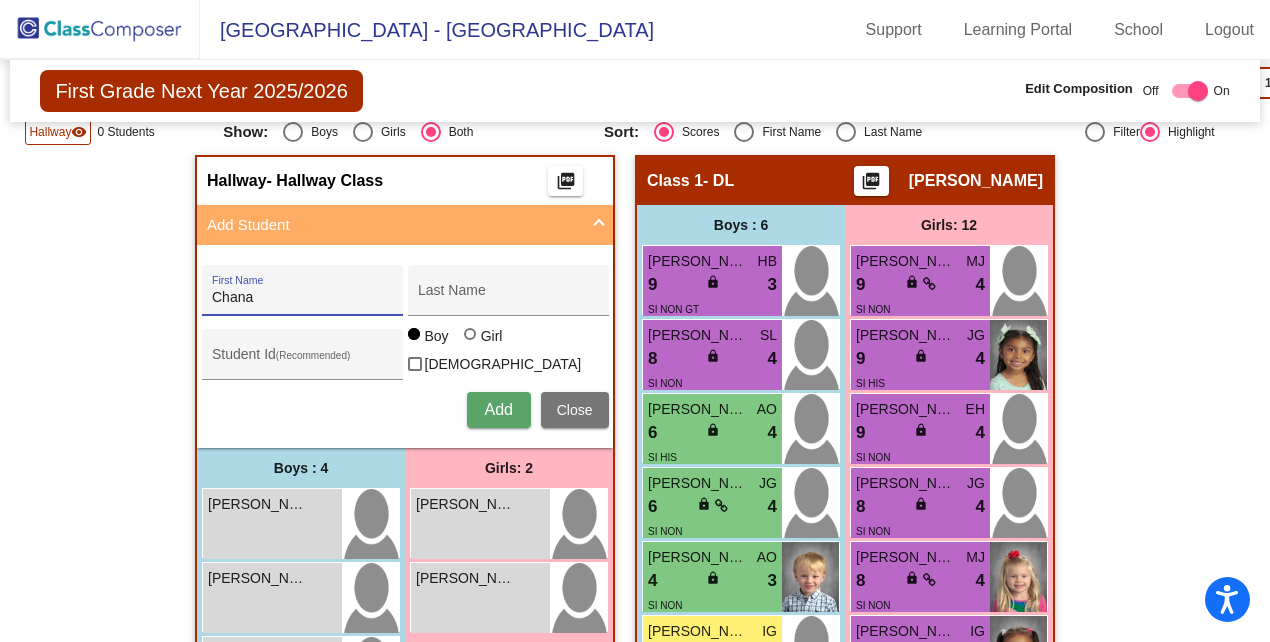 type on "Chana" 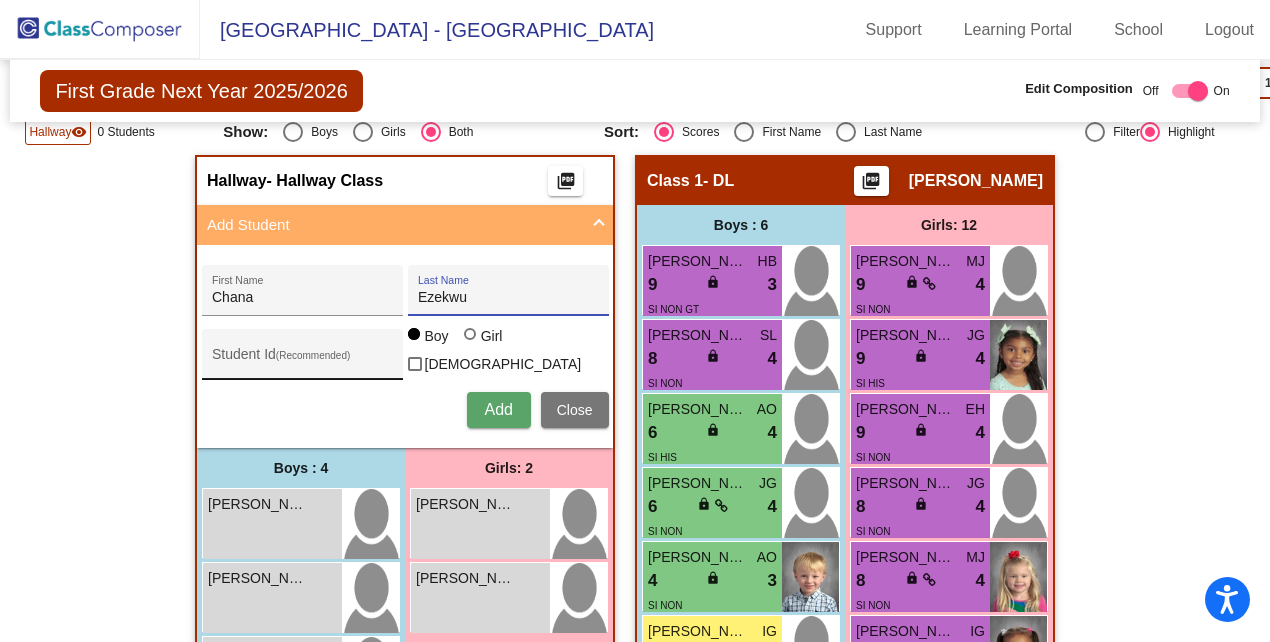 type on "Ezekwu" 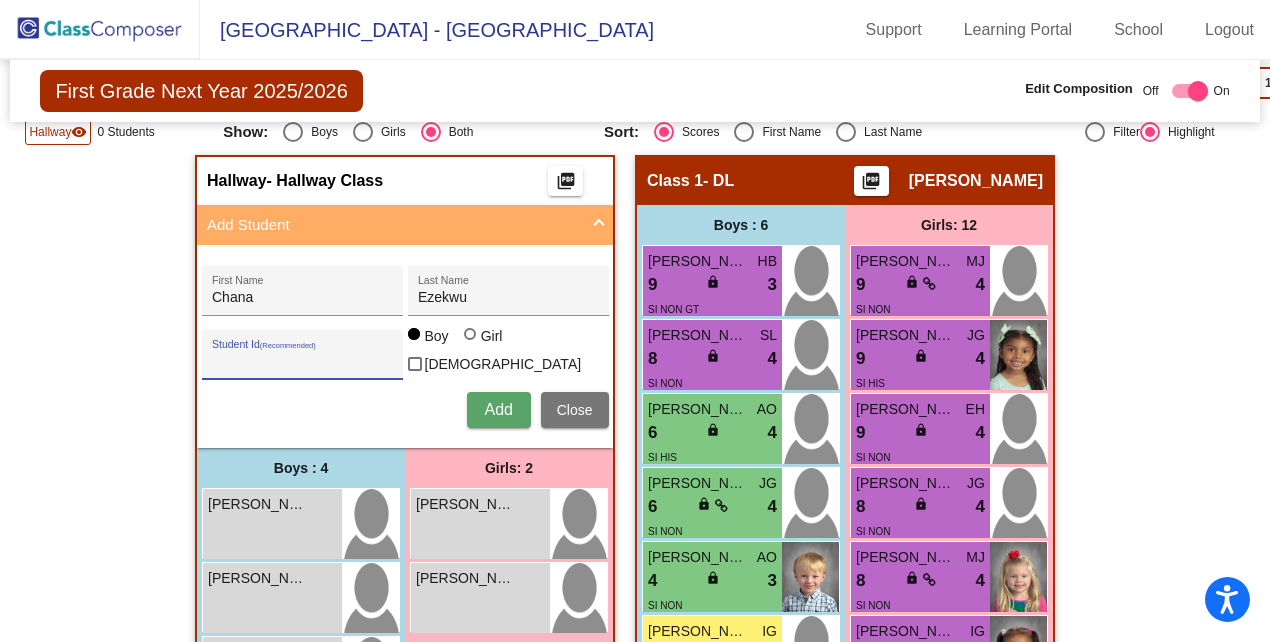 click on "Student Id  (Recommended)" at bounding box center (302, 362) 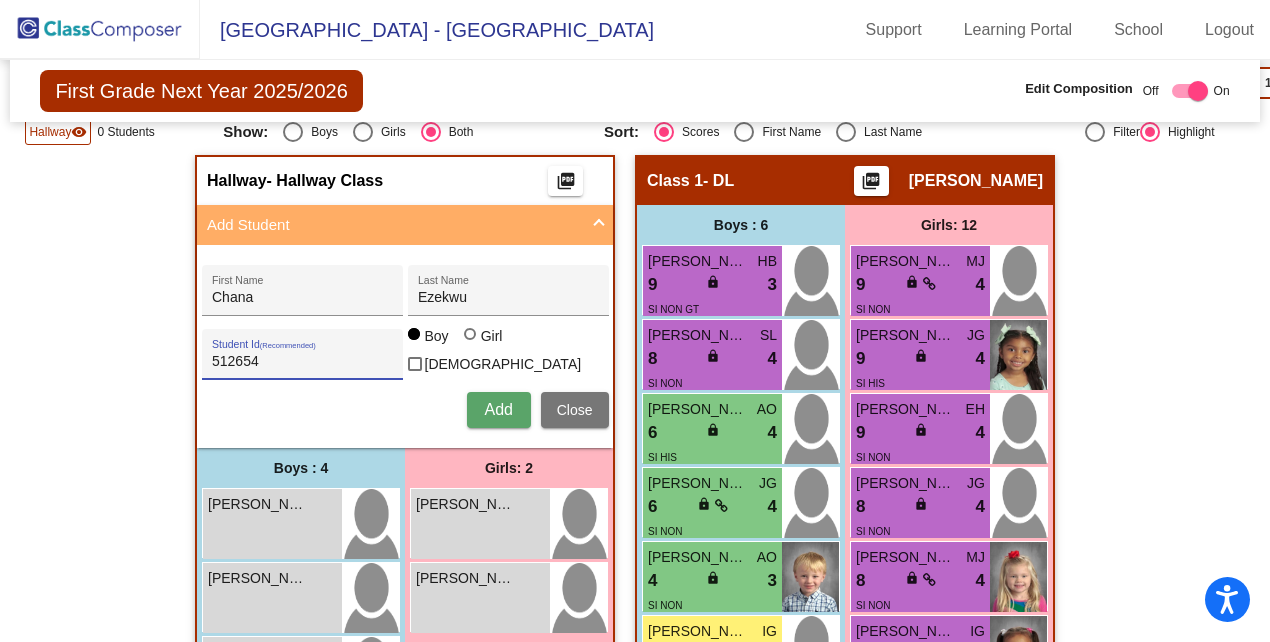 type on "512654" 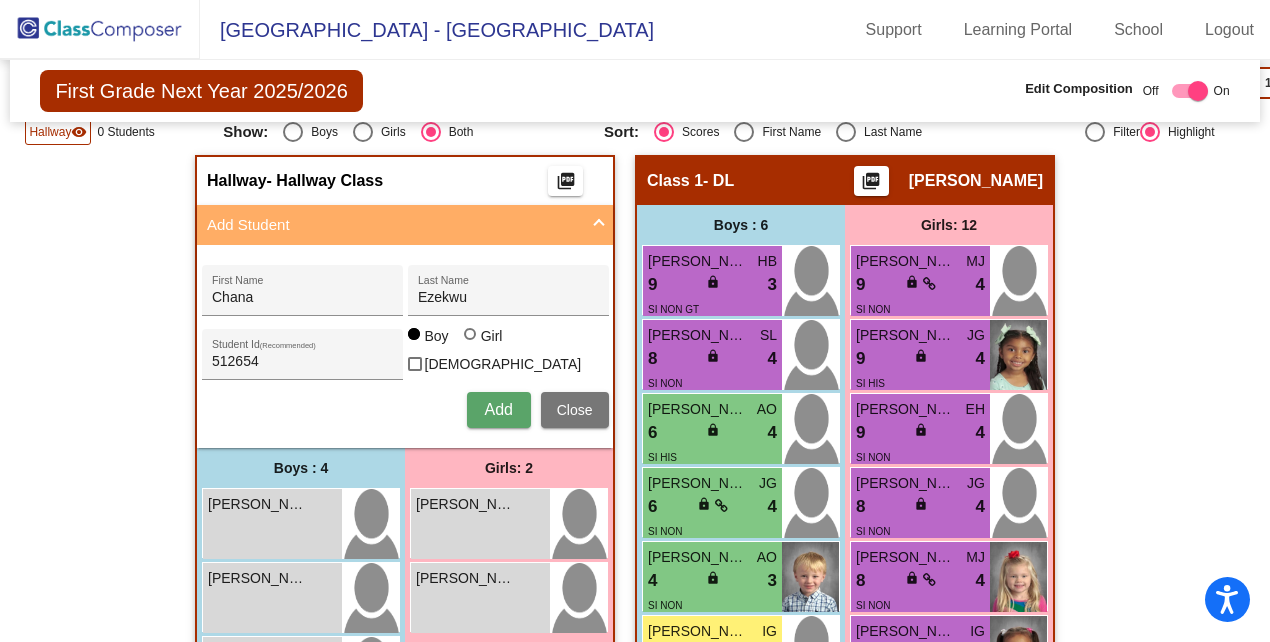 click on "Boy   Girl" at bounding box center (458, 338) 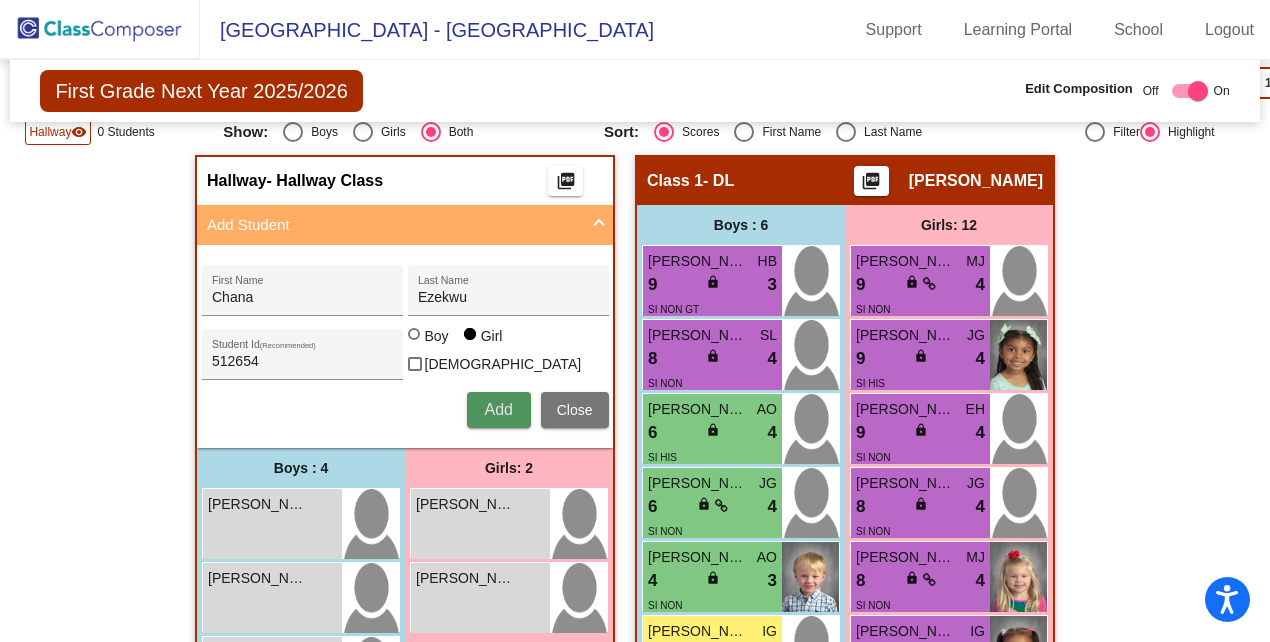 click on "Add" at bounding box center [499, 410] 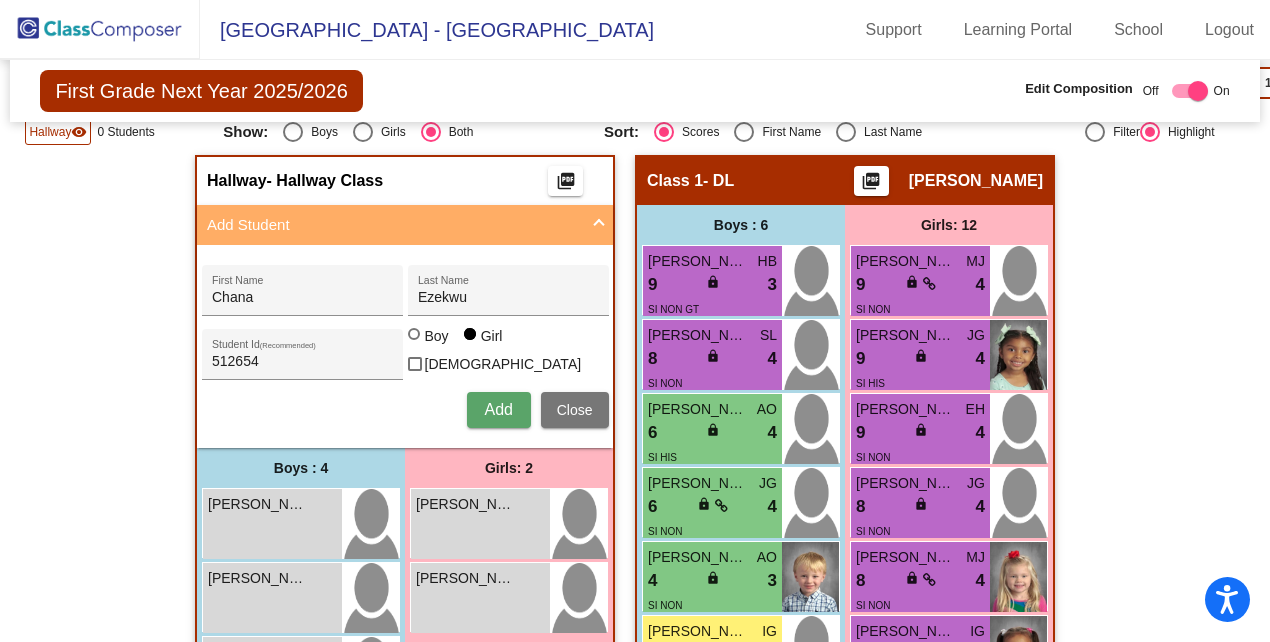 type 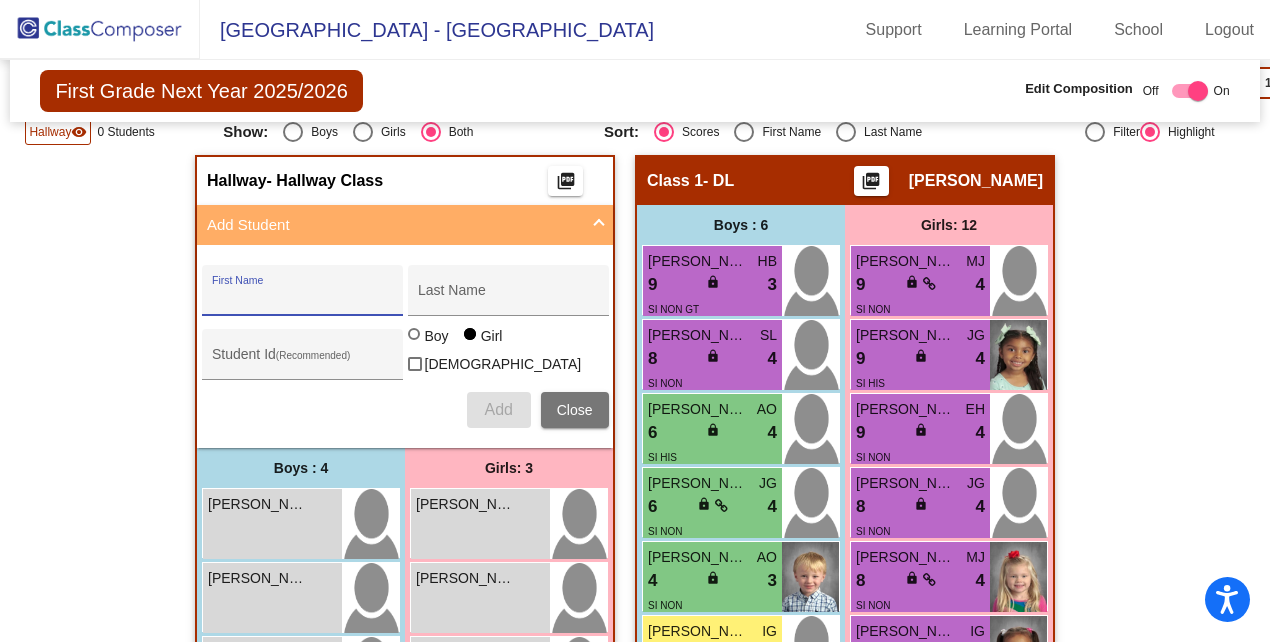 click on "First Name" at bounding box center [302, 298] 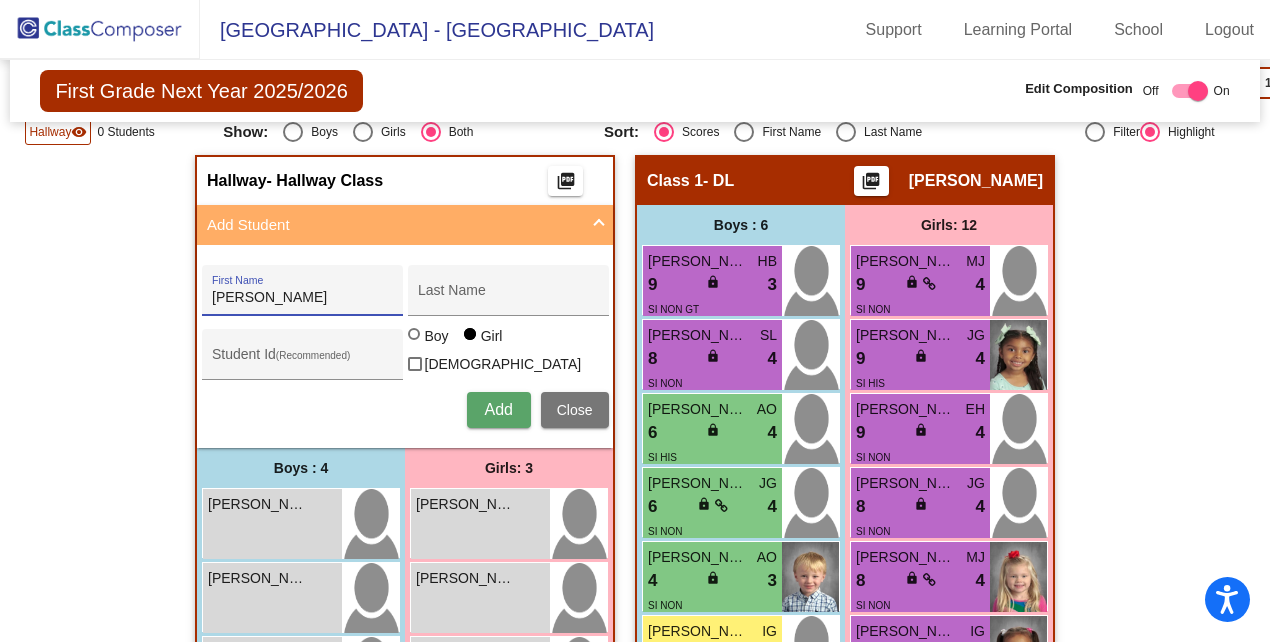 type on "[PERSON_NAME]" 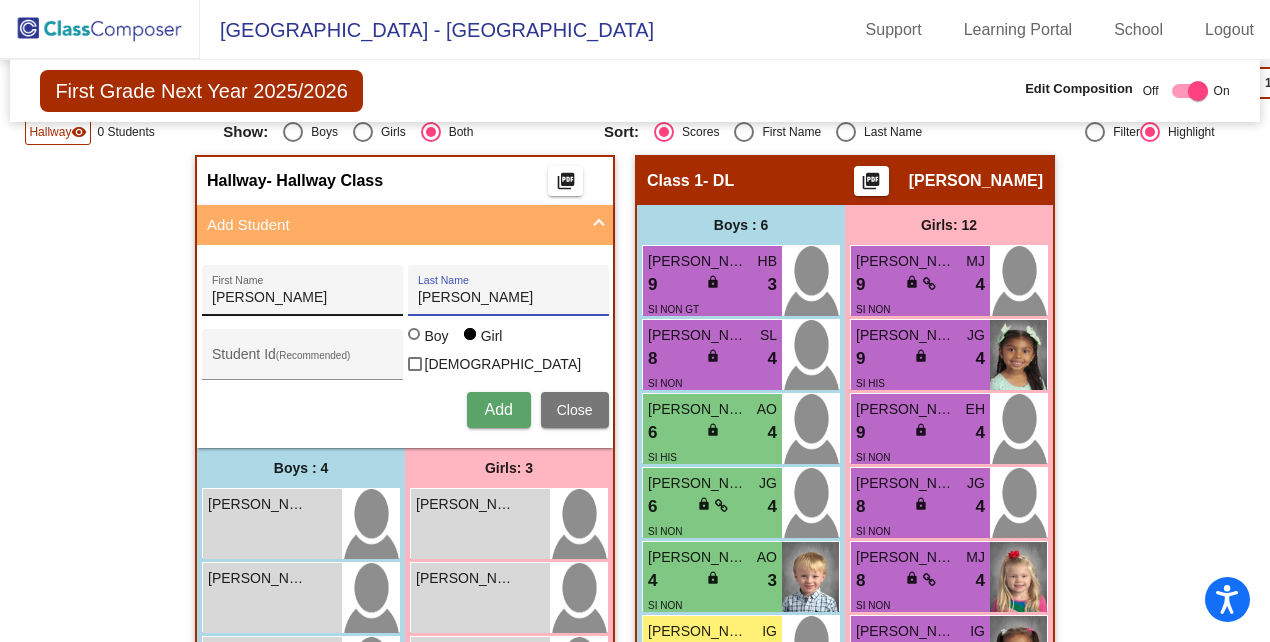type on "[PERSON_NAME]" 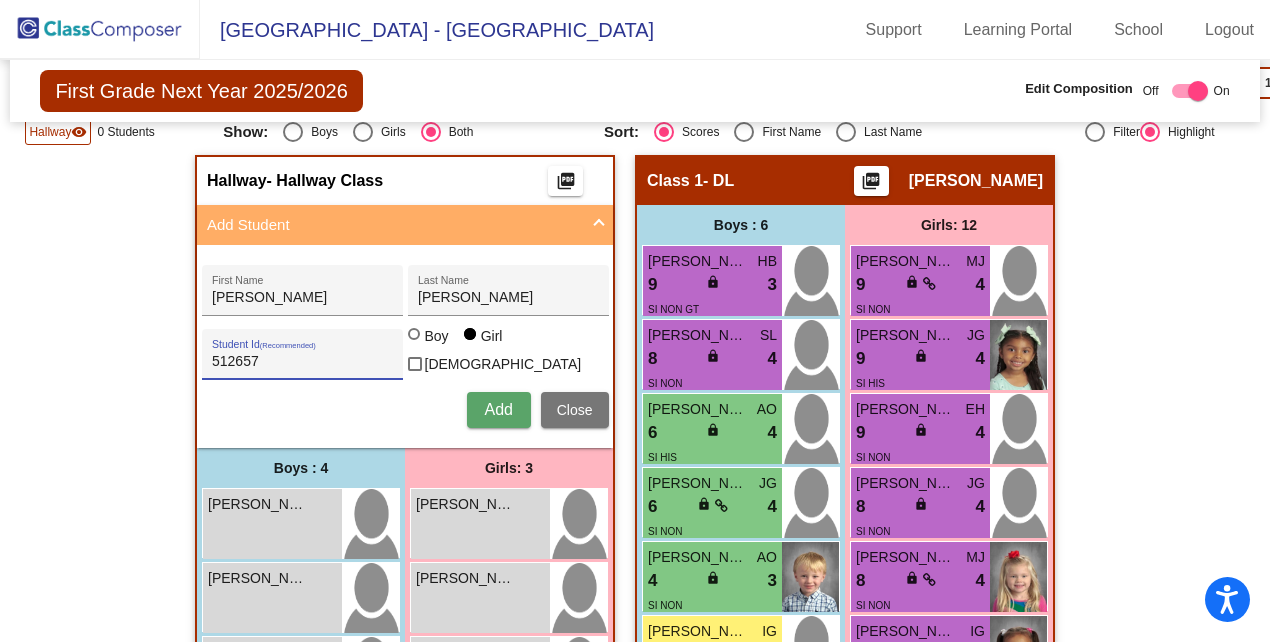 type on "512657" 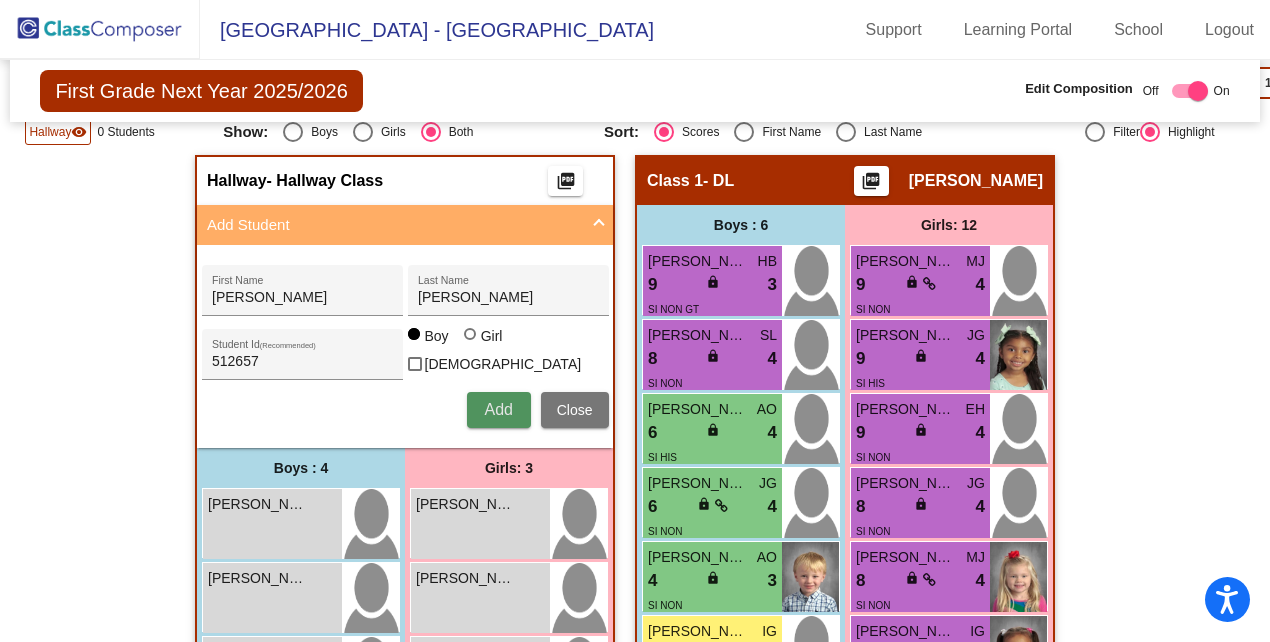 click on "Add" at bounding box center [498, 409] 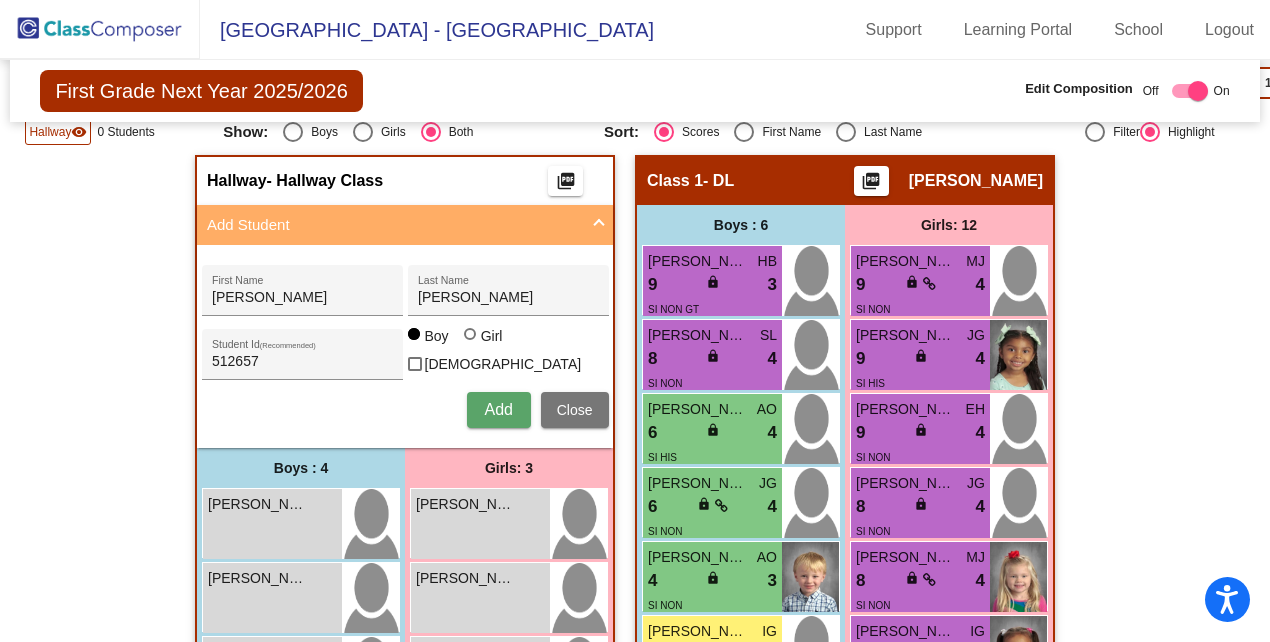 type 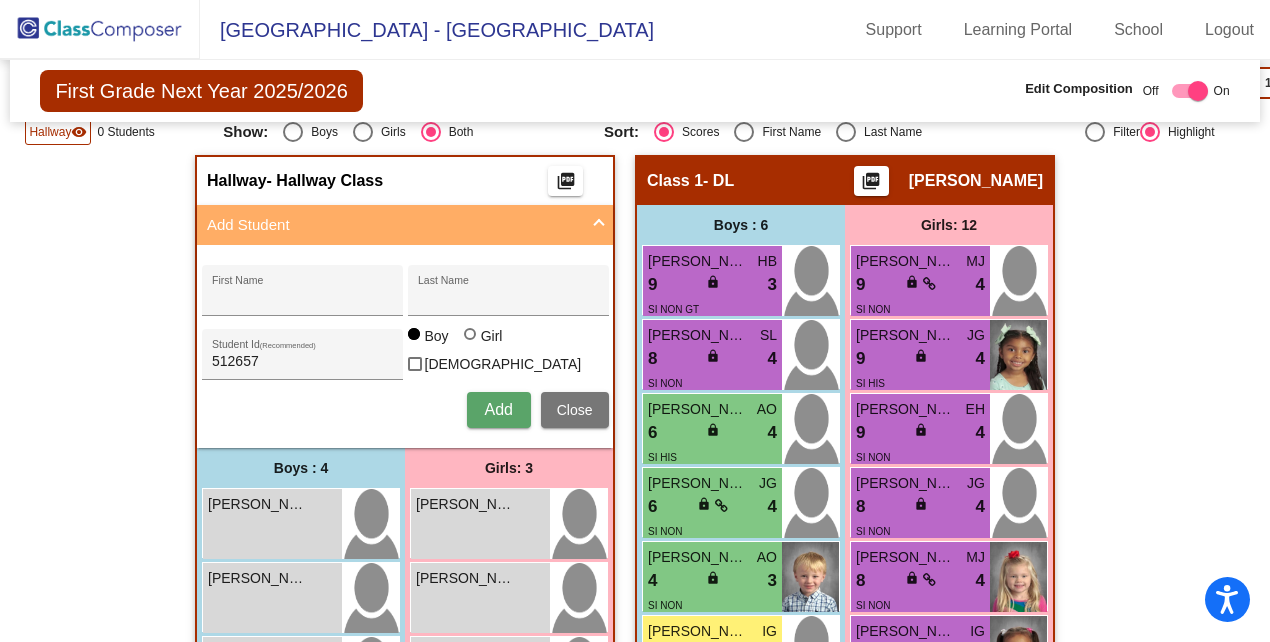 type 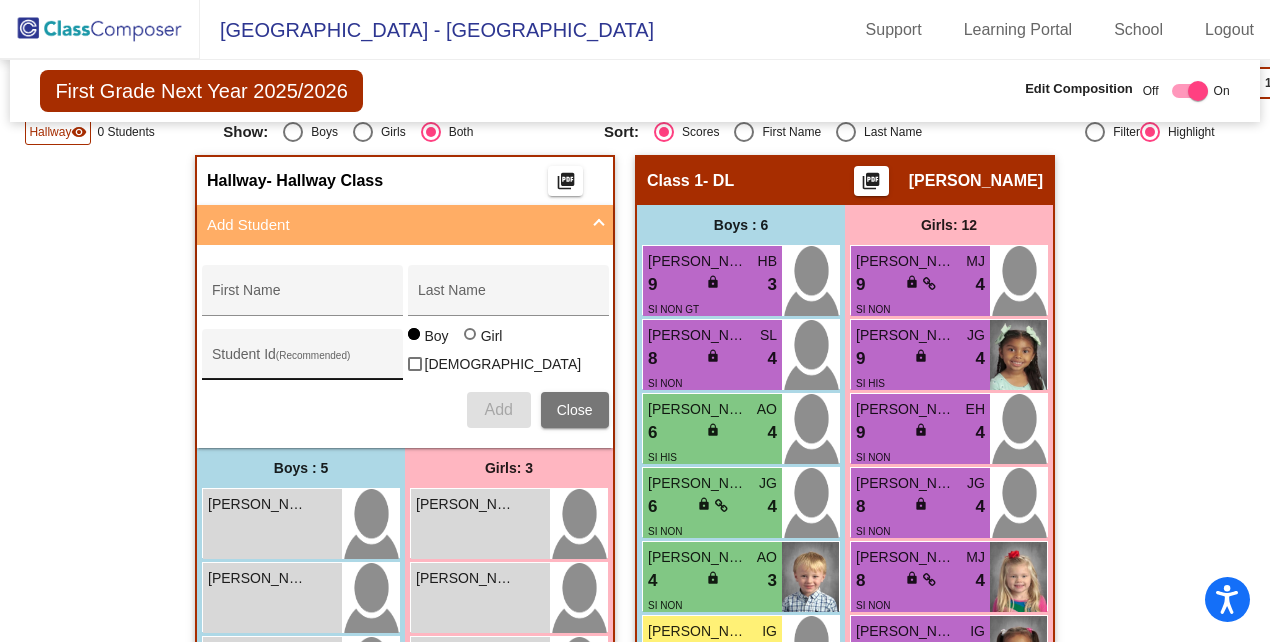 click on "First Name Last Name Student Id  (Recommended)   Boy   Girl   [DEMOGRAPHIC_DATA] Add Close" at bounding box center [405, 346] 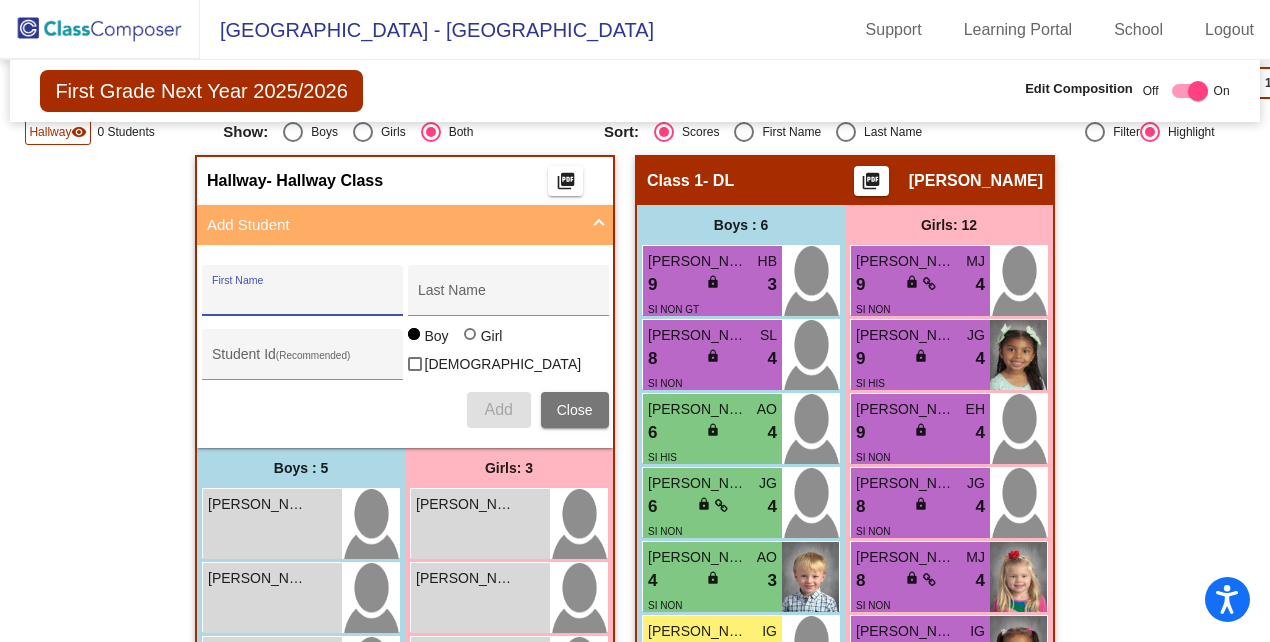 click on "First Name" at bounding box center (302, 298) 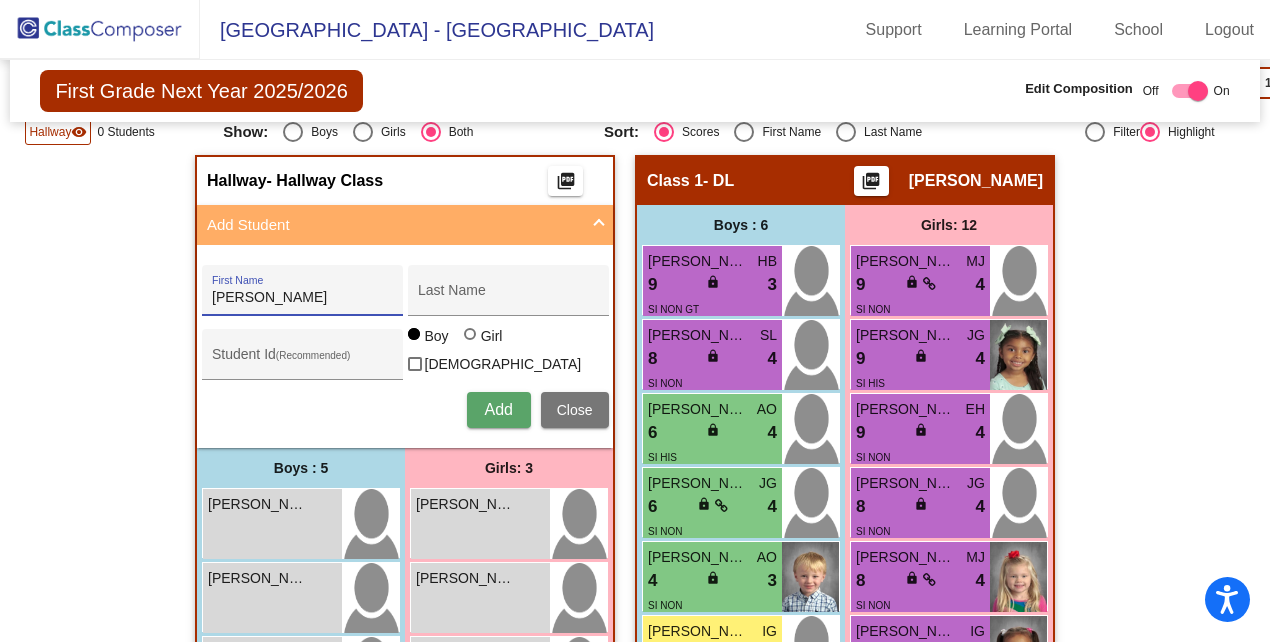 type on "[PERSON_NAME]" 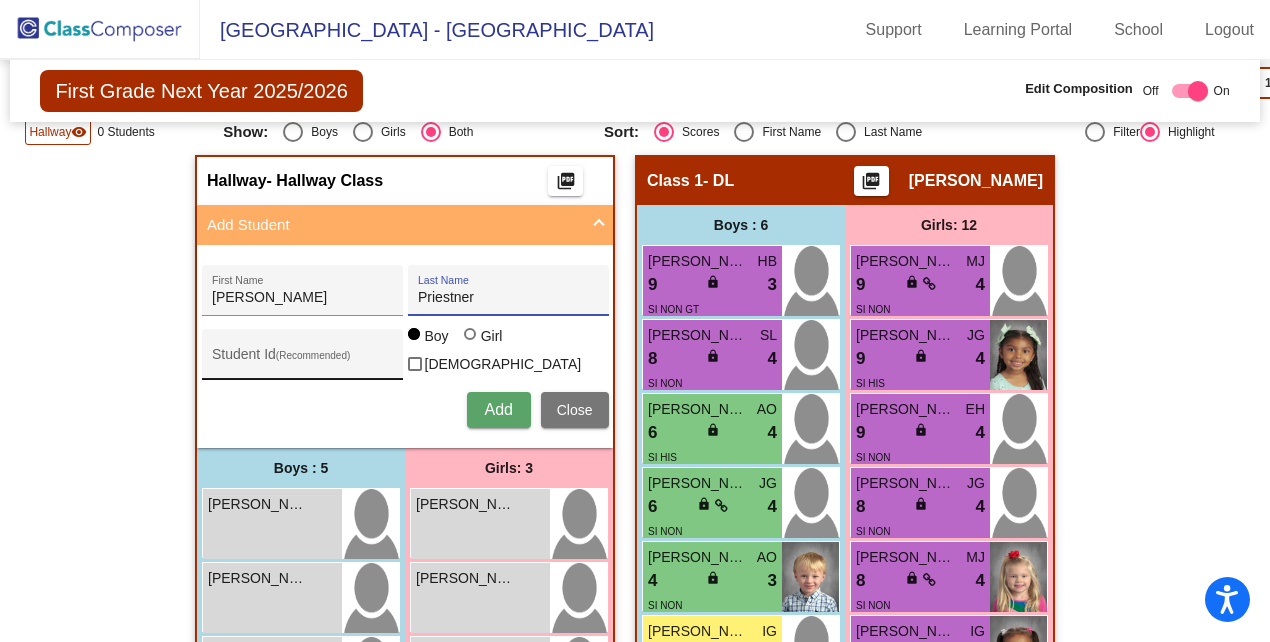 type on "Priestner" 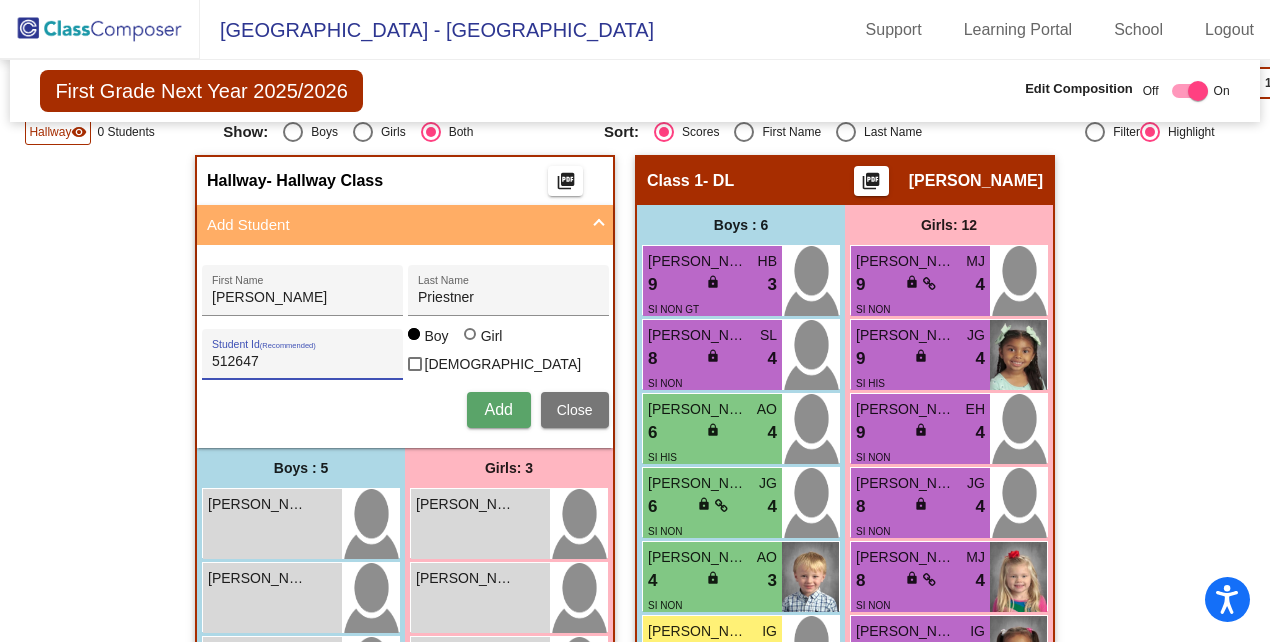 type on "512647" 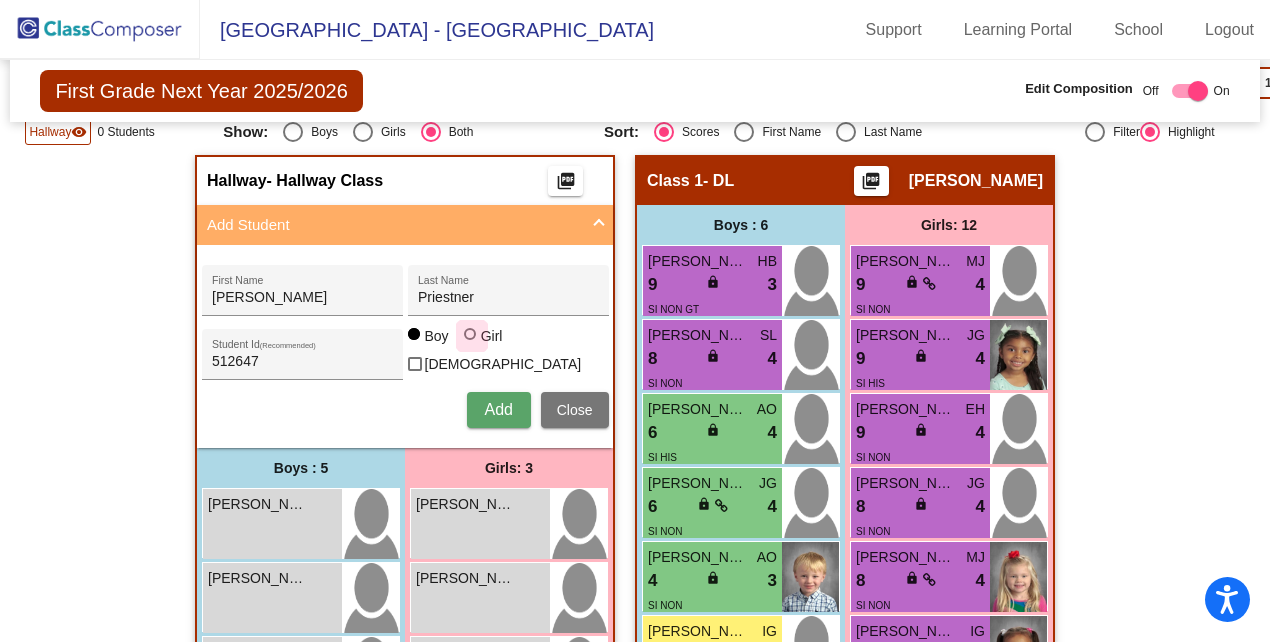 click at bounding box center (470, 334) 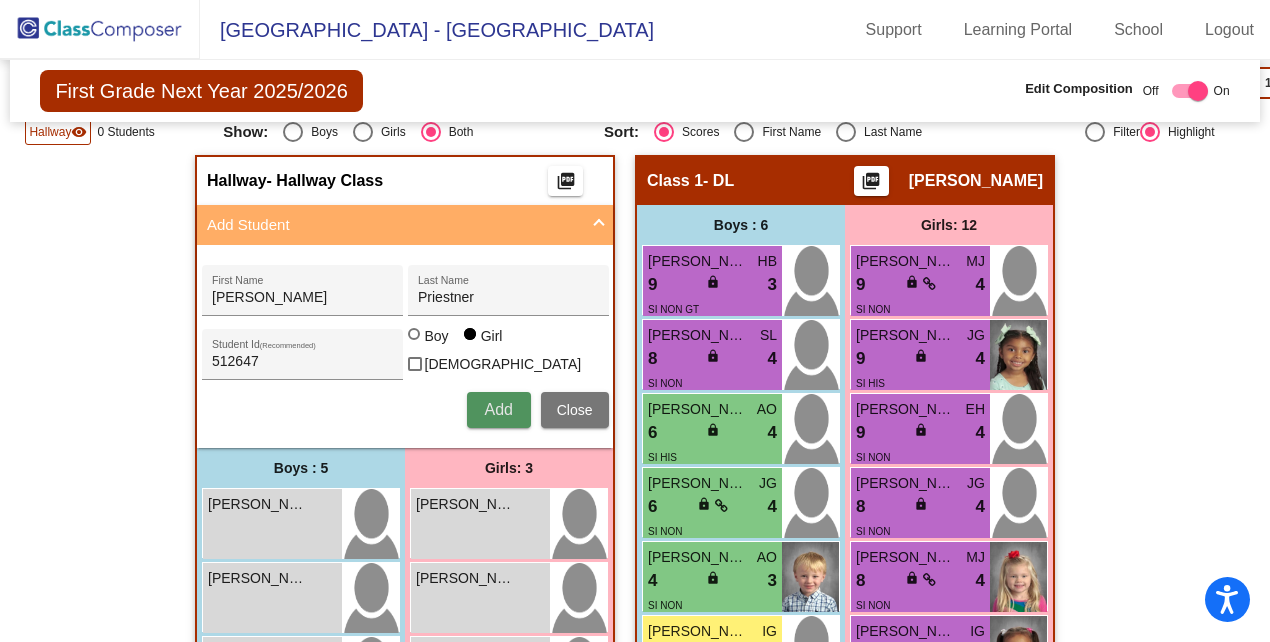 click on "Add" at bounding box center [498, 409] 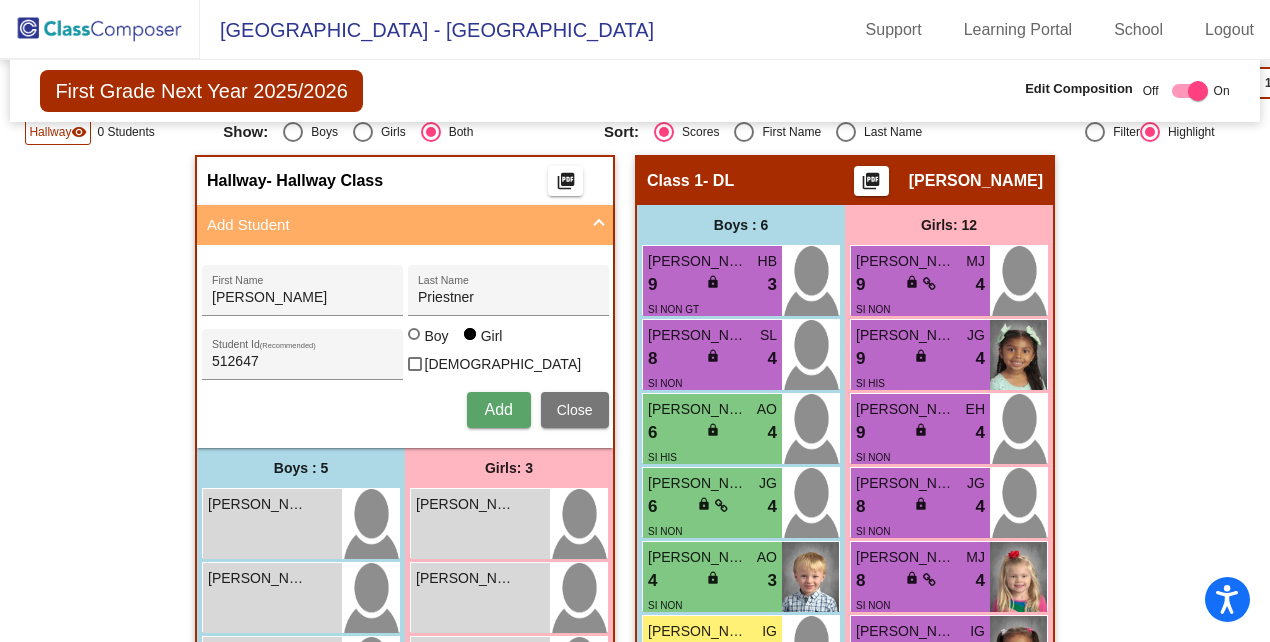 type 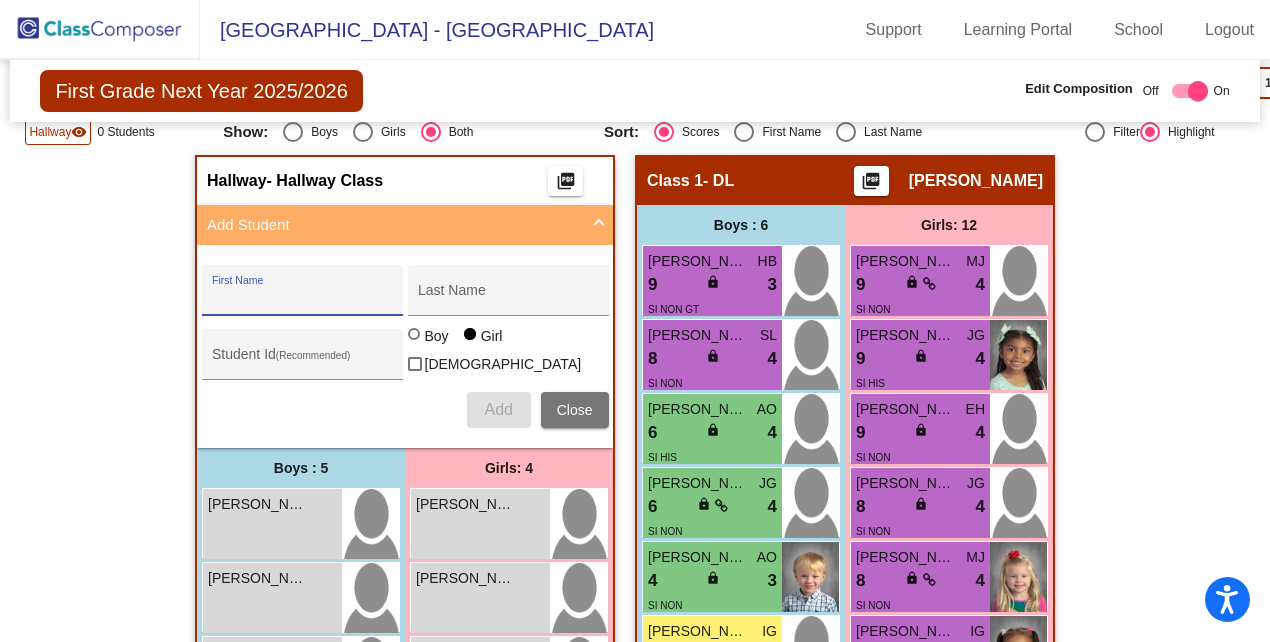 click on "First Name" at bounding box center (302, 298) 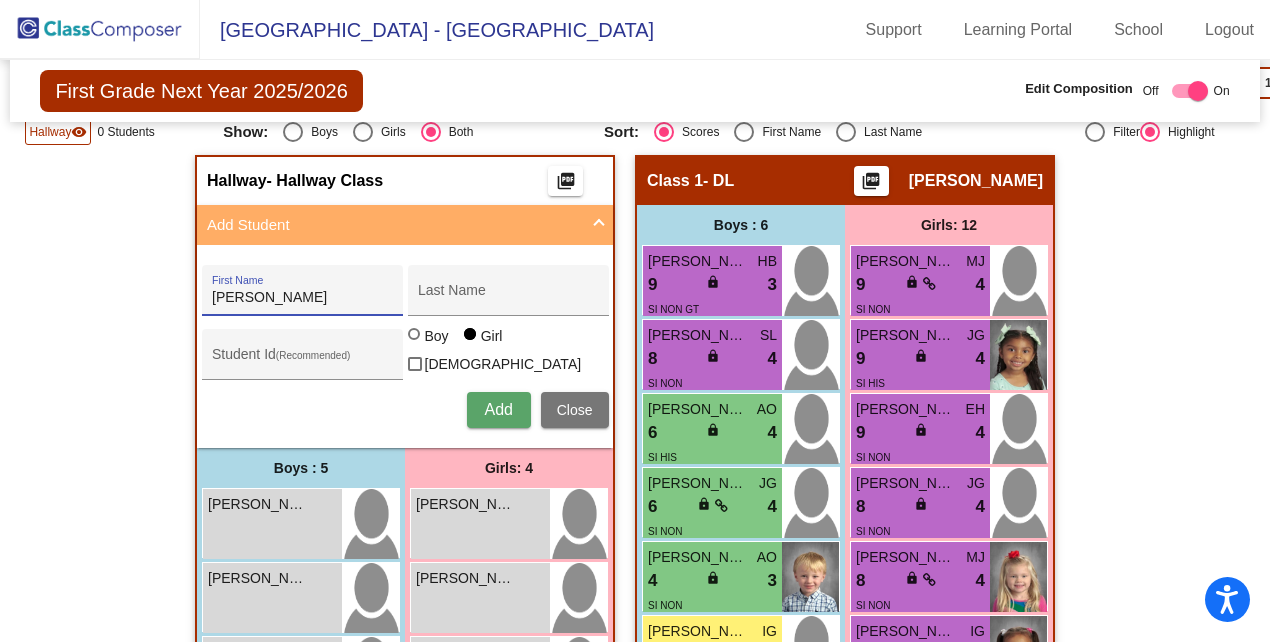 type on "[PERSON_NAME]" 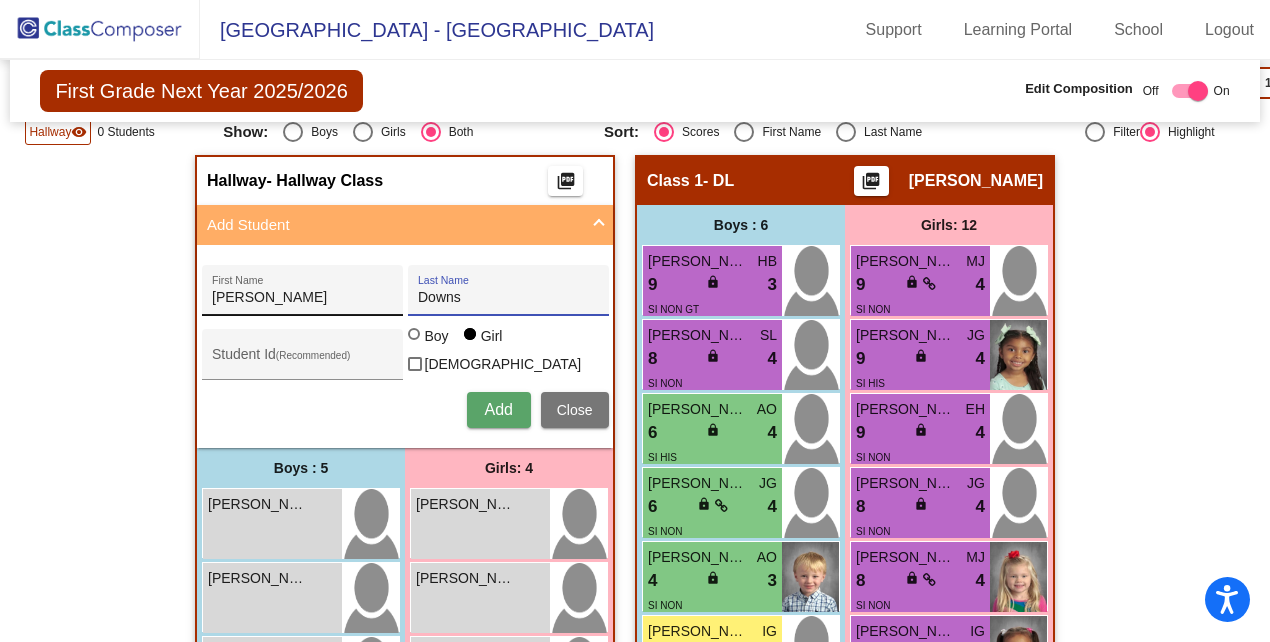 type on "Downs" 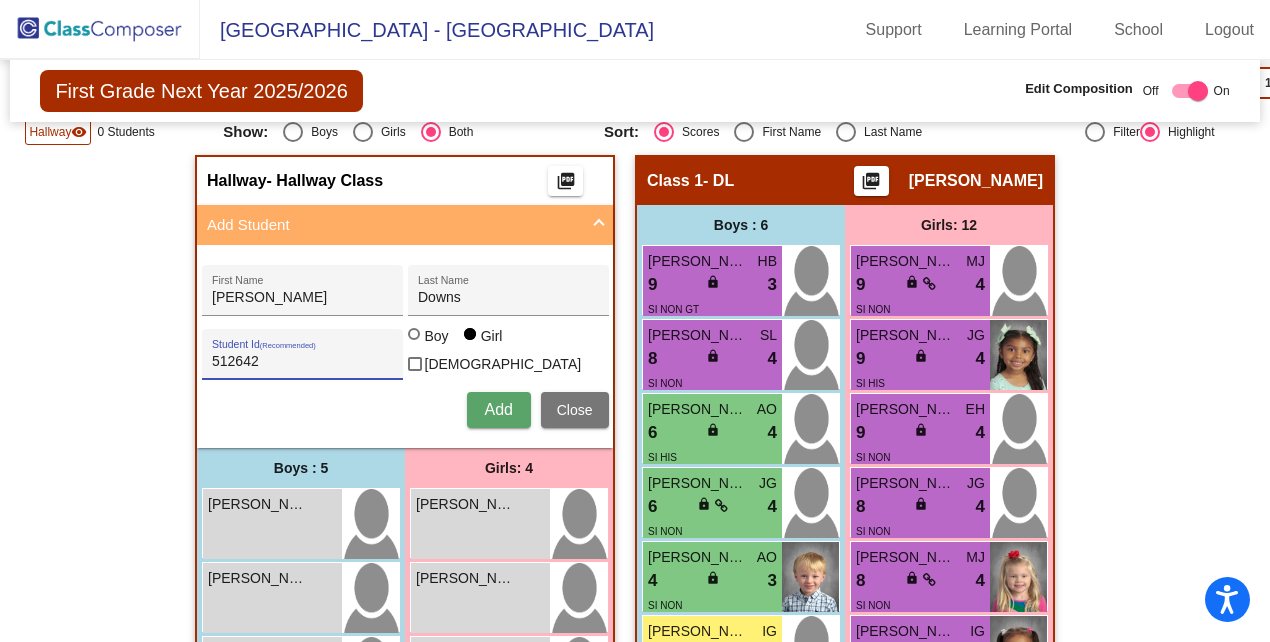 type on "512642" 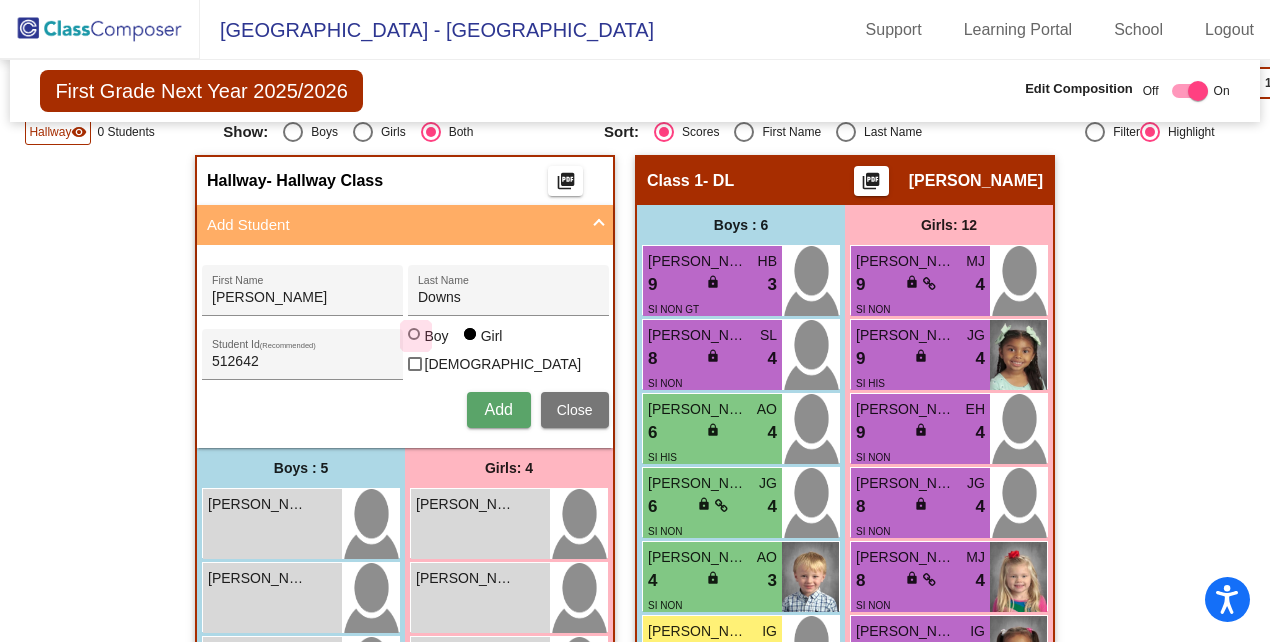 click on "Boy" at bounding box center [431, 336] 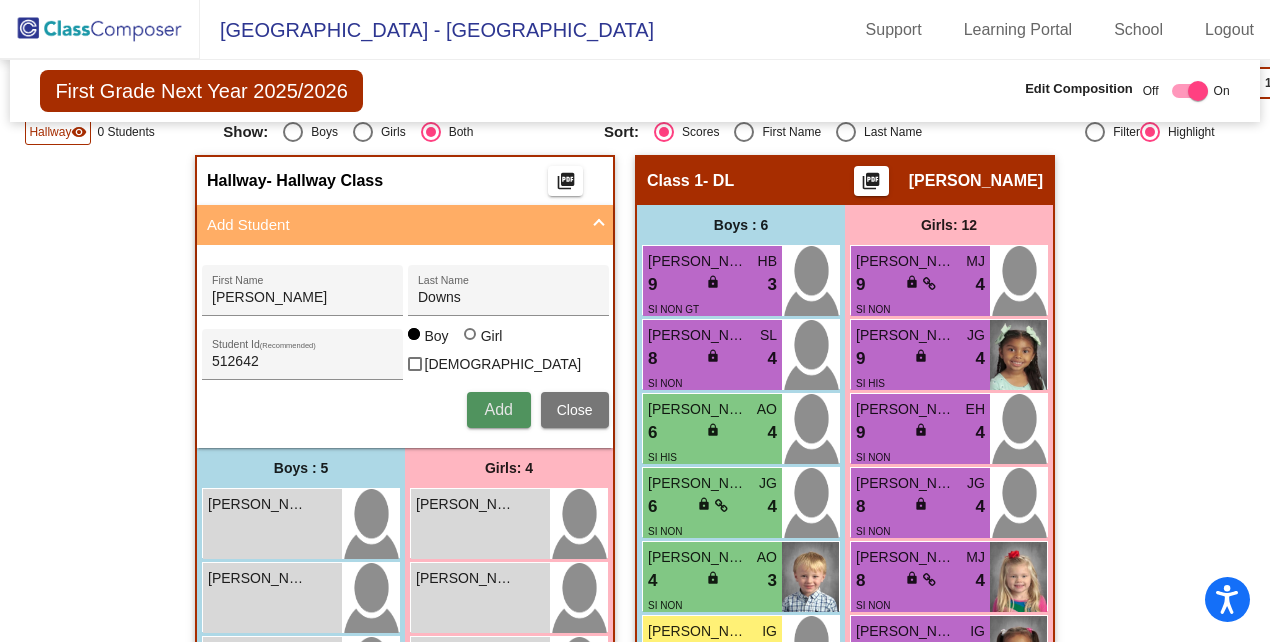 click on "Add" at bounding box center [499, 410] 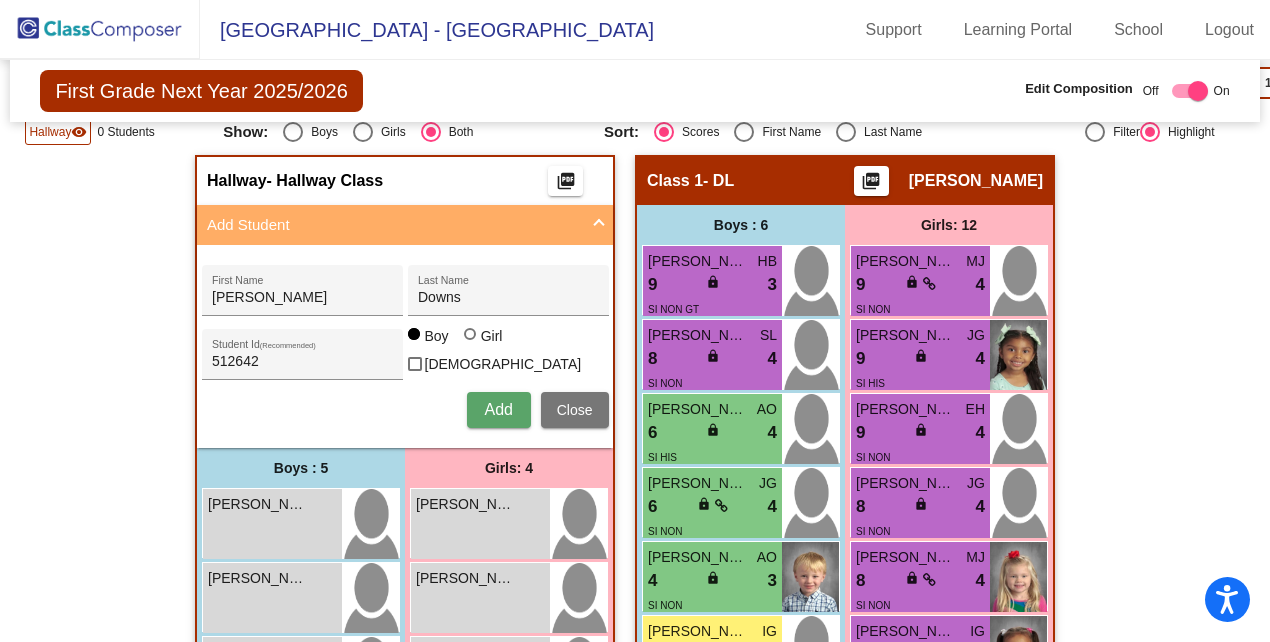 type 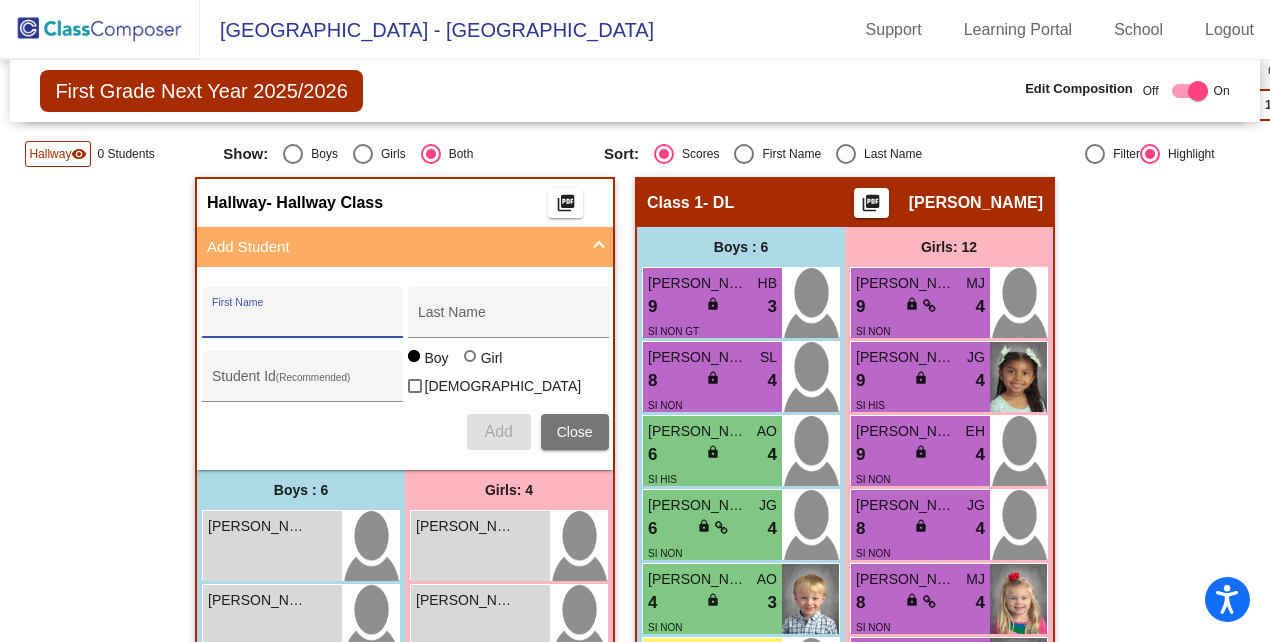 scroll, scrollTop: 0, scrollLeft: 0, axis: both 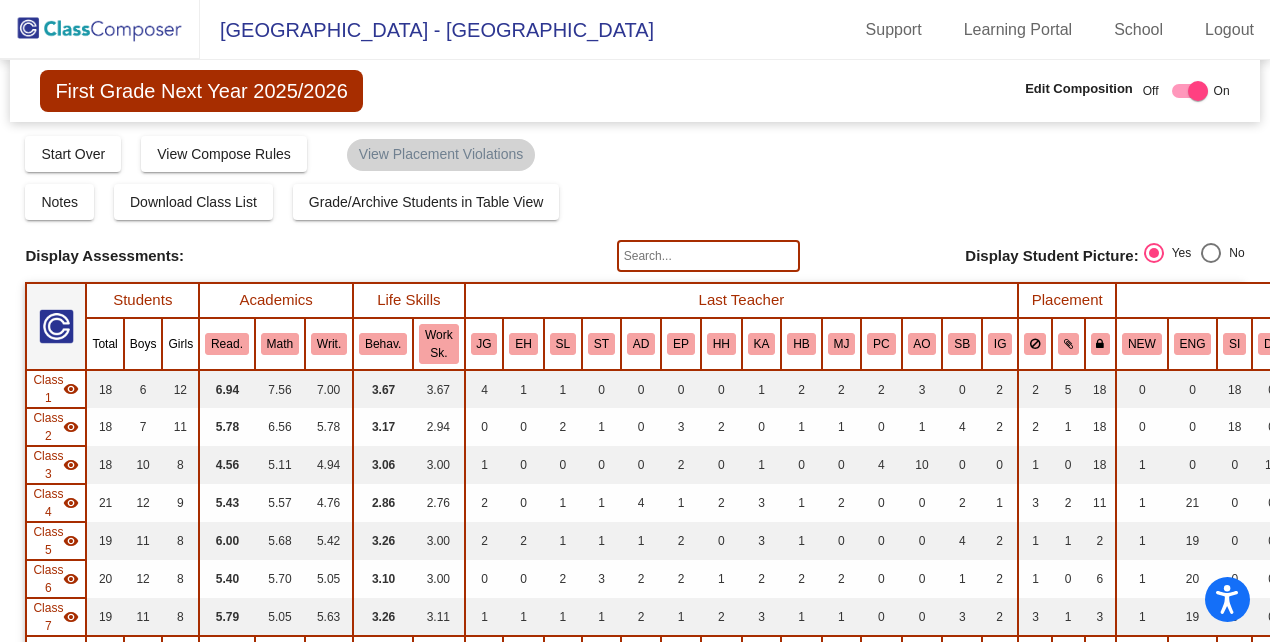 click on "First Grade Next Year 2025/2026" 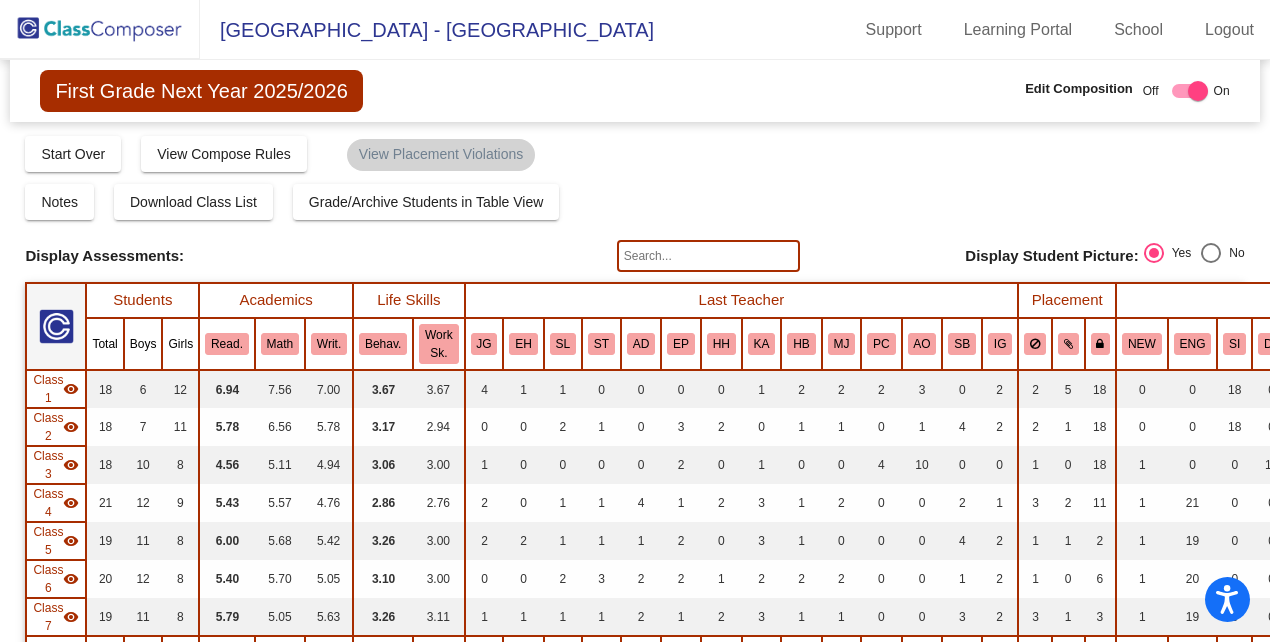 click on "First Grade Next Year 2025/2026  Edit Composition Off   On  Incoming   Digital Data Wall" 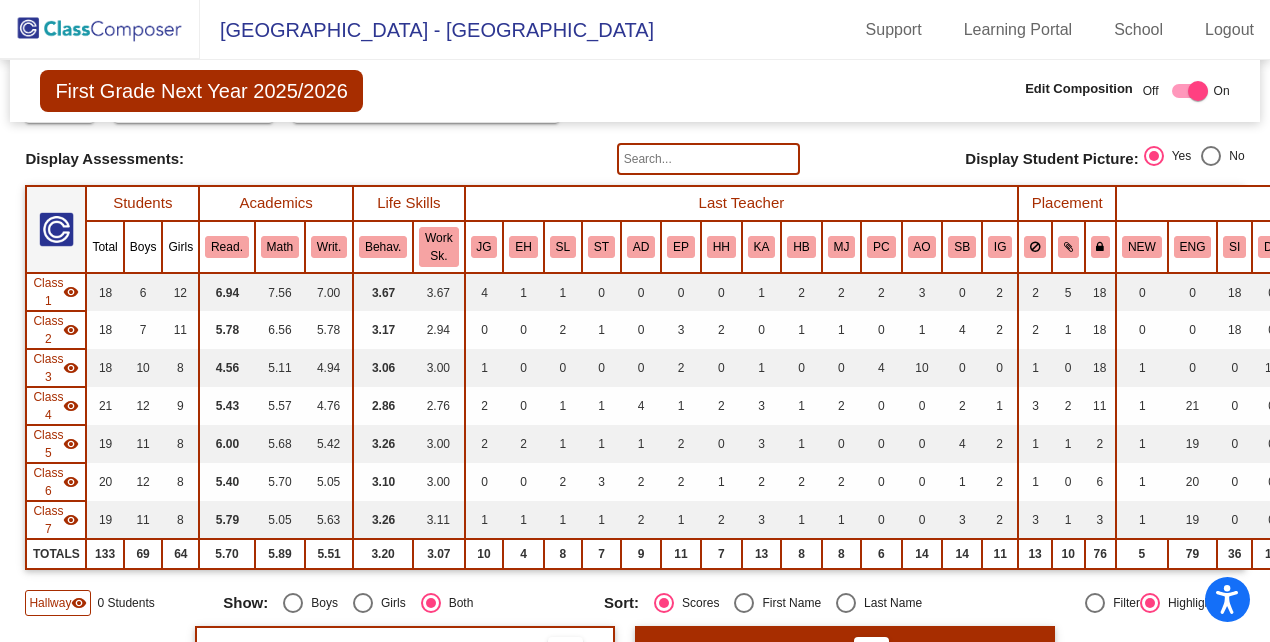 scroll, scrollTop: 0, scrollLeft: 0, axis: both 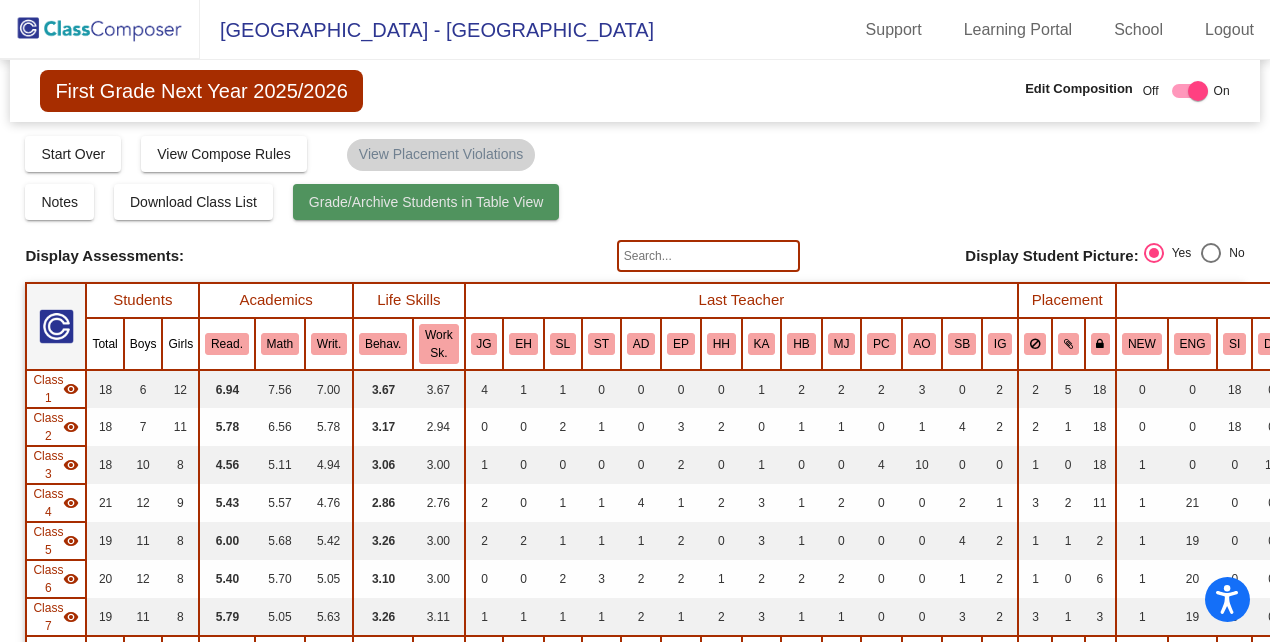click on "Grade/Archive Students in Table View" 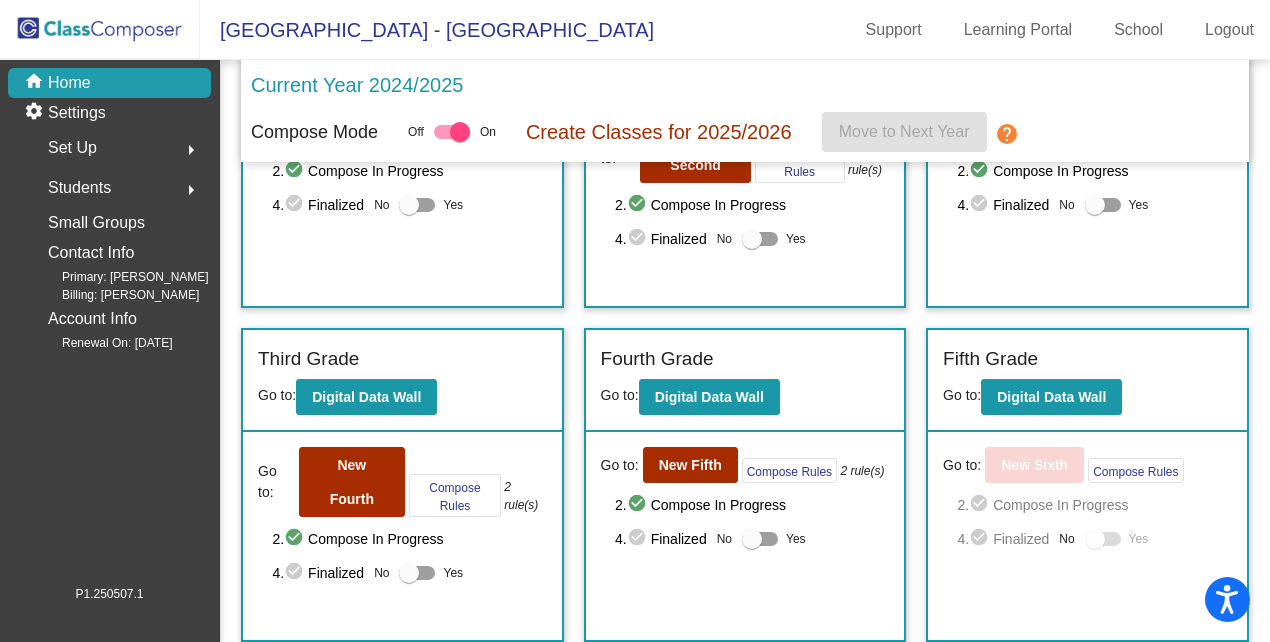 scroll, scrollTop: 257, scrollLeft: 0, axis: vertical 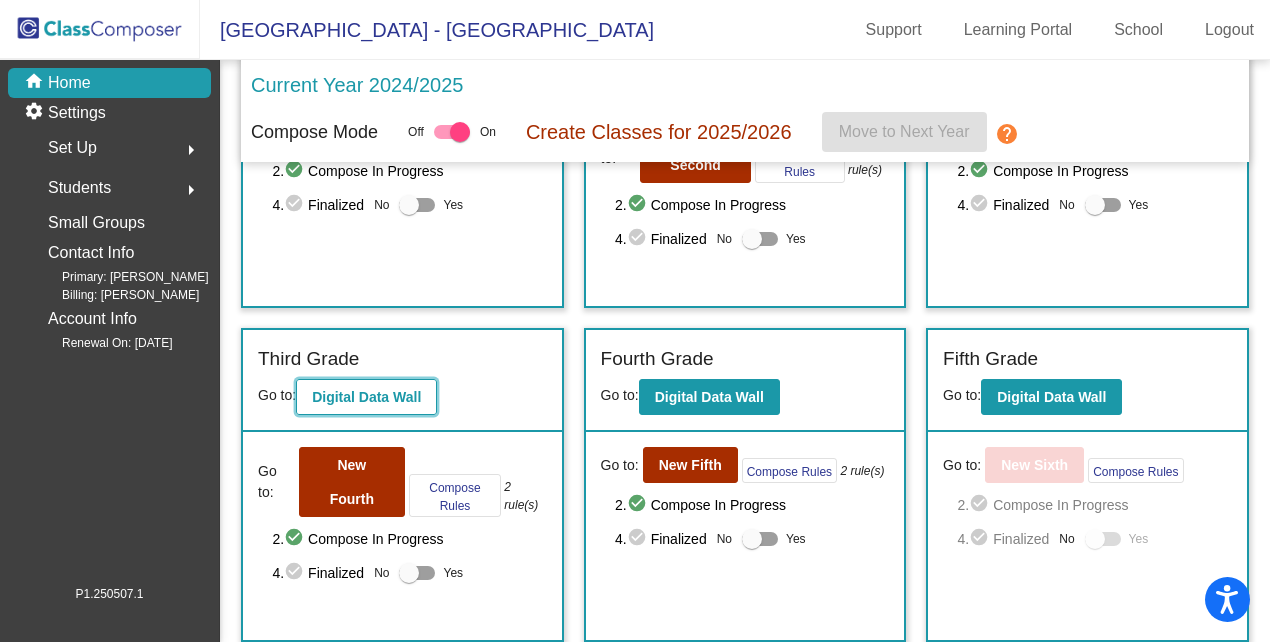 click on "Digital Data Wall" 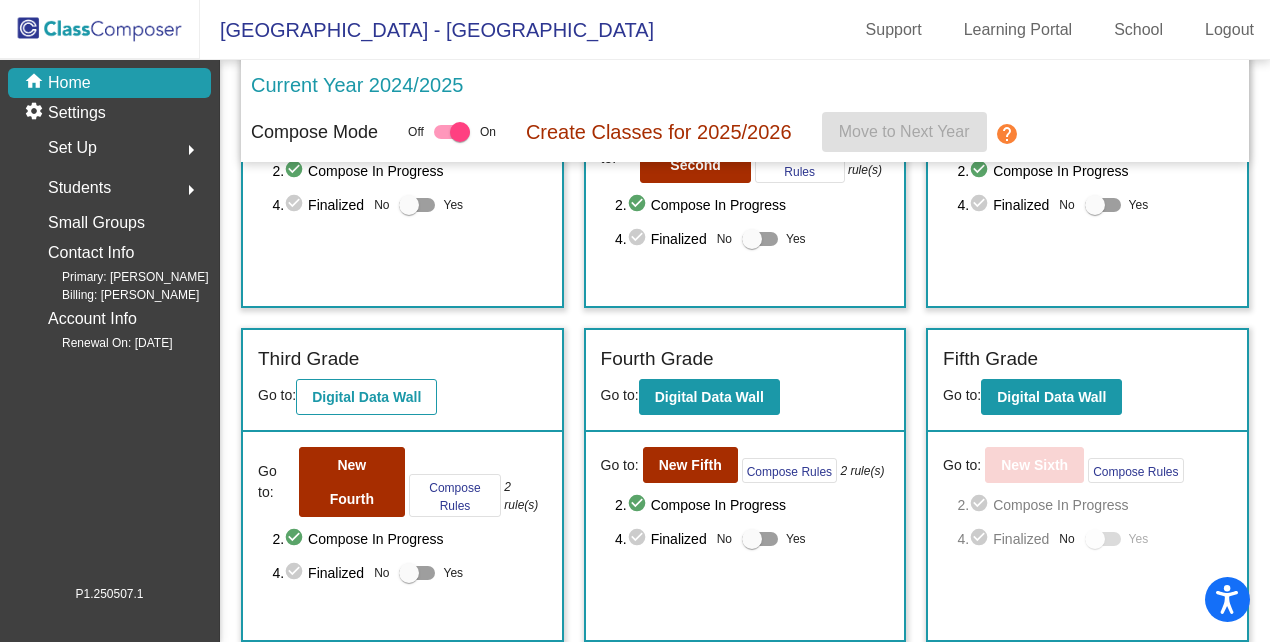 scroll, scrollTop: 0, scrollLeft: 0, axis: both 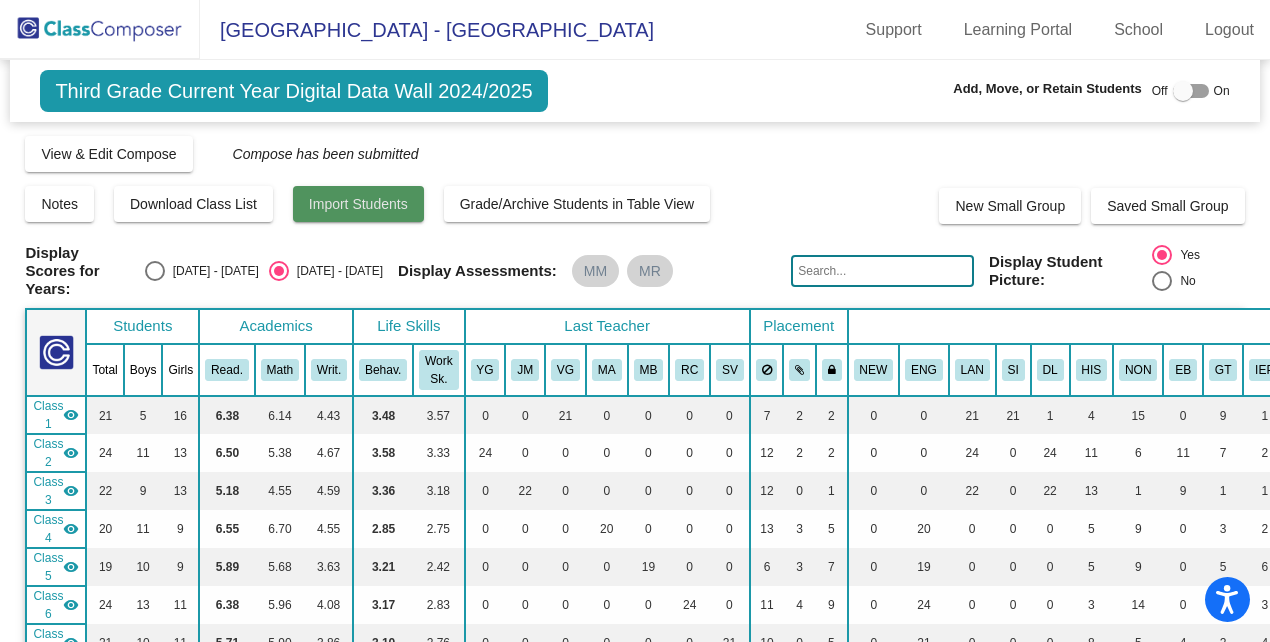 click on "Import Students" 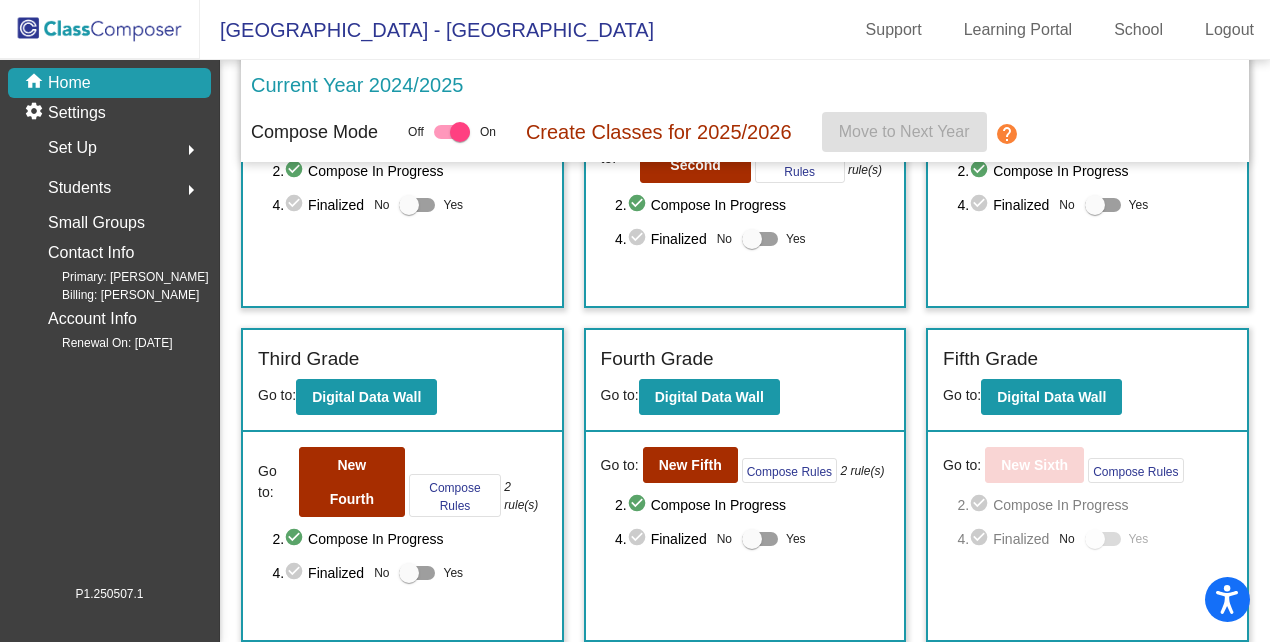 scroll, scrollTop: 235, scrollLeft: 0, axis: vertical 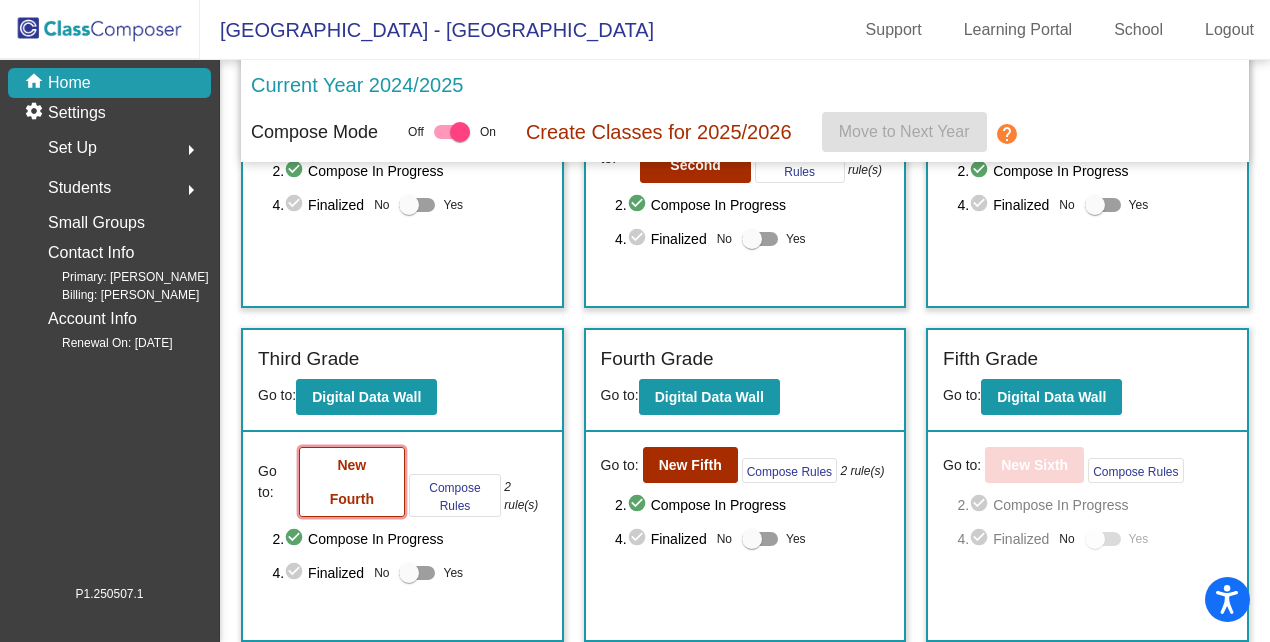 click on "New Fourth" 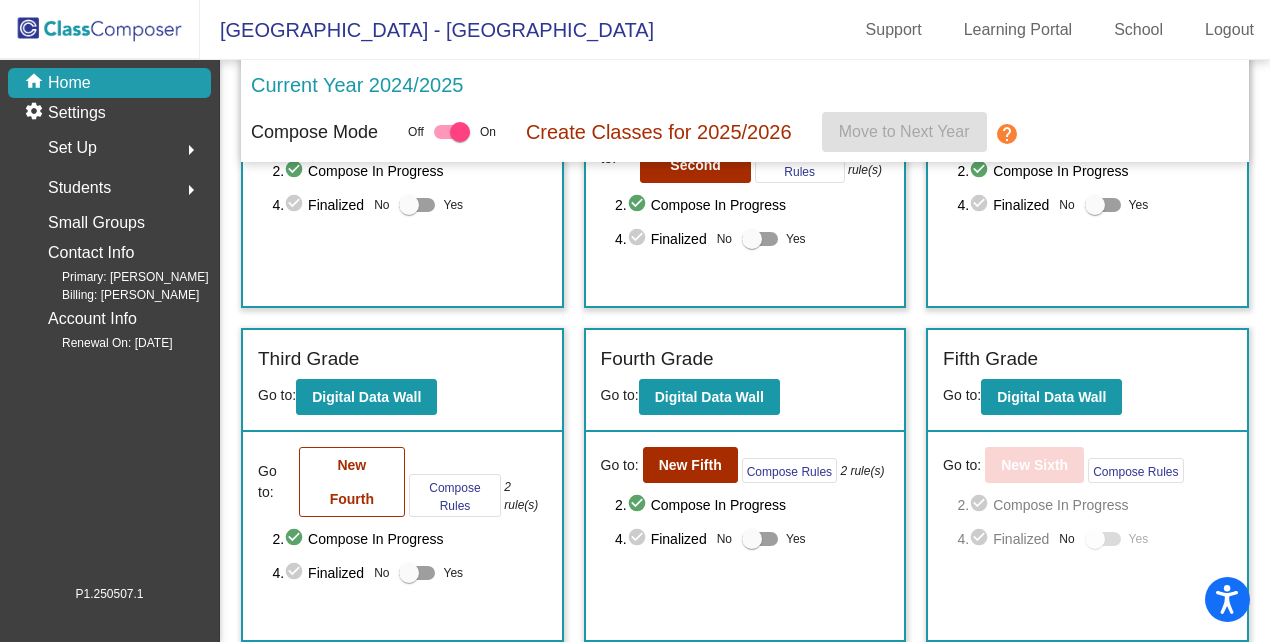 scroll, scrollTop: 0, scrollLeft: 0, axis: both 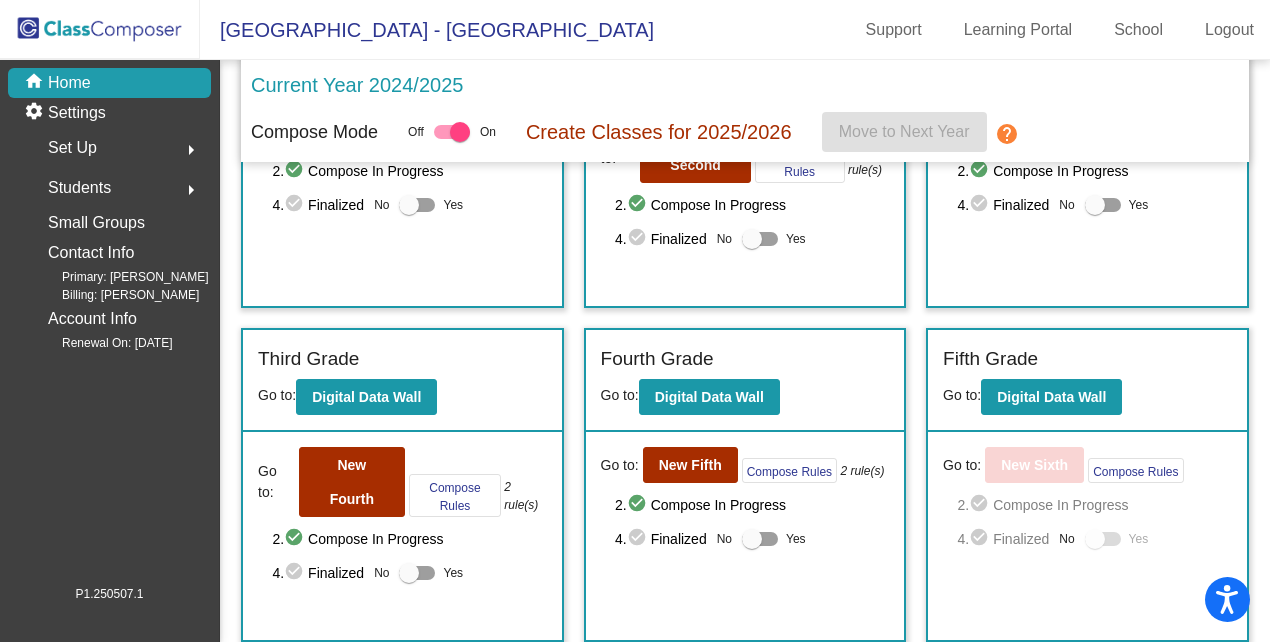 click on "Students" 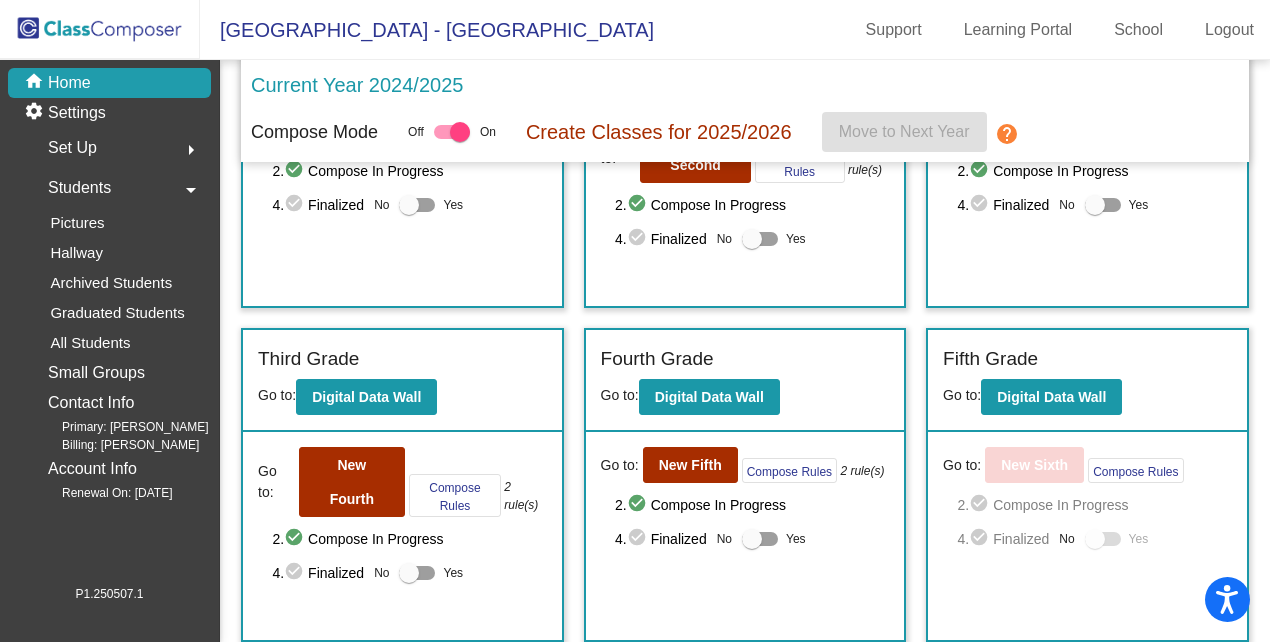 click on "Students" 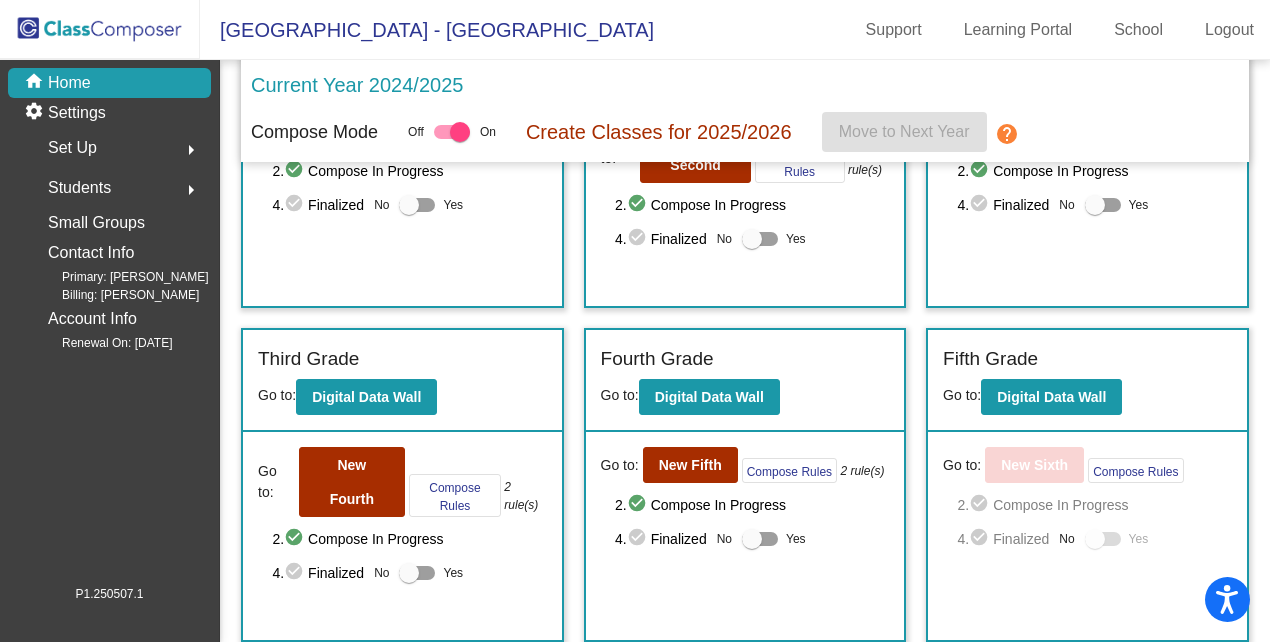 click on "Students" 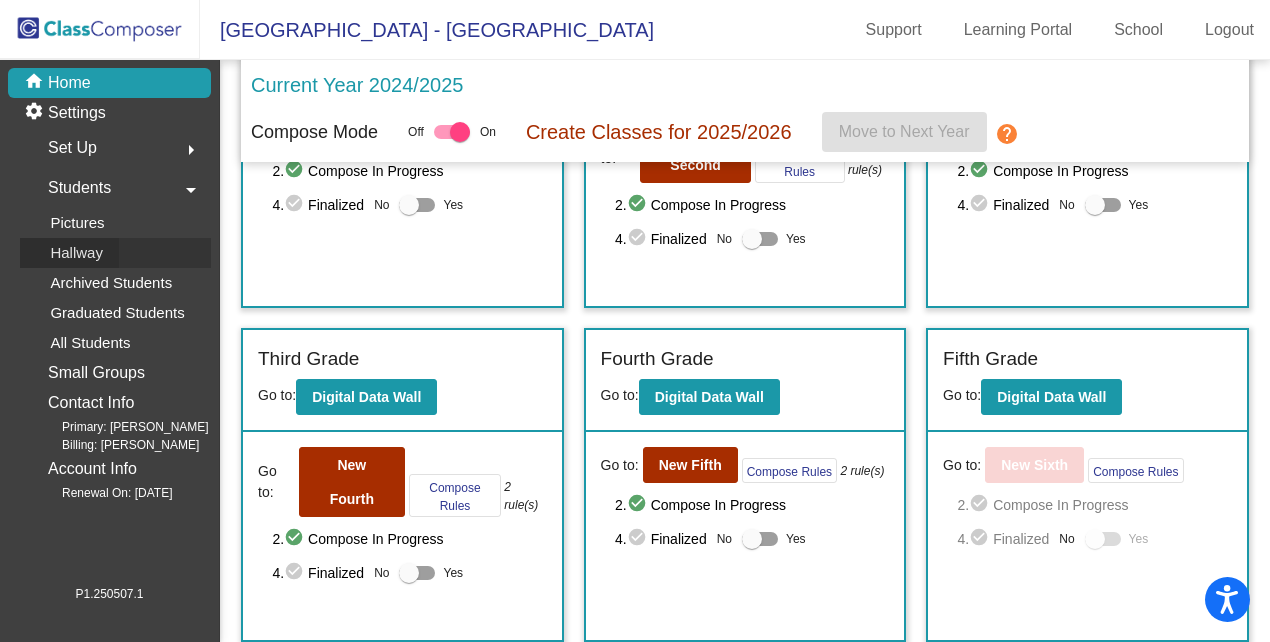 click on "Hallway" 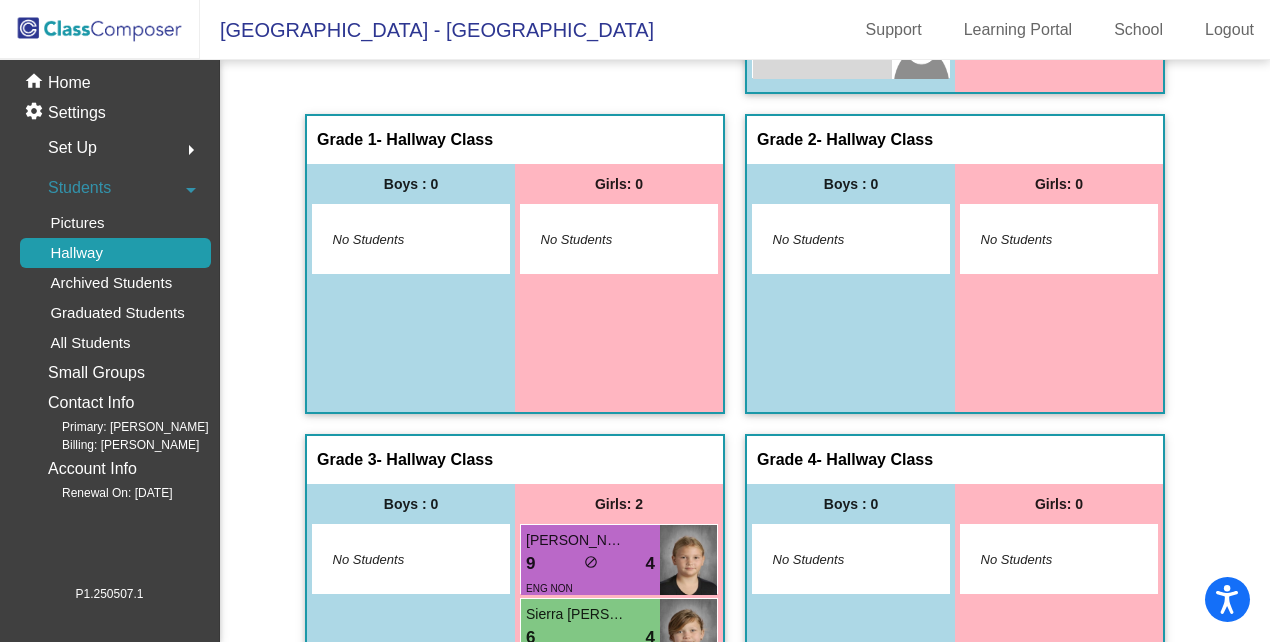 scroll, scrollTop: 560, scrollLeft: 0, axis: vertical 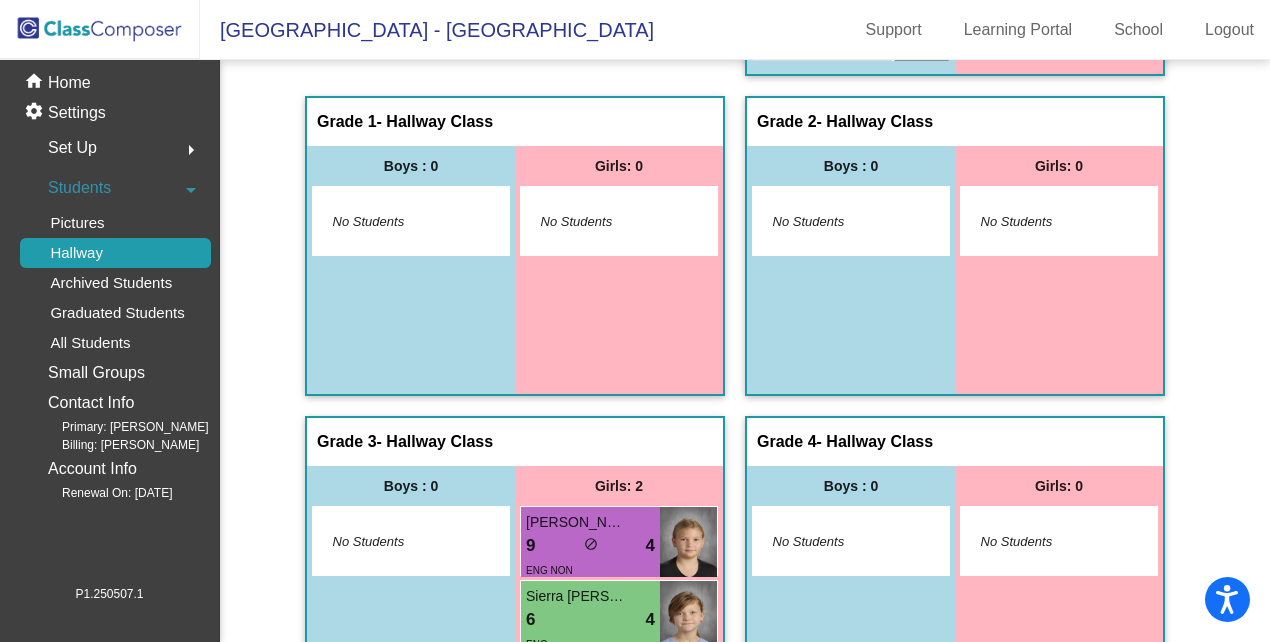 drag, startPoint x: 1262, startPoint y: 105, endPoint x: 1182, endPoint y: 351, distance: 258.68127 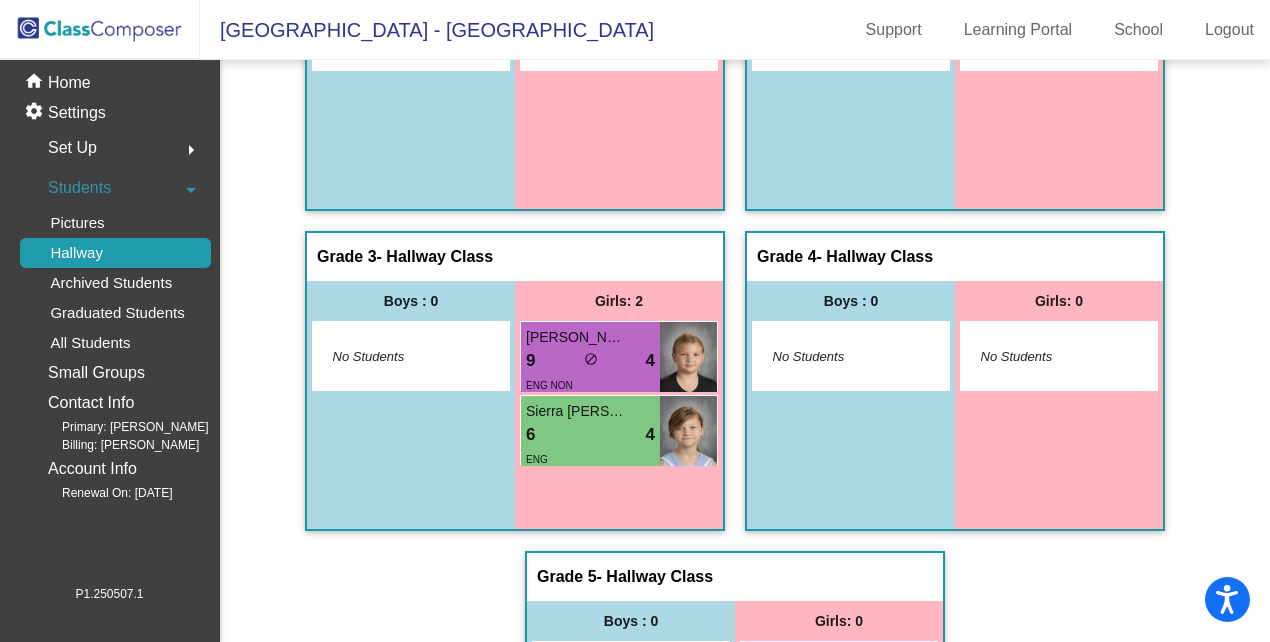 scroll, scrollTop: 741, scrollLeft: 0, axis: vertical 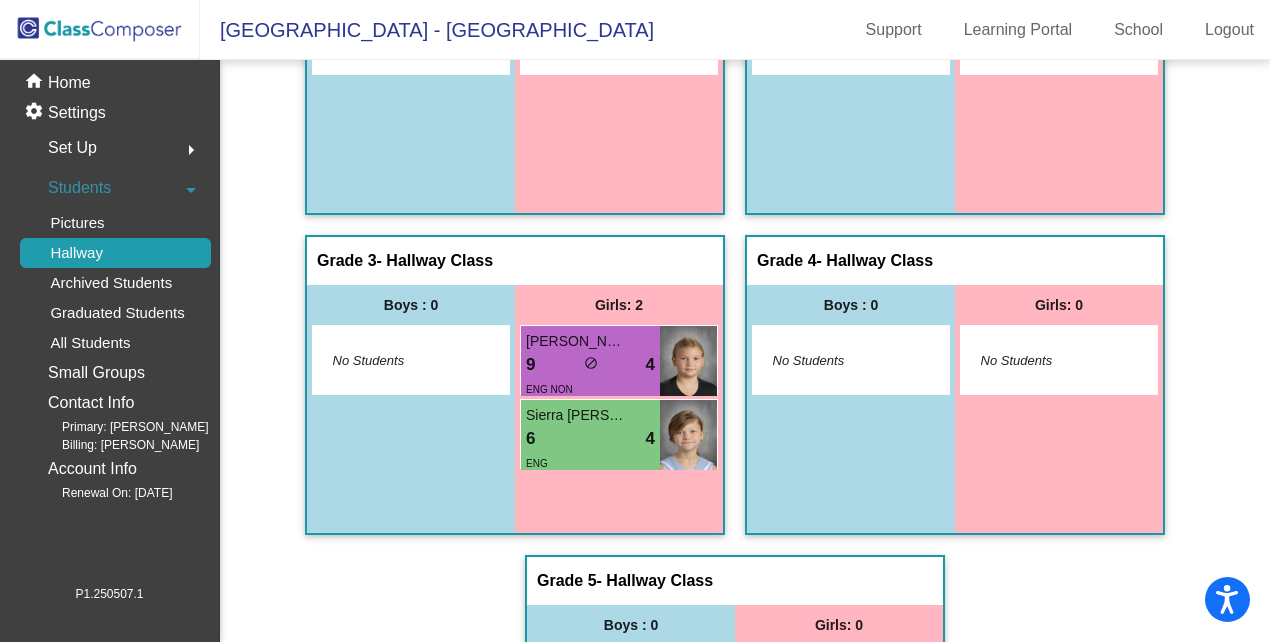 click on "- Hallway Class" 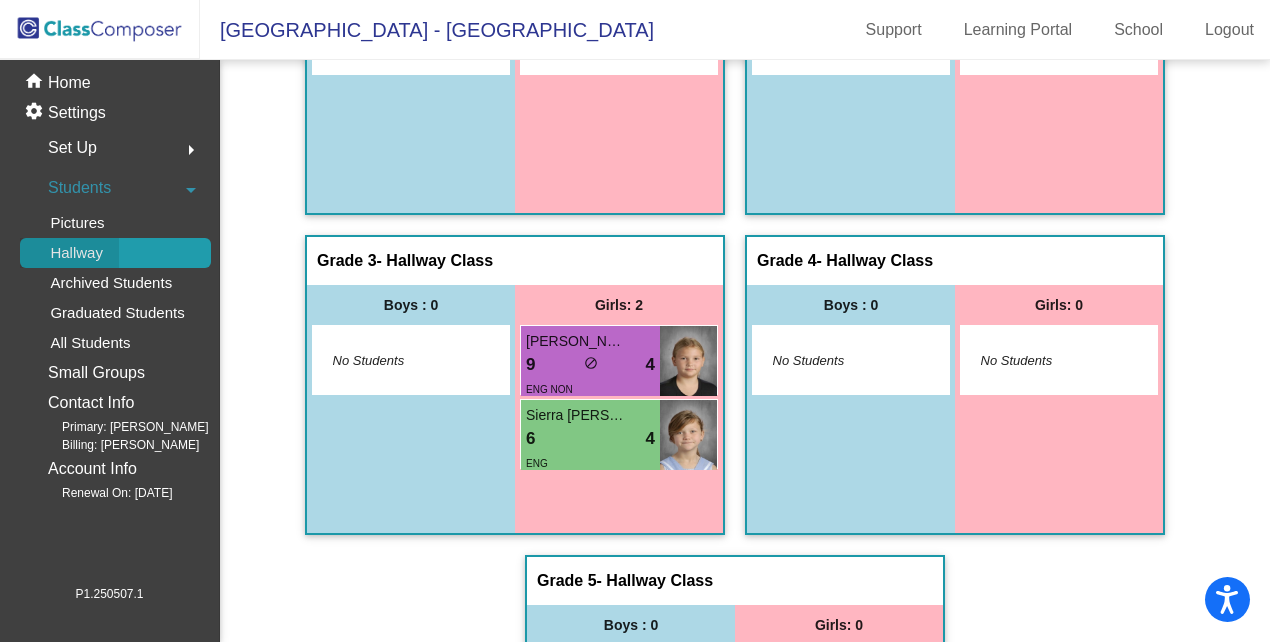click on "Hallway" 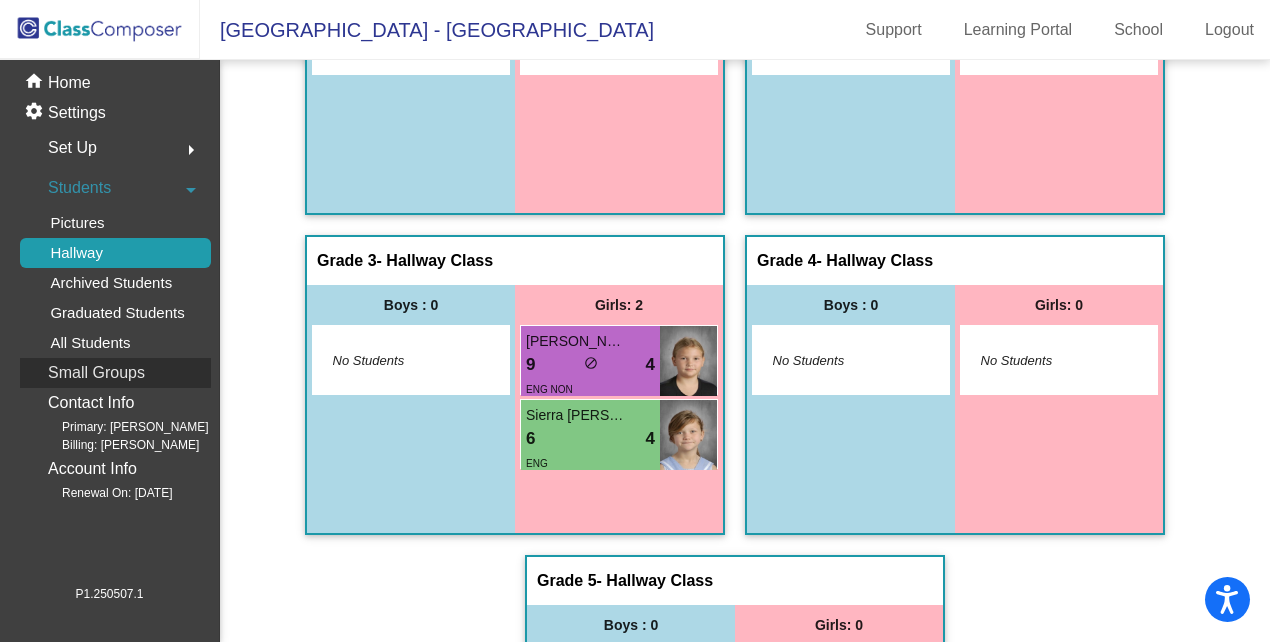 click on "Small Groups" 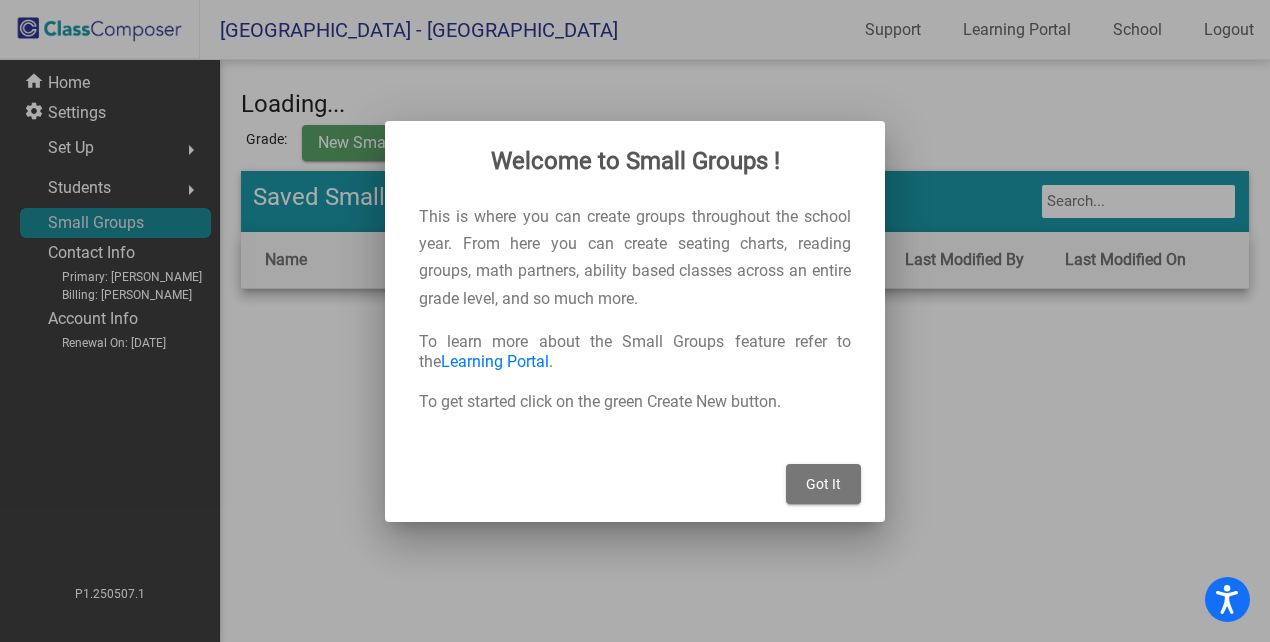 scroll, scrollTop: 0, scrollLeft: 0, axis: both 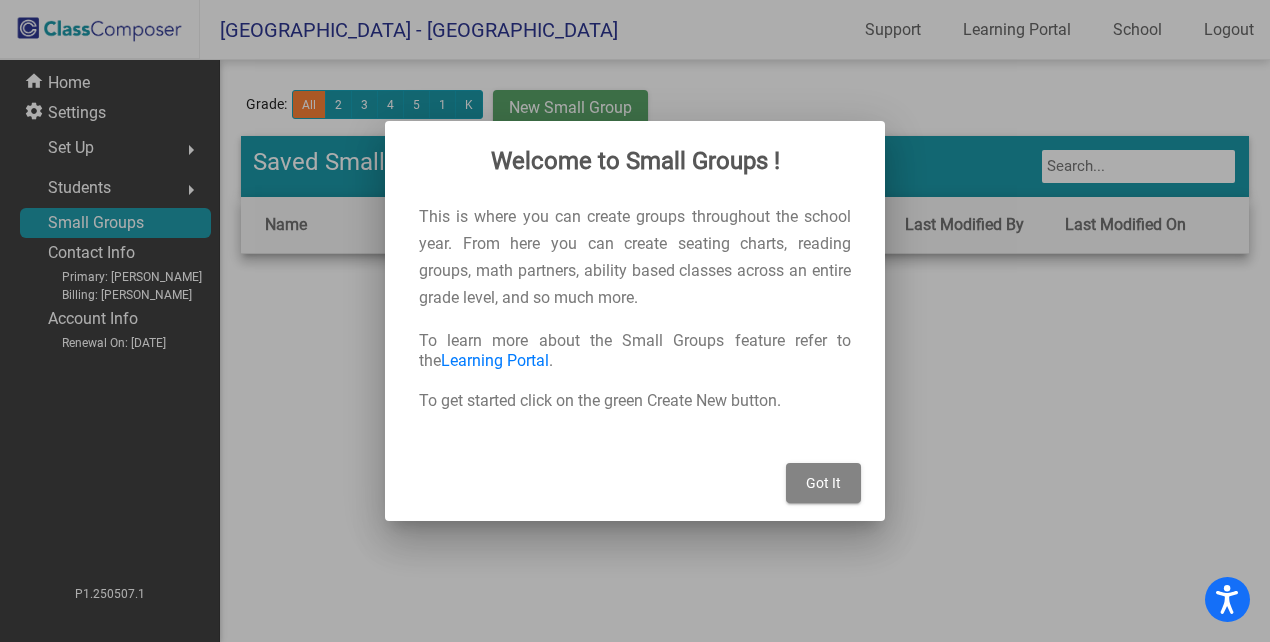 click on "Got It" at bounding box center (823, 483) 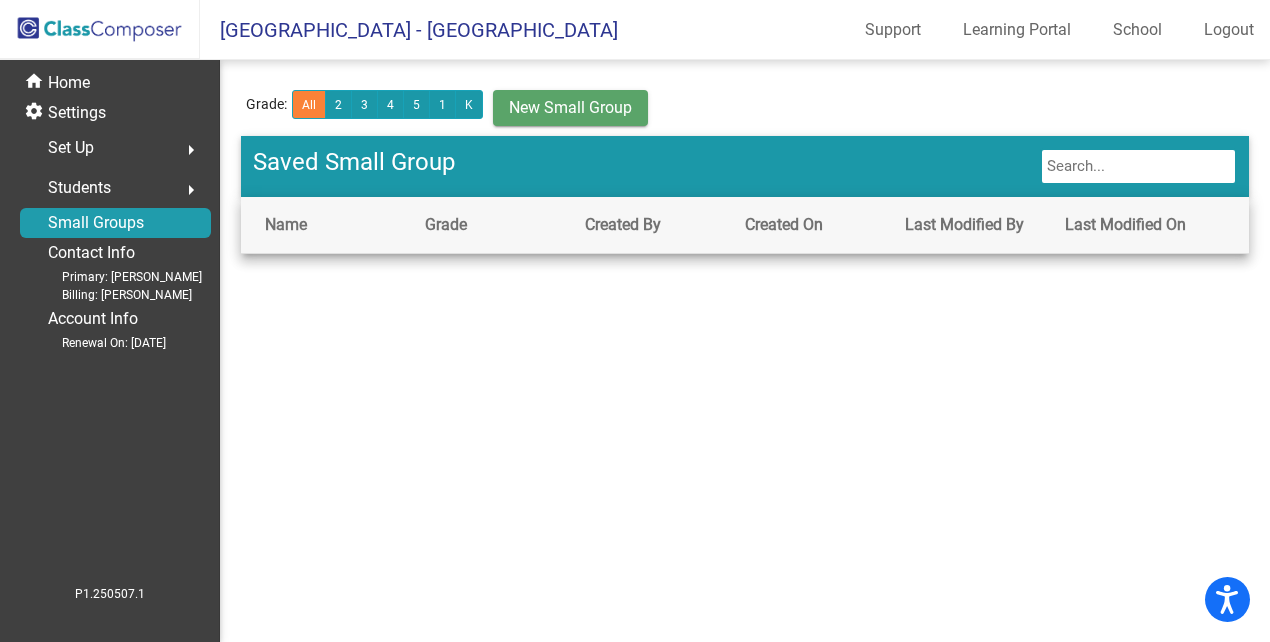 scroll, scrollTop: 0, scrollLeft: 0, axis: both 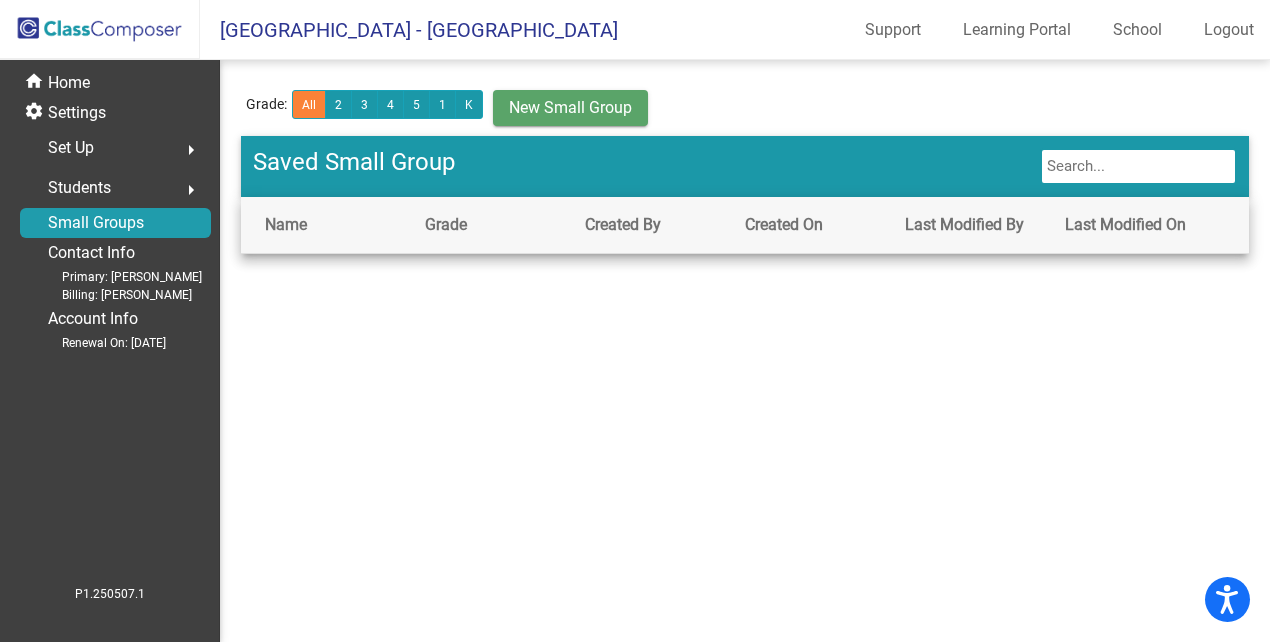 click on "Students" 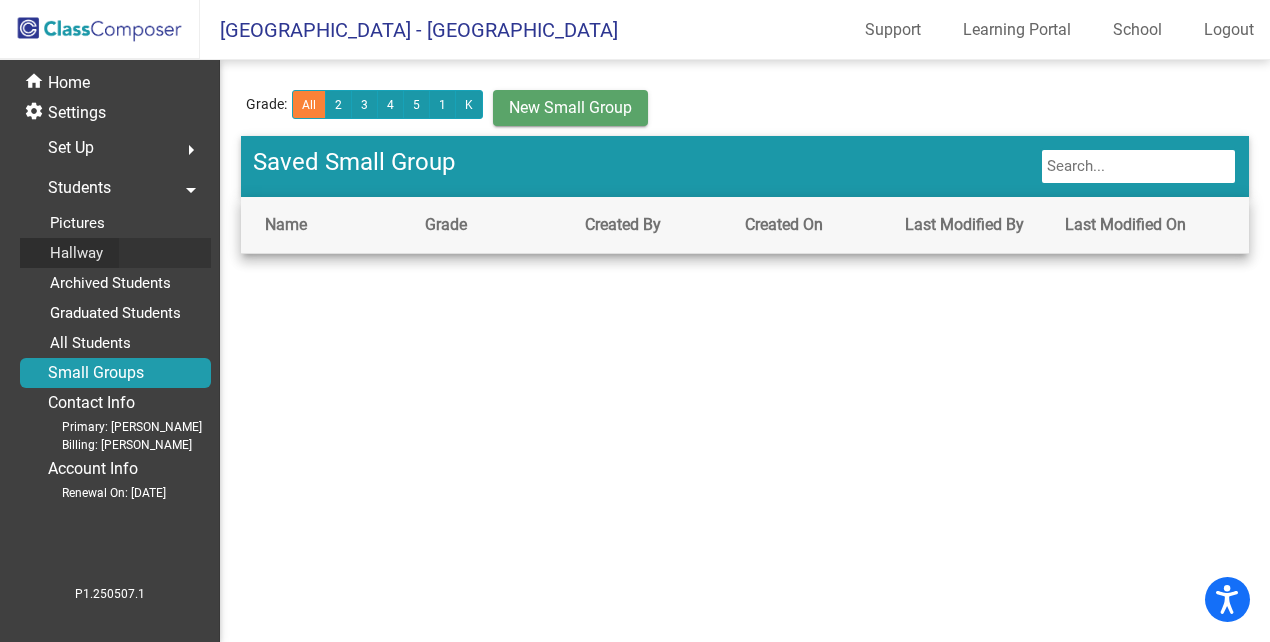 click on "Hallway" 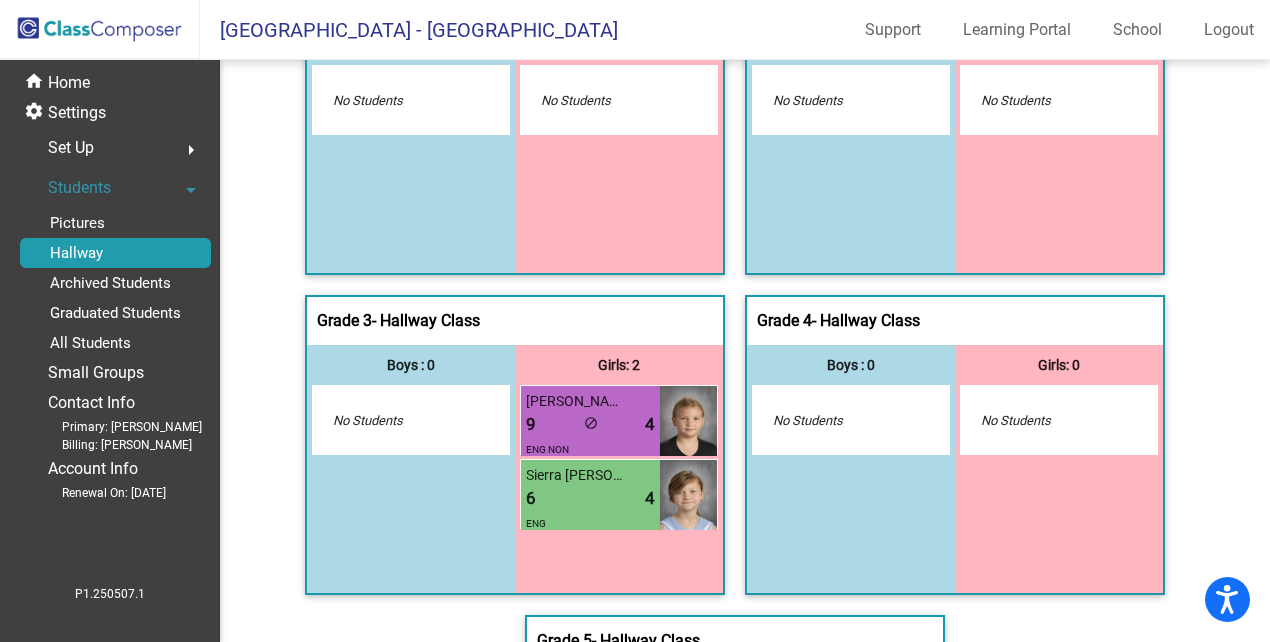 scroll, scrollTop: 670, scrollLeft: 0, axis: vertical 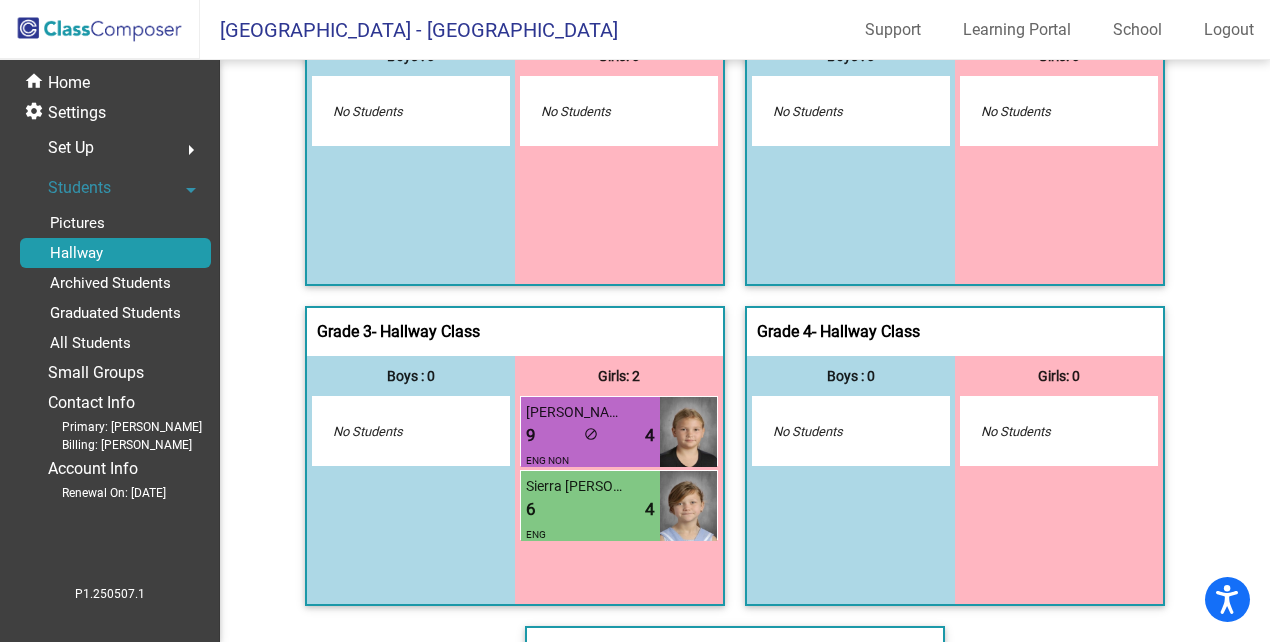 click on "No Students" at bounding box center [411, 431] 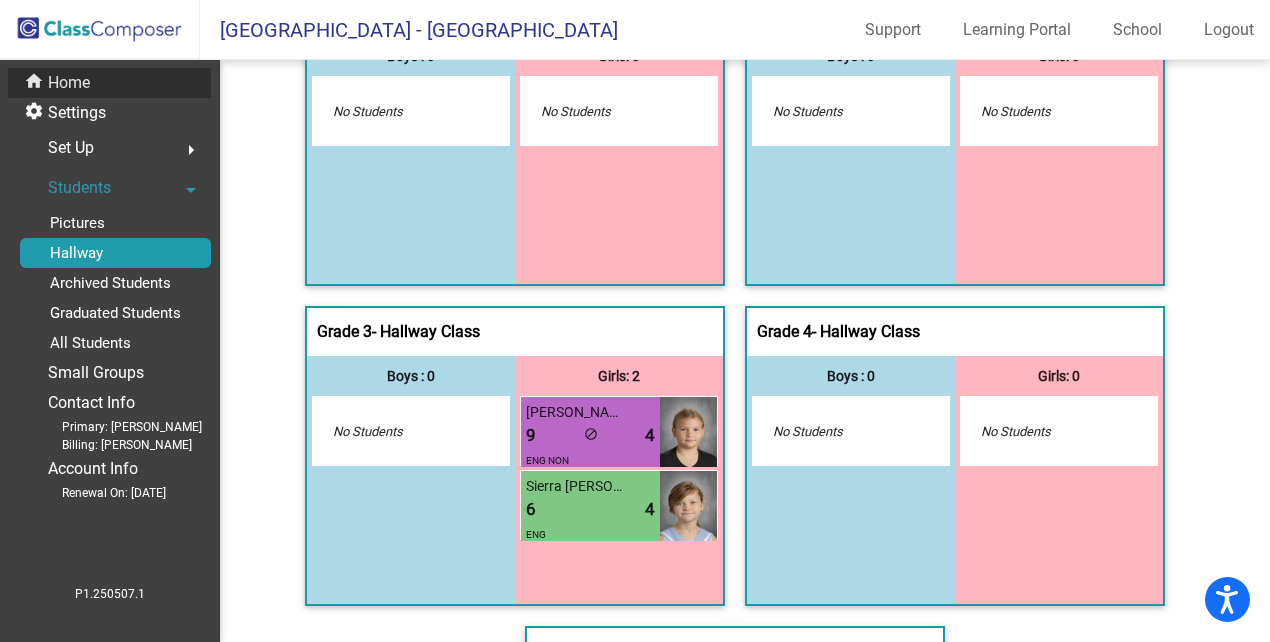 click on "Home" 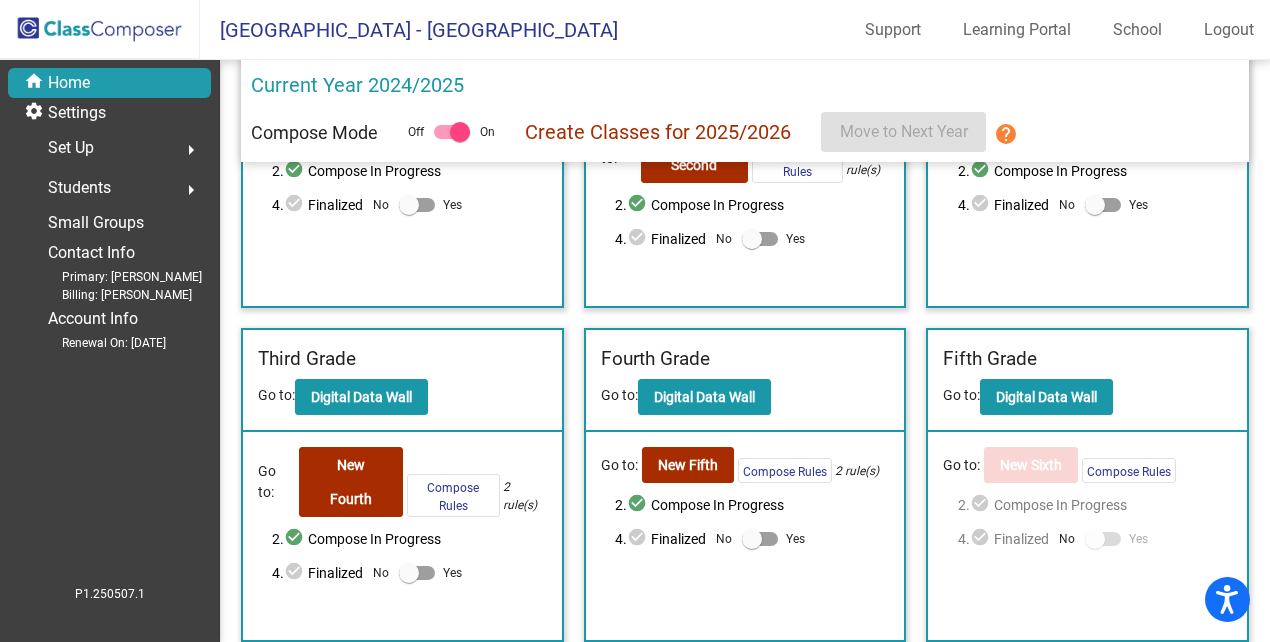 scroll, scrollTop: 334, scrollLeft: 0, axis: vertical 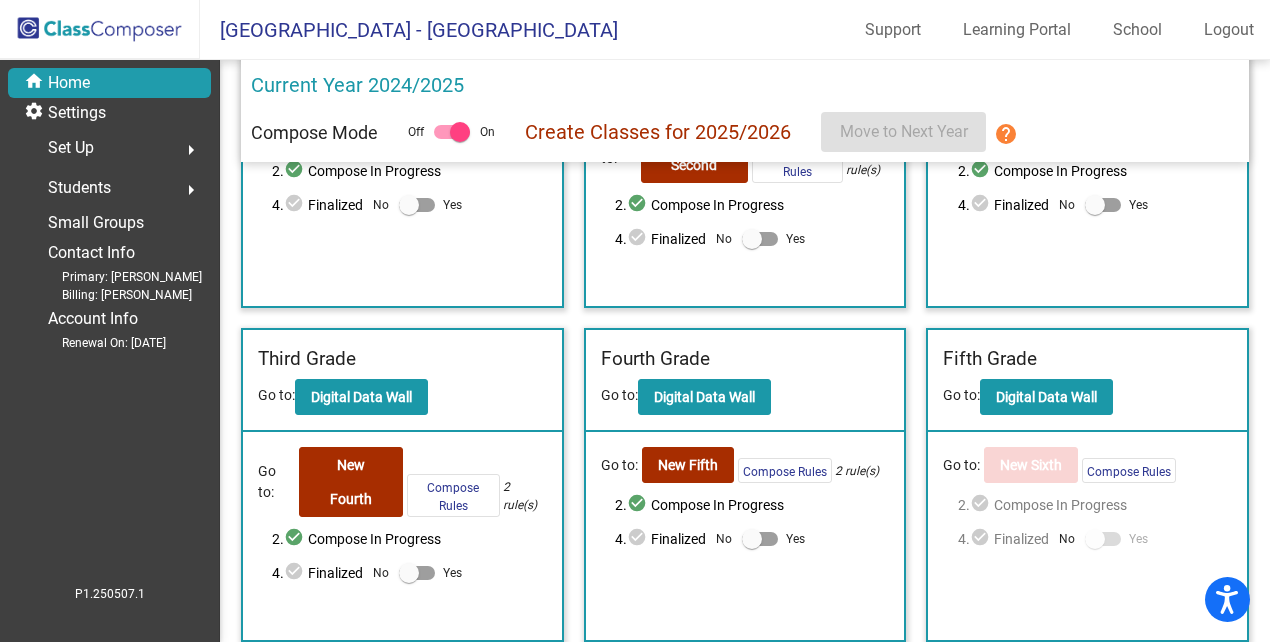 click on "New Third" 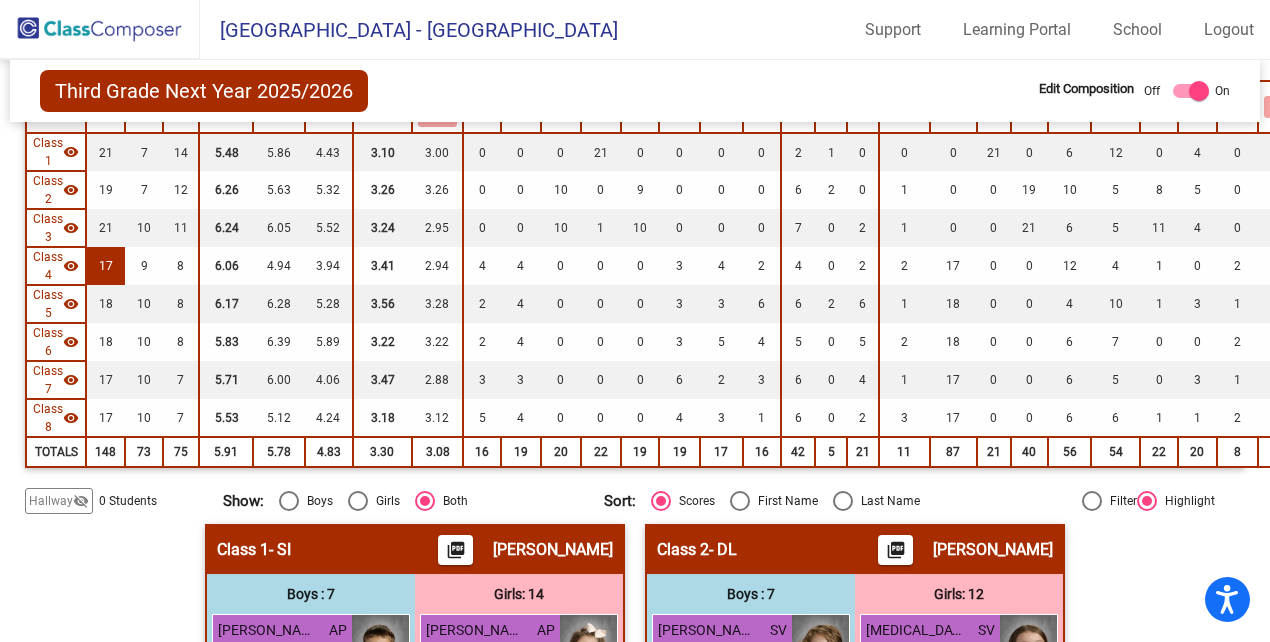 scroll, scrollTop: 232, scrollLeft: 0, axis: vertical 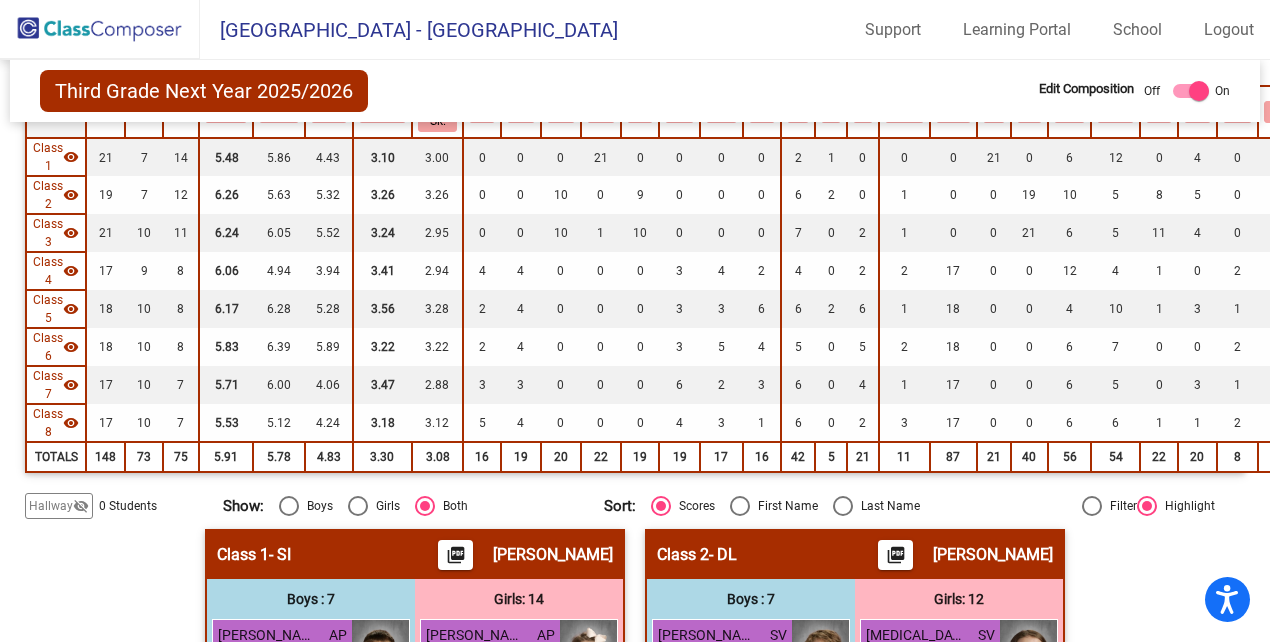 click on "Hallway" 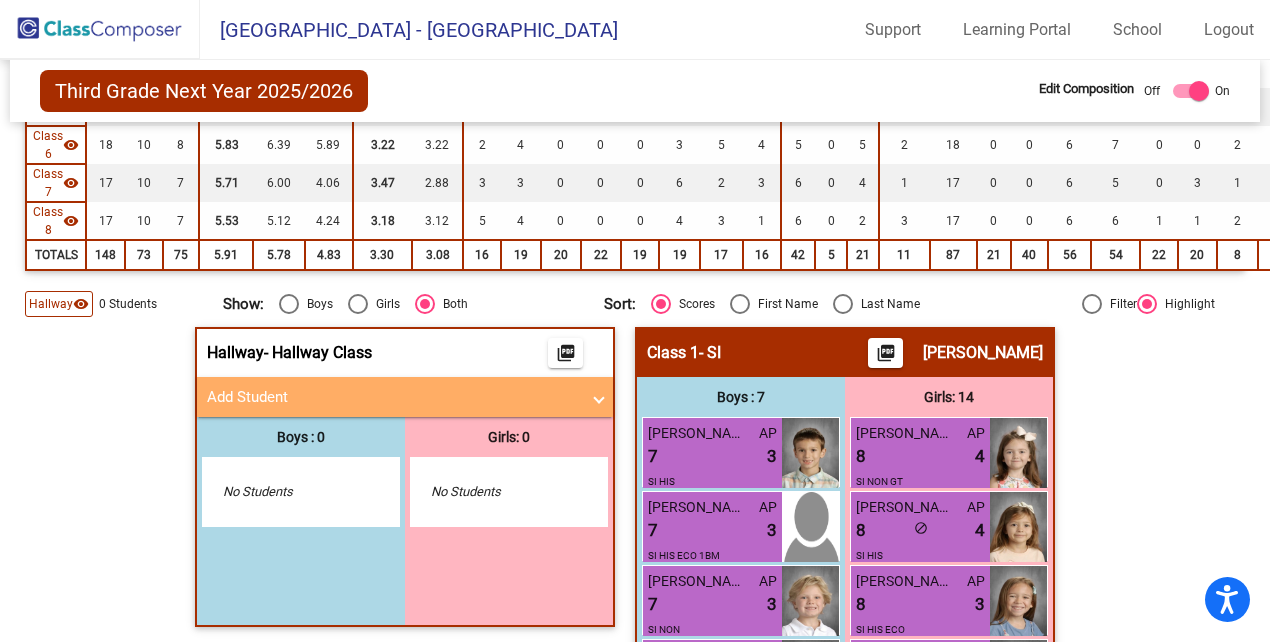 scroll, scrollTop: 449, scrollLeft: 0, axis: vertical 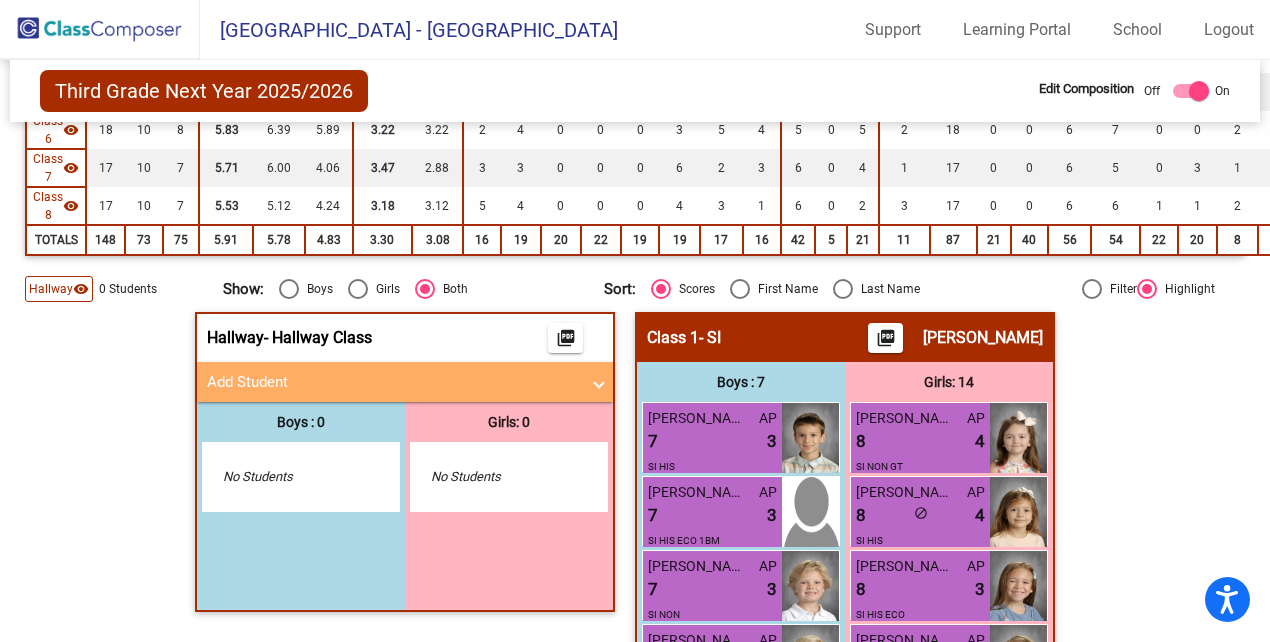 click on "Add Student" at bounding box center (401, 382) 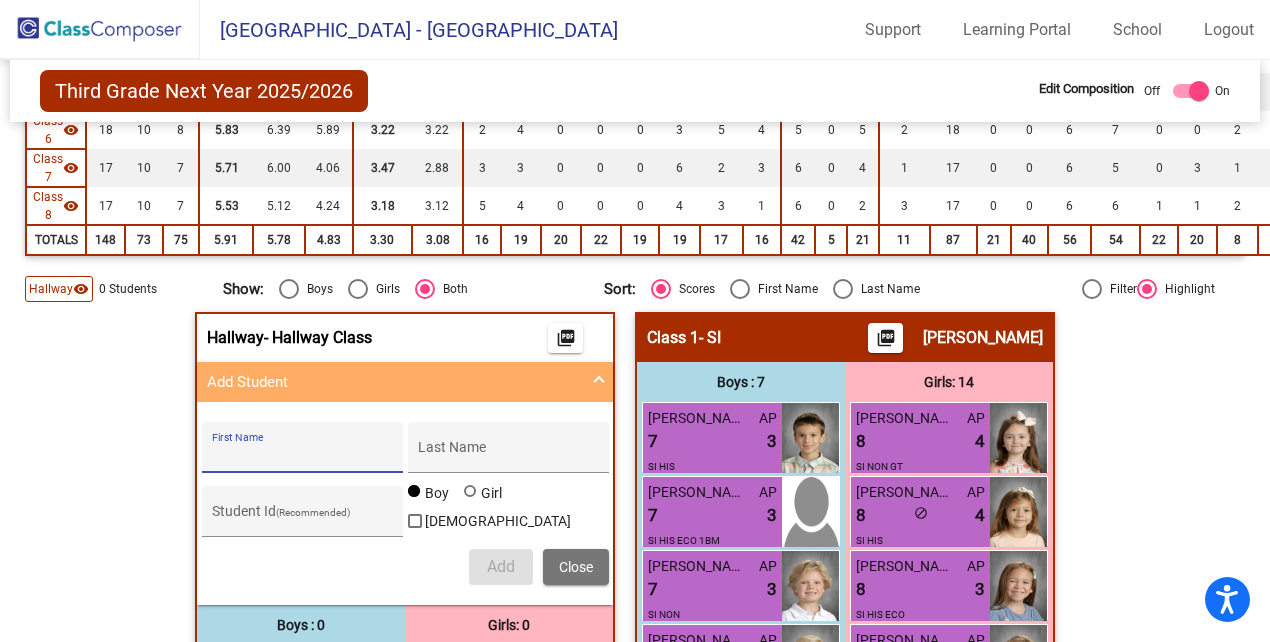 click on "First Name" at bounding box center [302, 455] 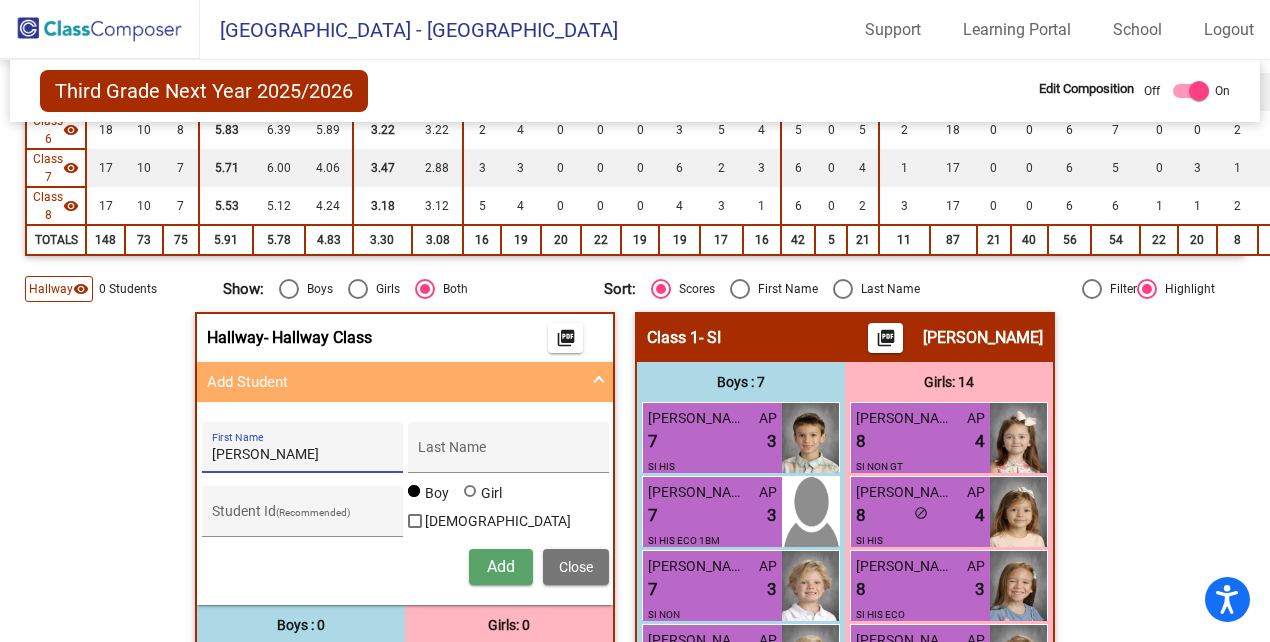 type on "[PERSON_NAME]" 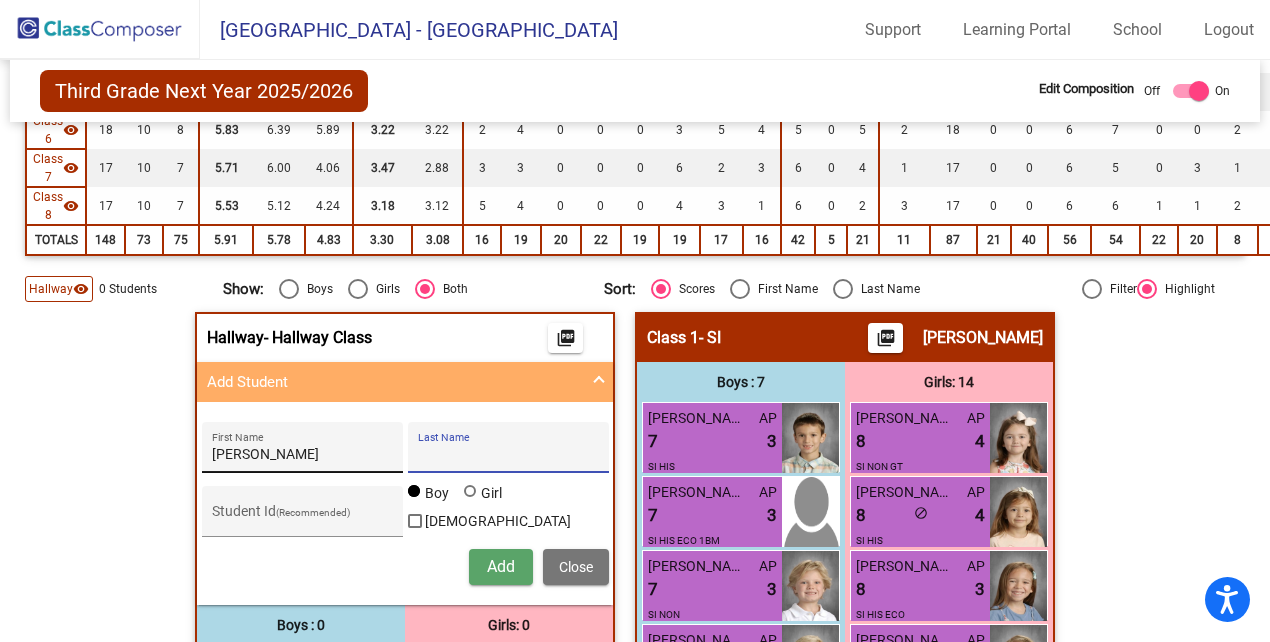 type on "U" 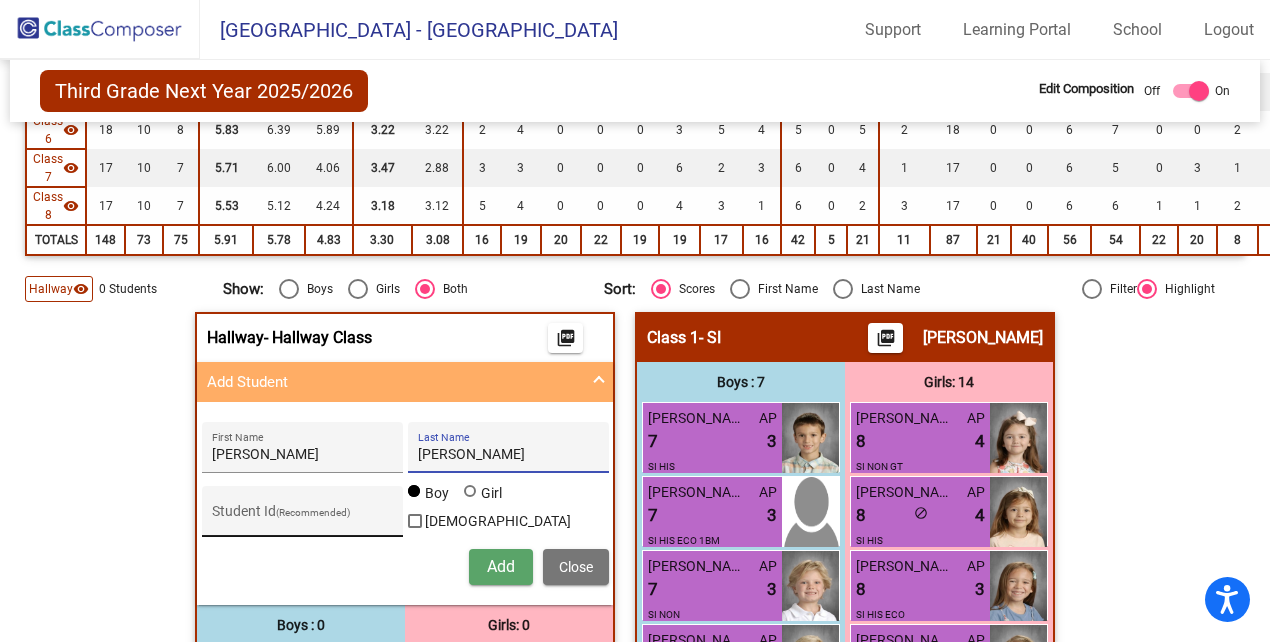 type on "[PERSON_NAME]" 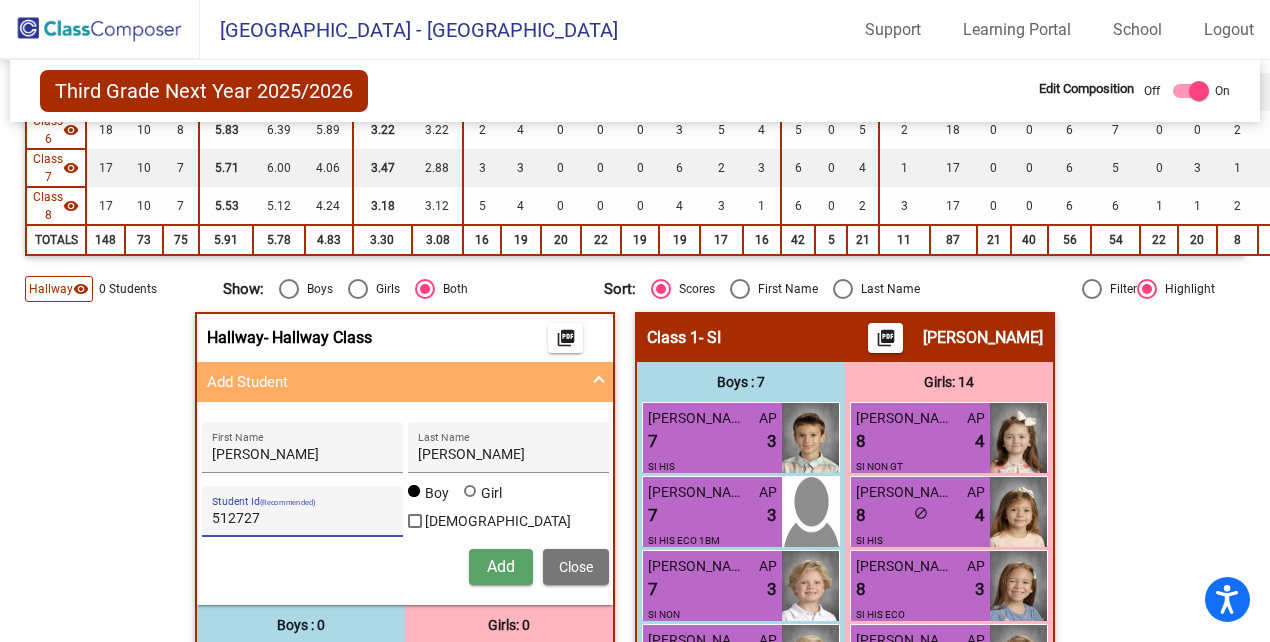 type on "512727" 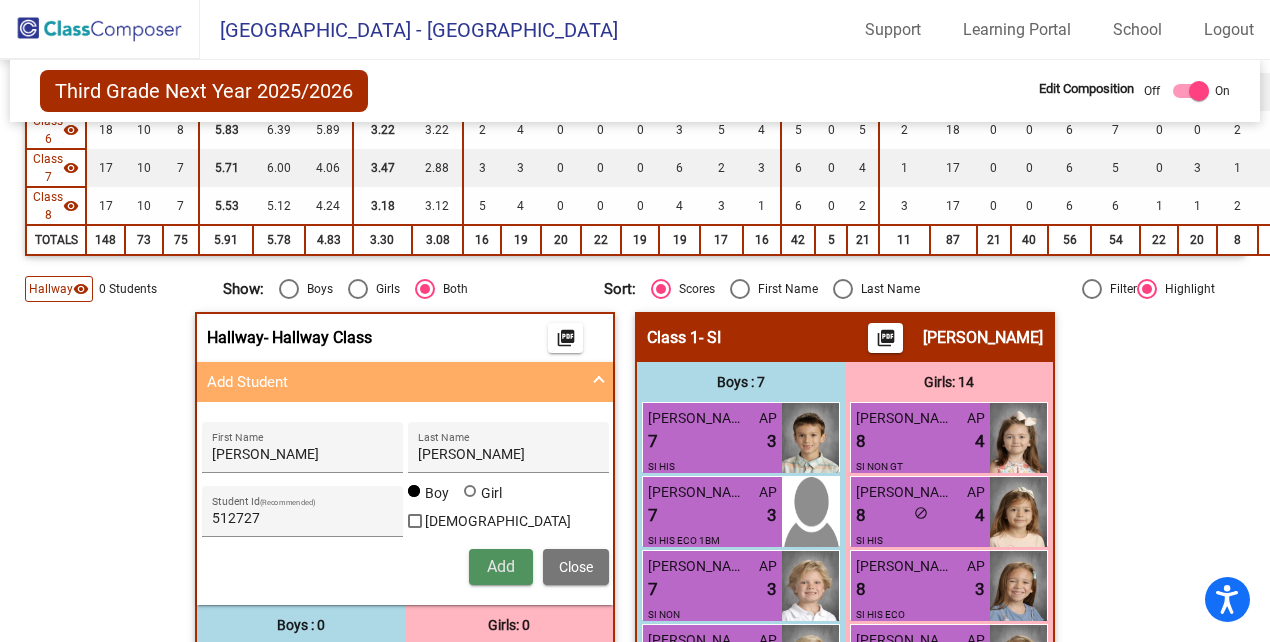 click on "Add" at bounding box center [501, 566] 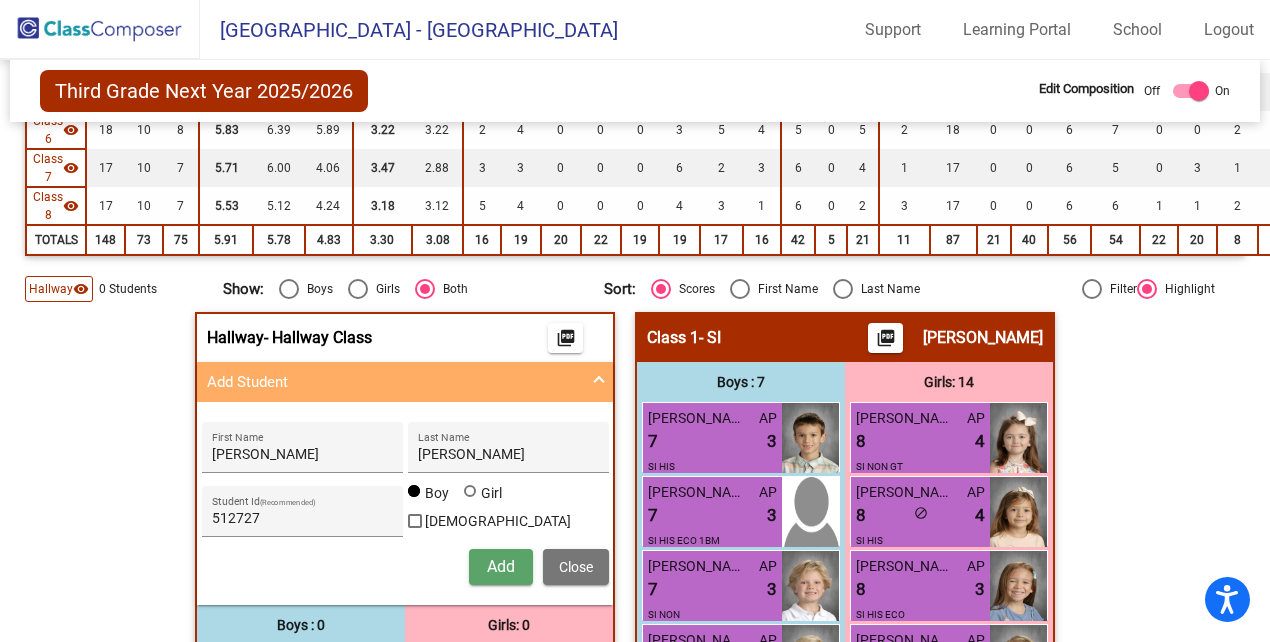 type 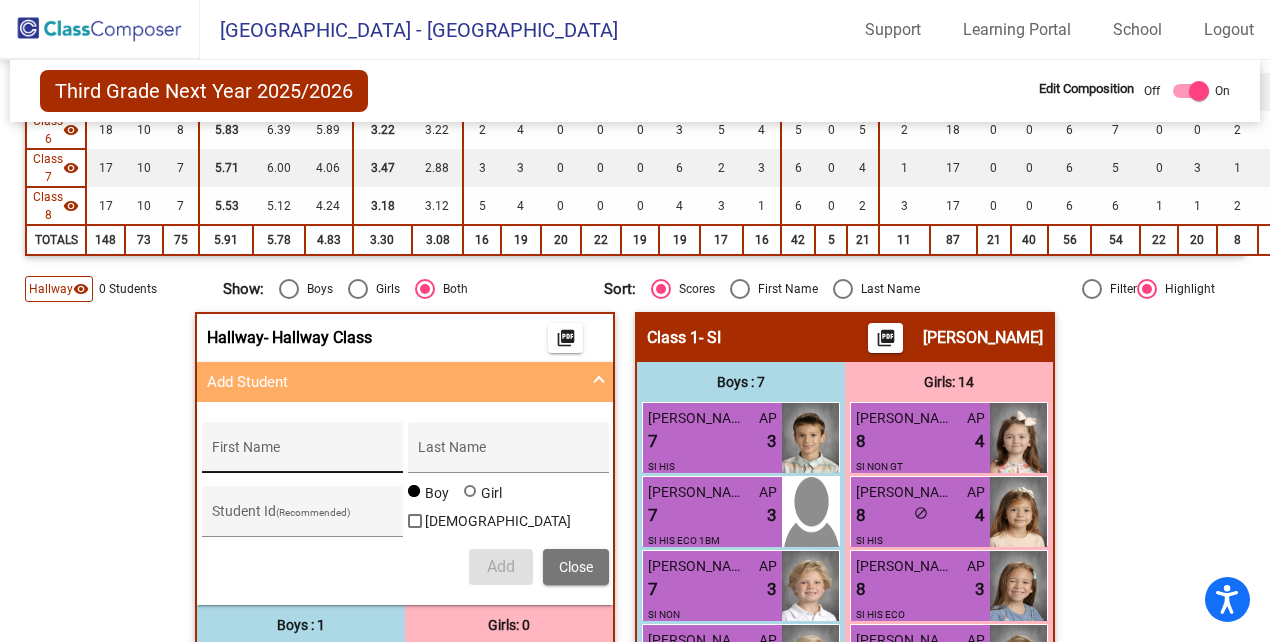 click on "First Name" at bounding box center [302, 453] 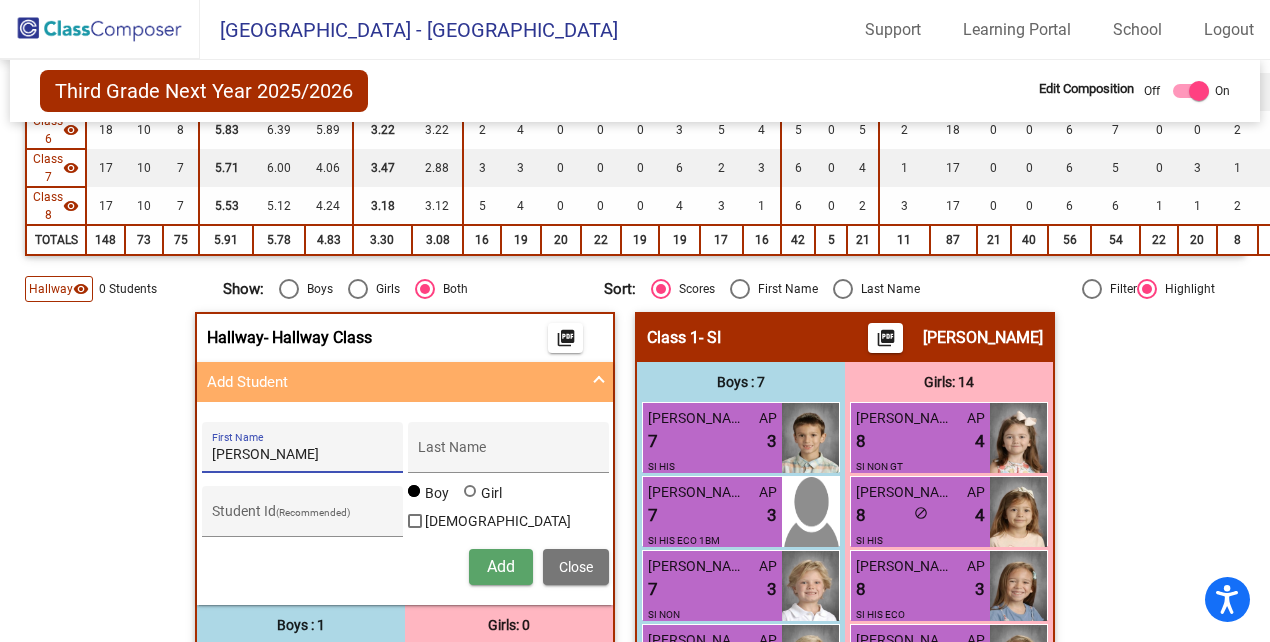 type on "[PERSON_NAME]" 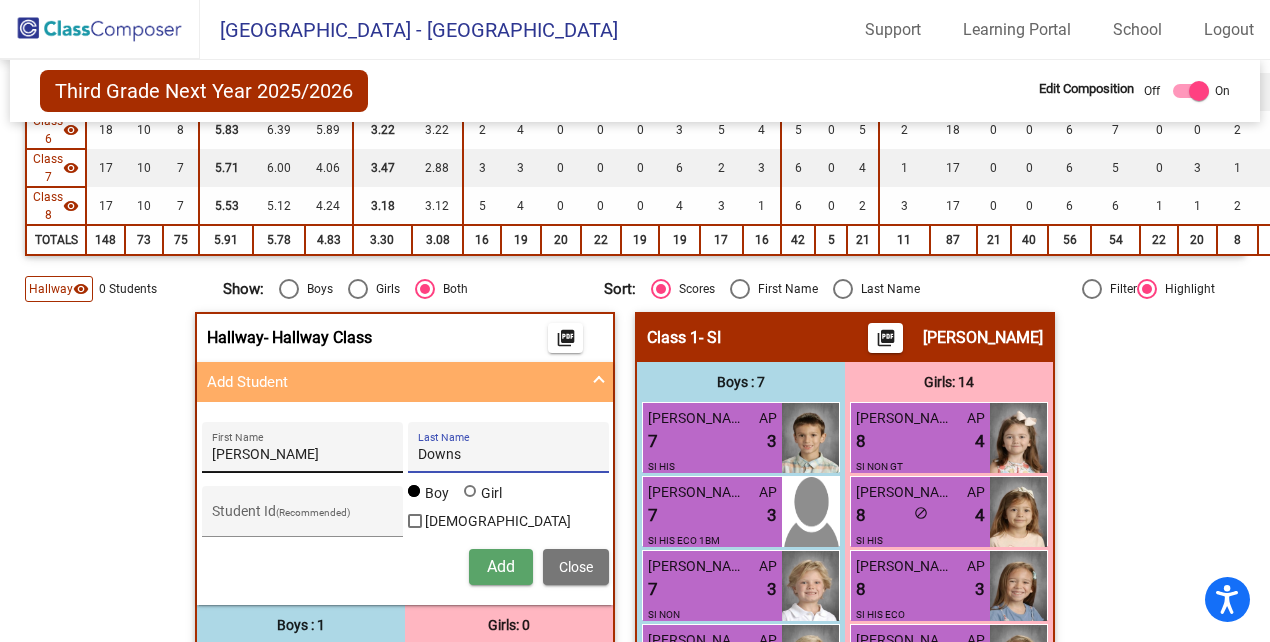 type on "Downs" 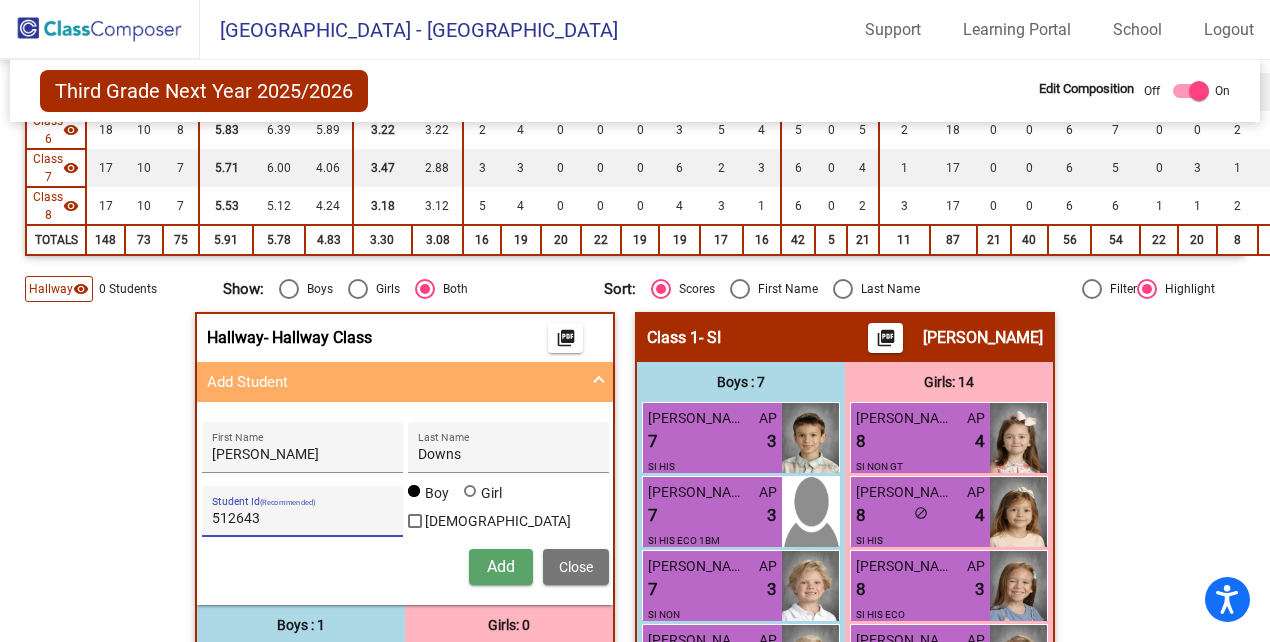 type on "512643" 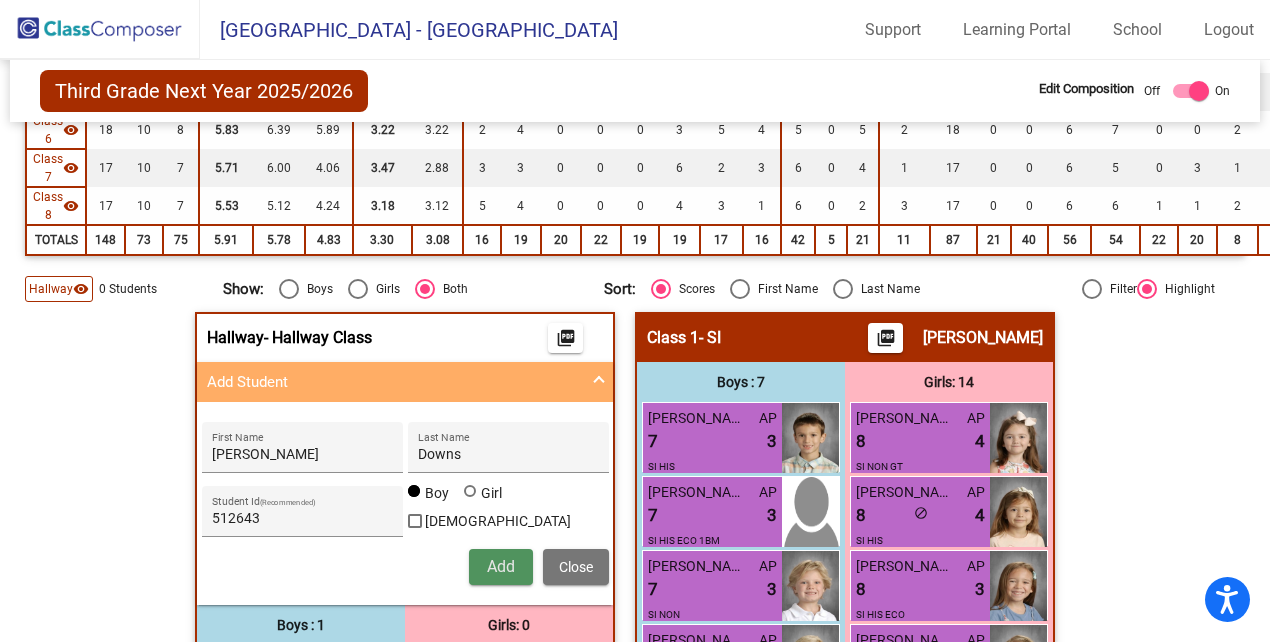 click on "Add" at bounding box center [501, 566] 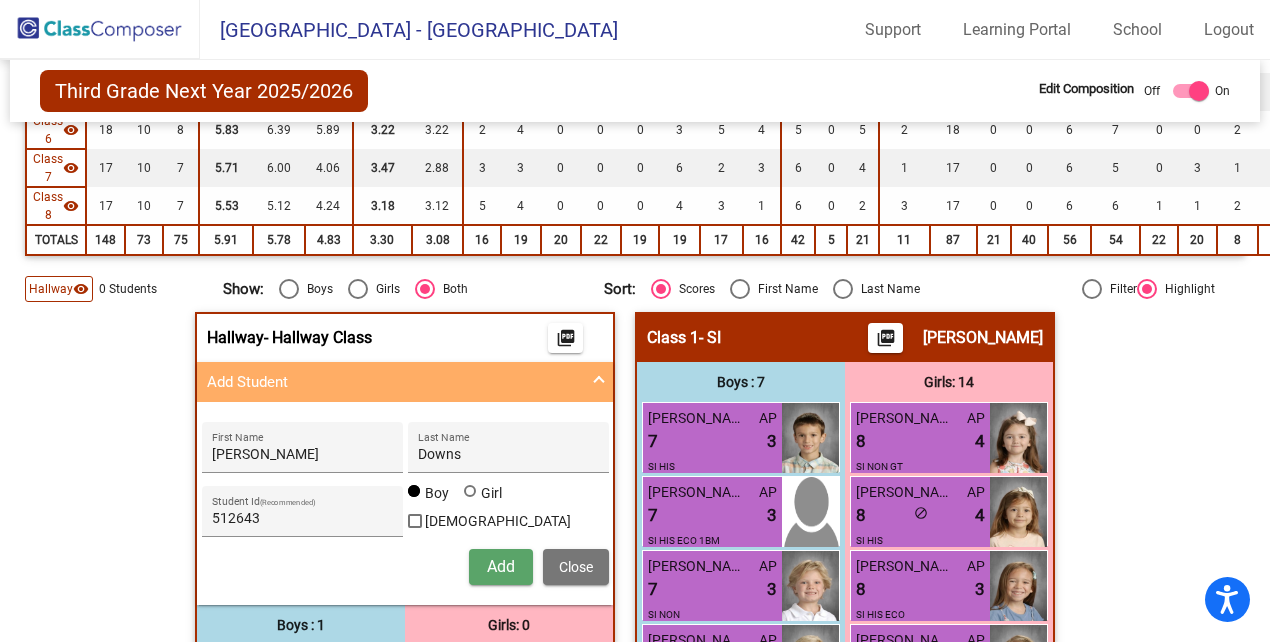 type 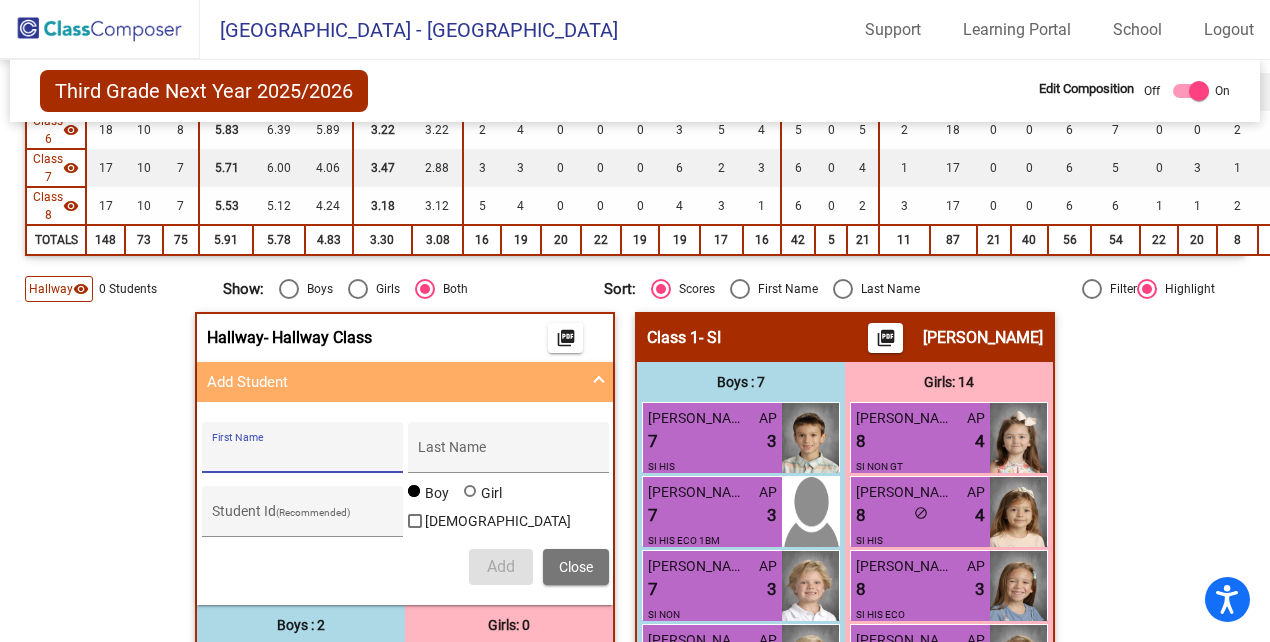 scroll, scrollTop: 0, scrollLeft: 0, axis: both 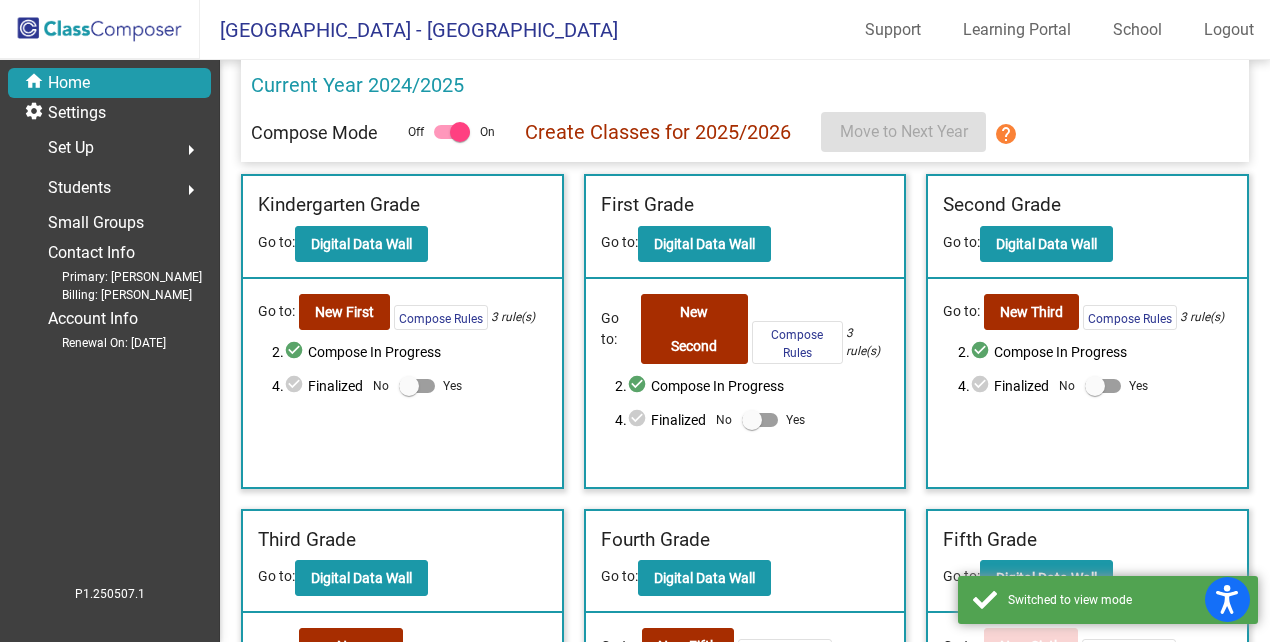 click on "Home" 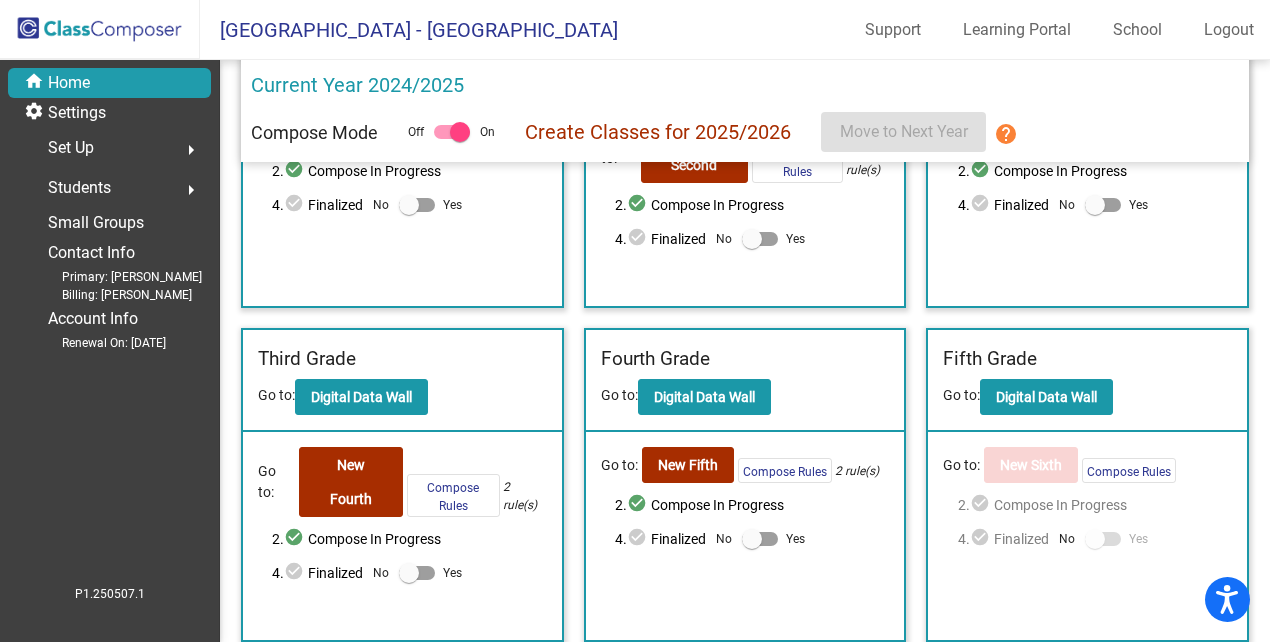 scroll, scrollTop: 482, scrollLeft: 0, axis: vertical 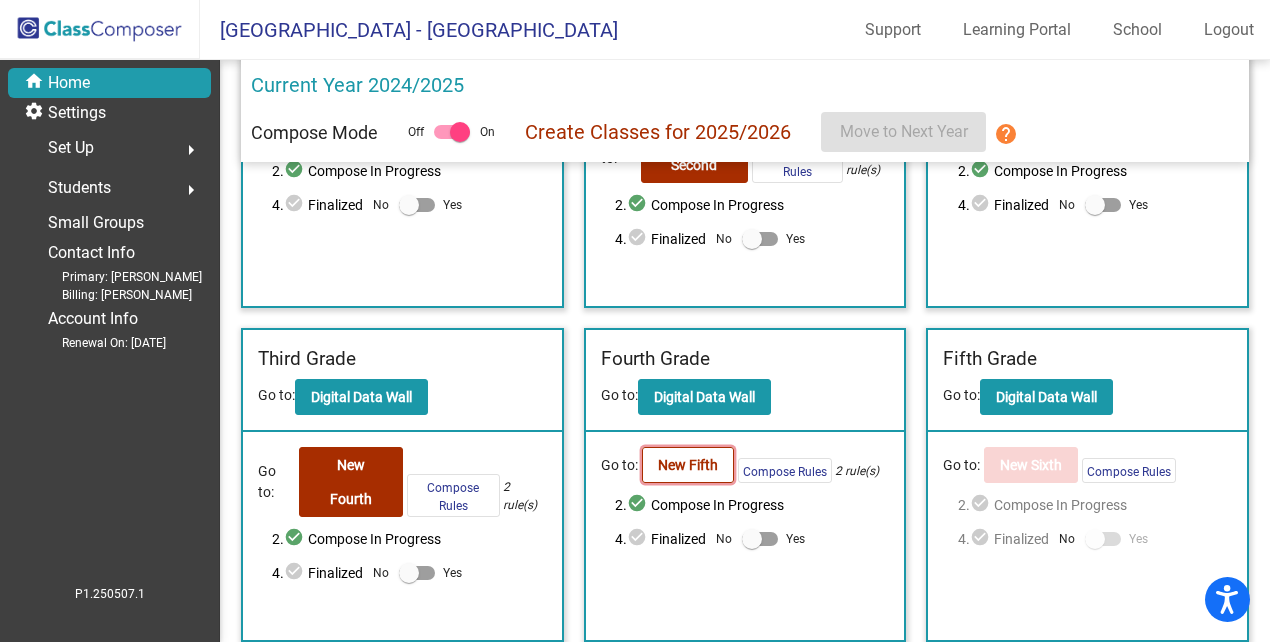 click on "New Fifth" 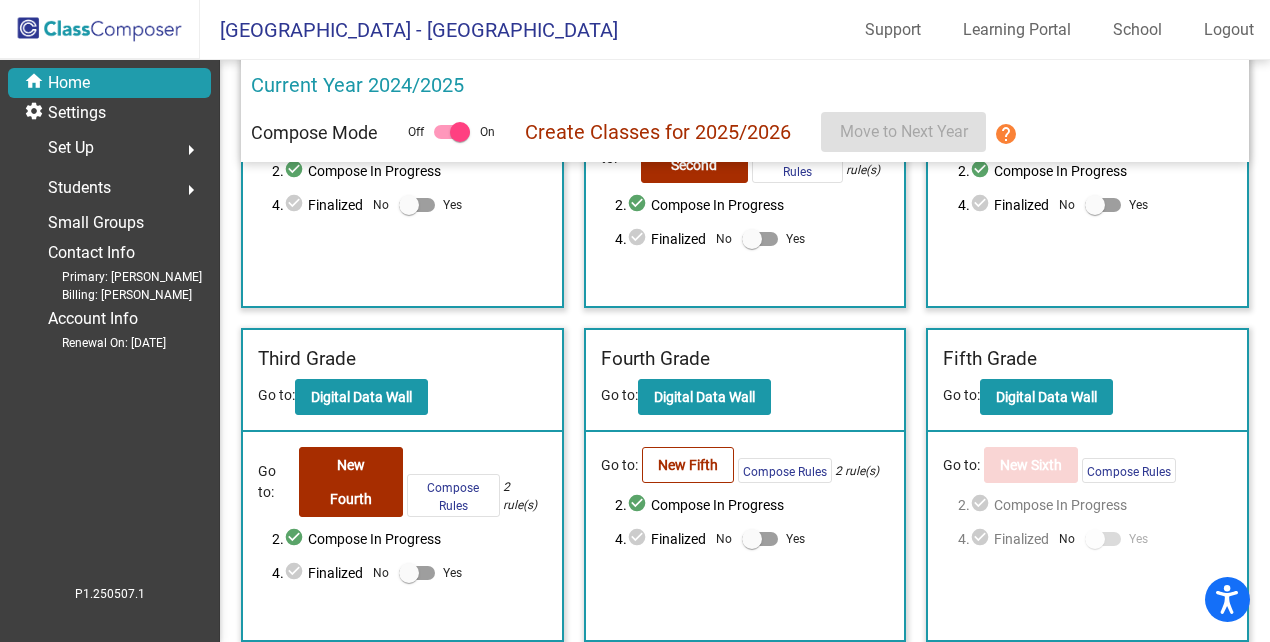 scroll, scrollTop: 0, scrollLeft: 0, axis: both 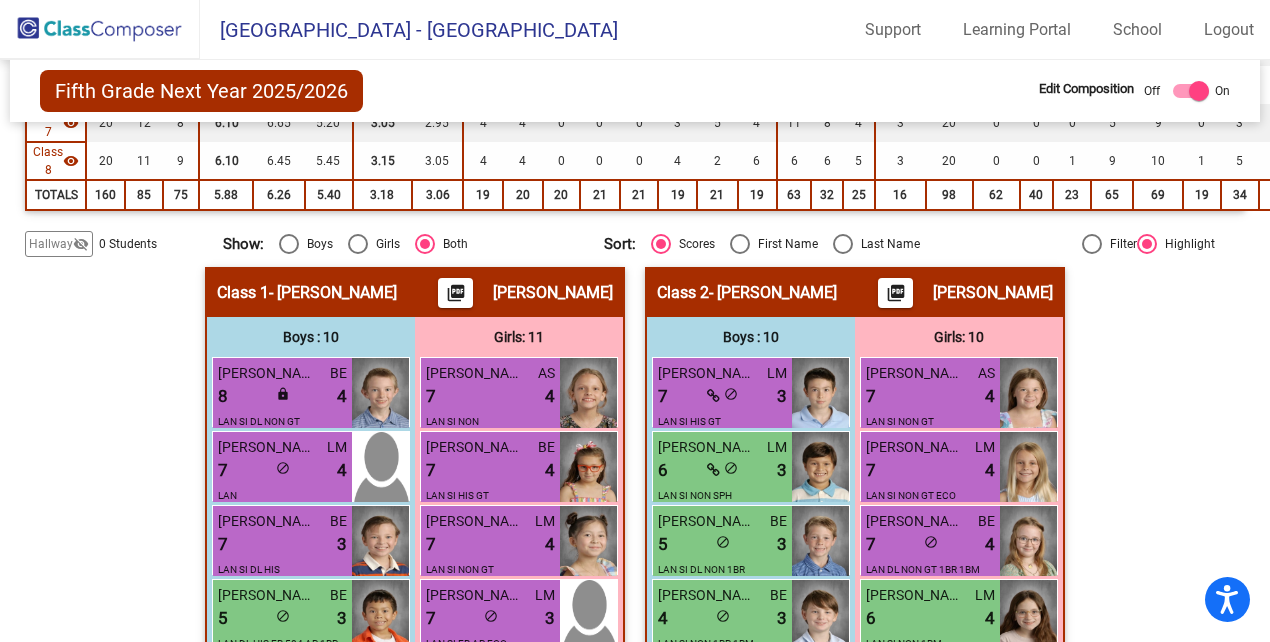 click on "Hallway" 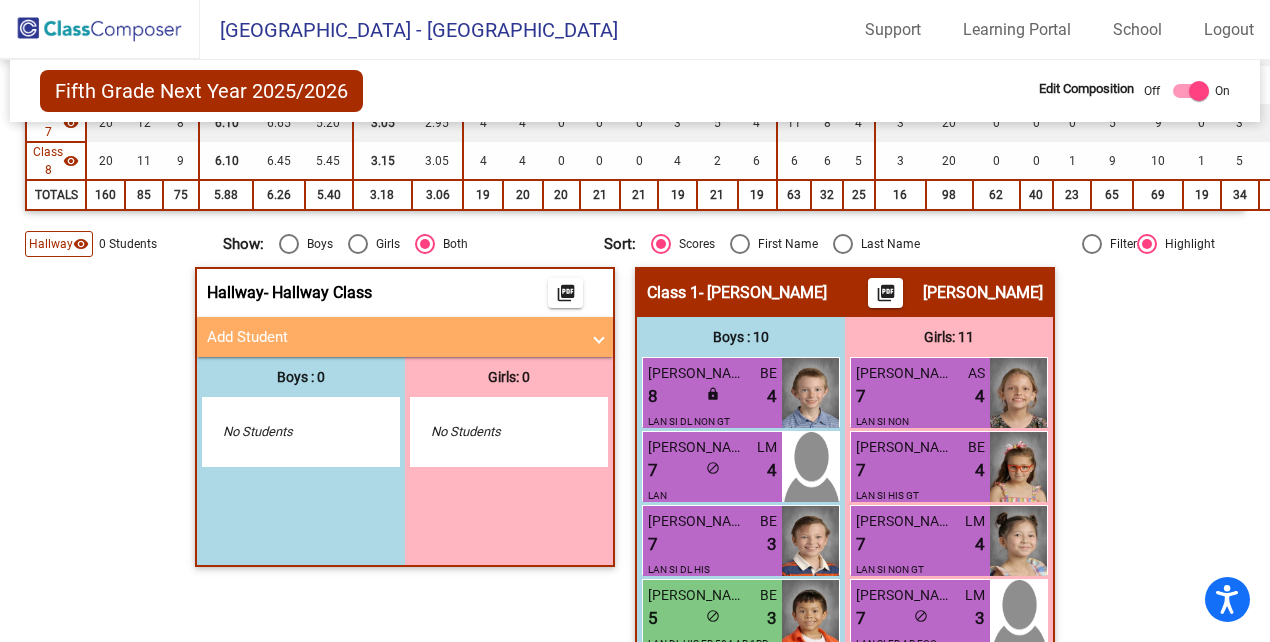 click on "Add Student" at bounding box center (393, 337) 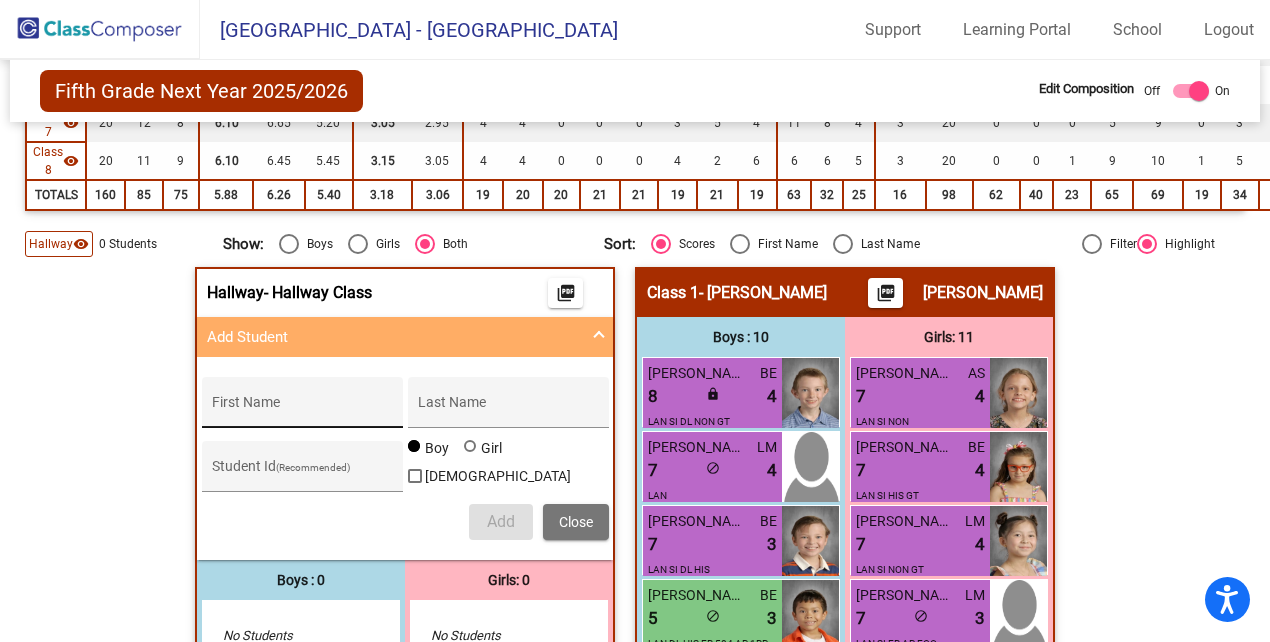 click on "First Name" at bounding box center (302, 410) 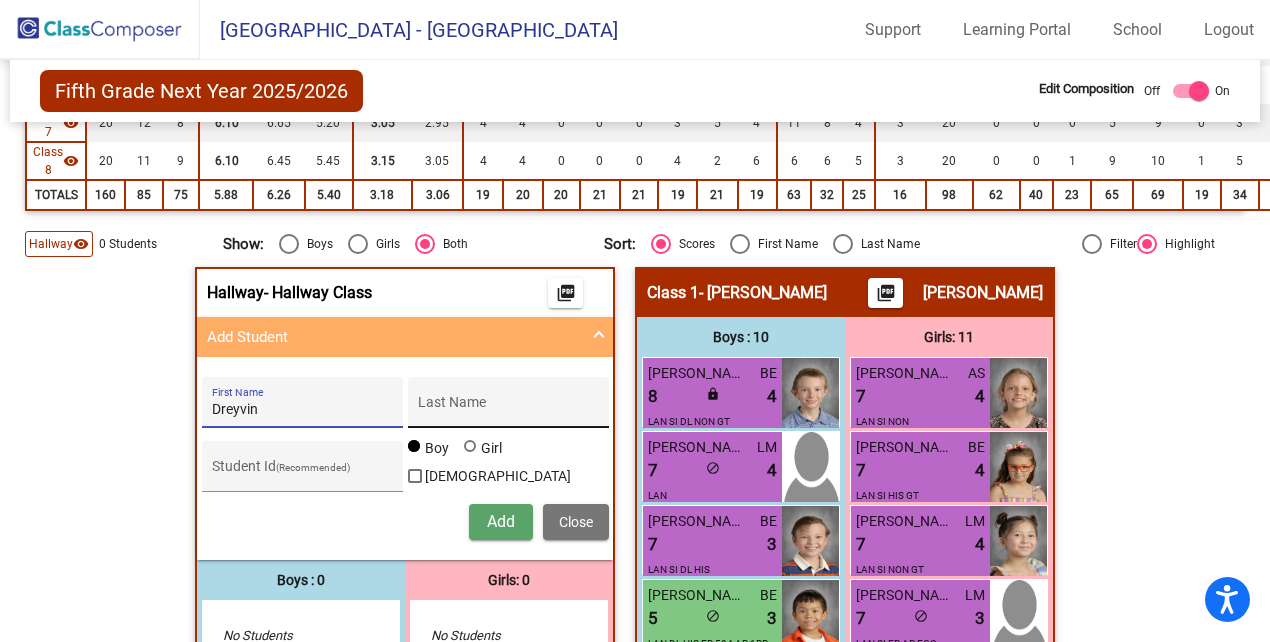 type on "Dreyvin" 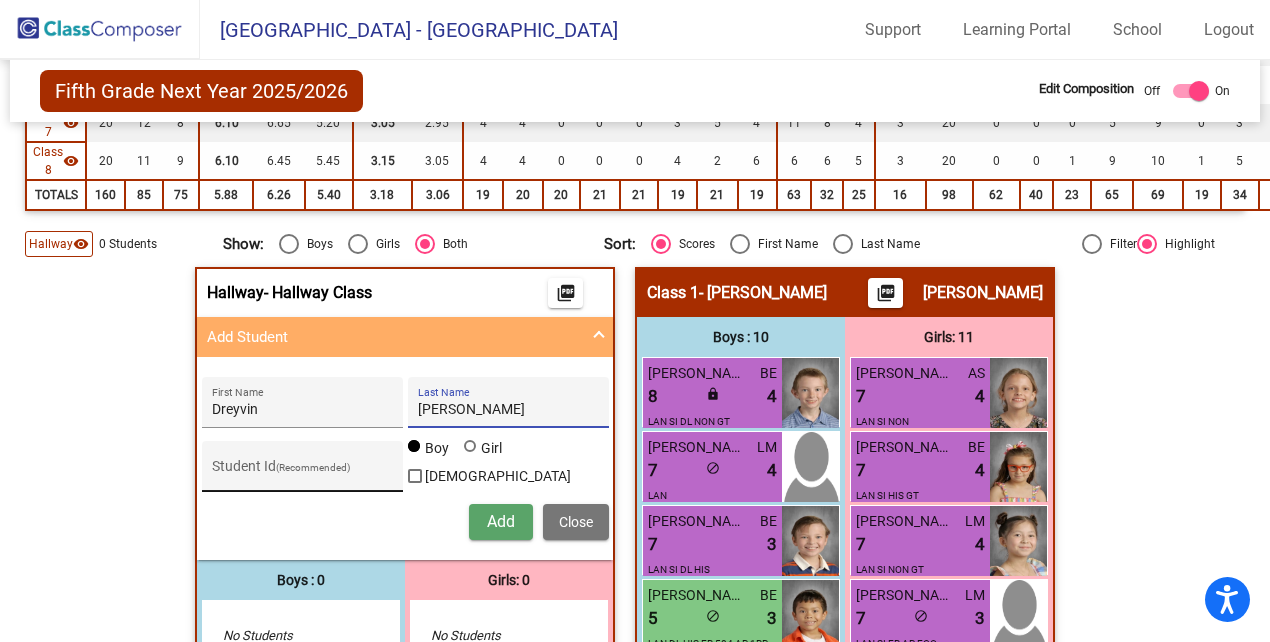 type on "[PERSON_NAME]" 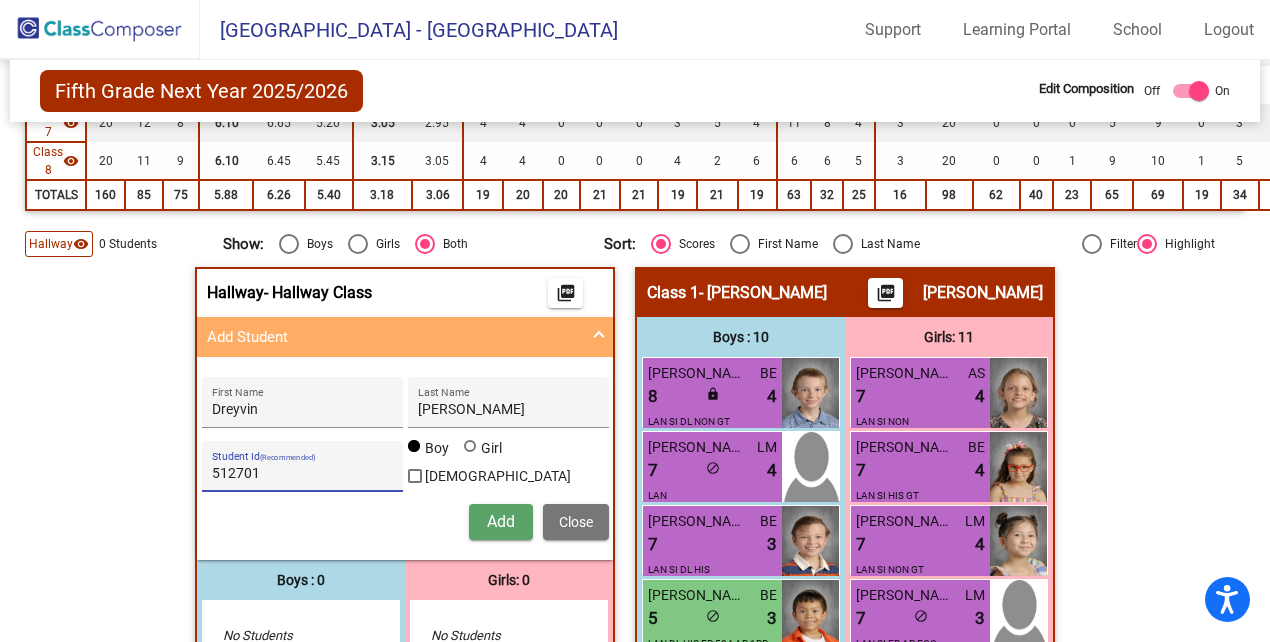 type on "512701" 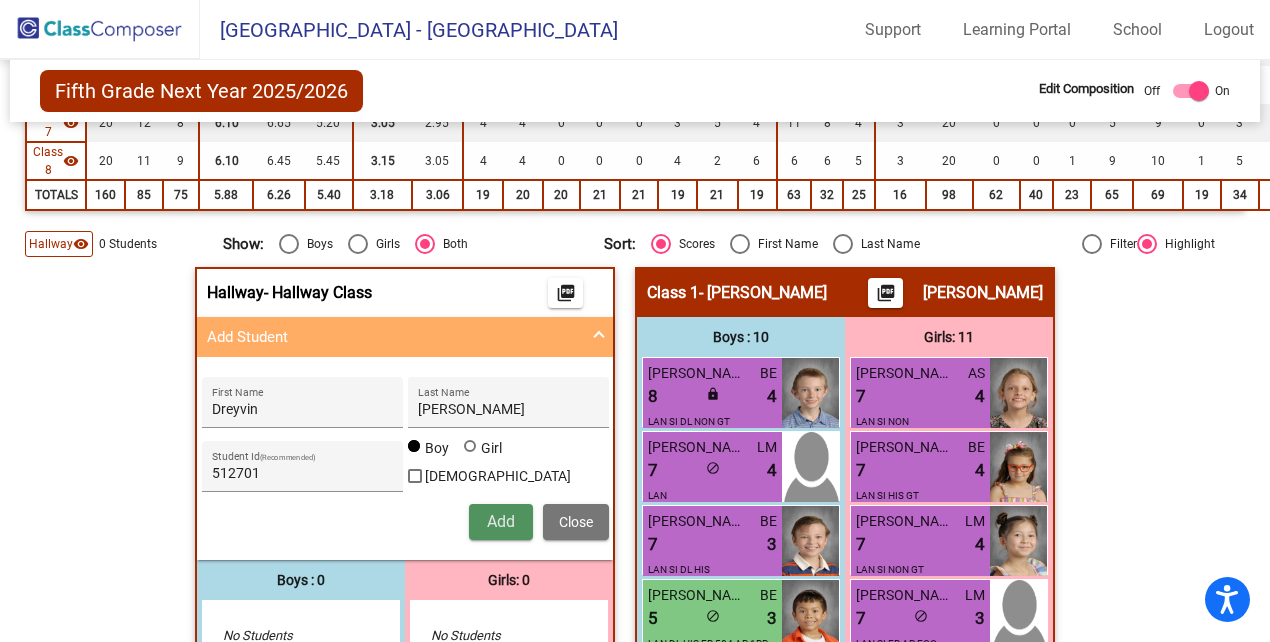 click on "Add" at bounding box center [501, 522] 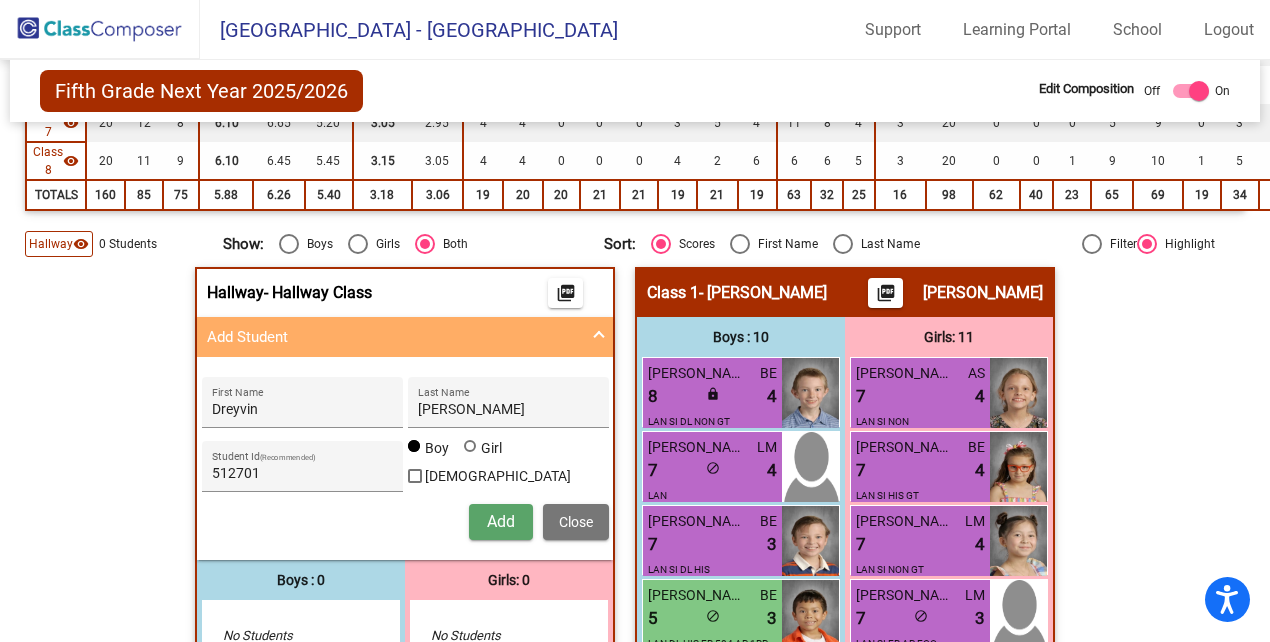 type 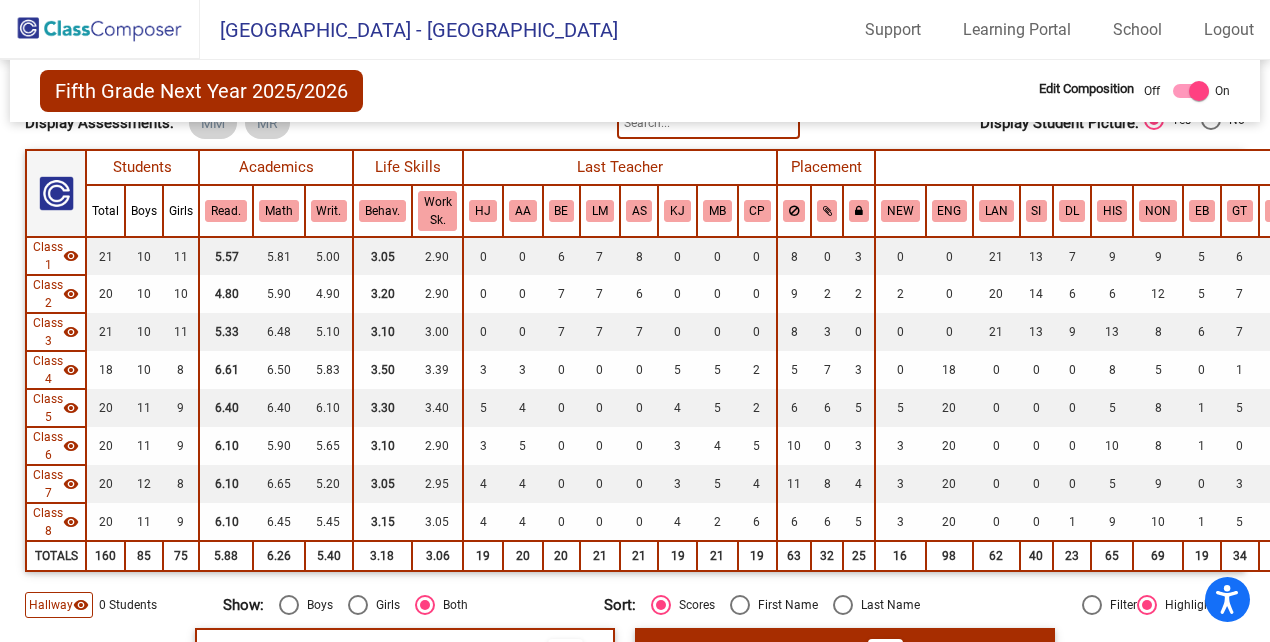 scroll, scrollTop: 0, scrollLeft: 0, axis: both 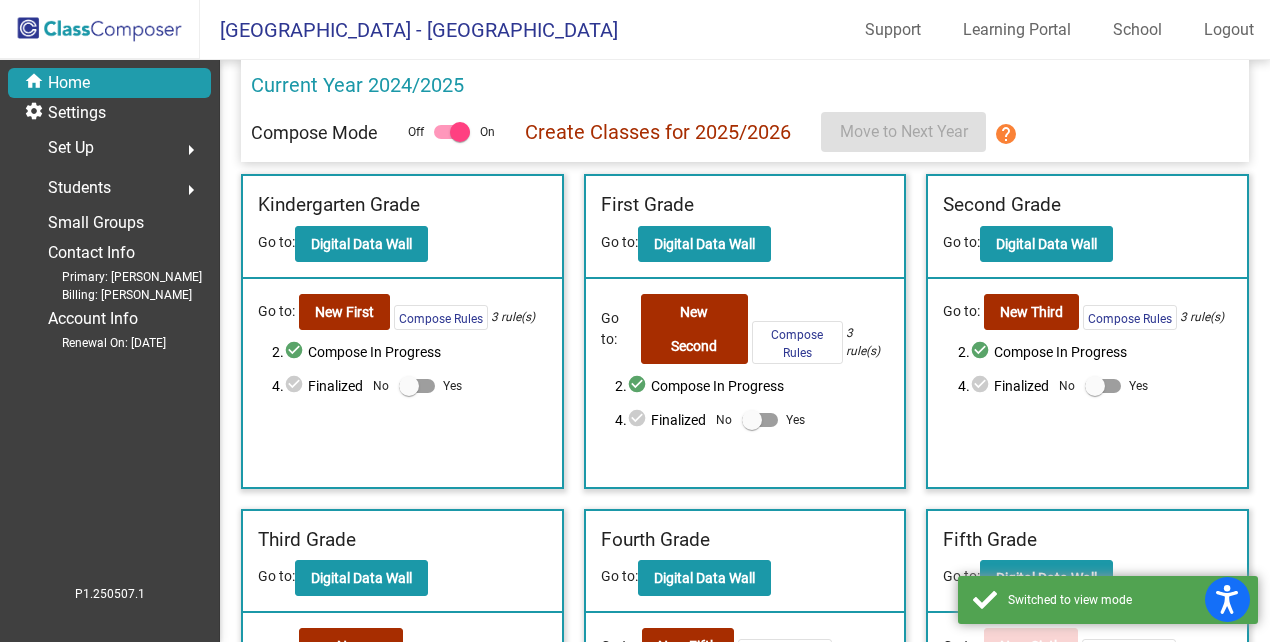 click on "Home" 